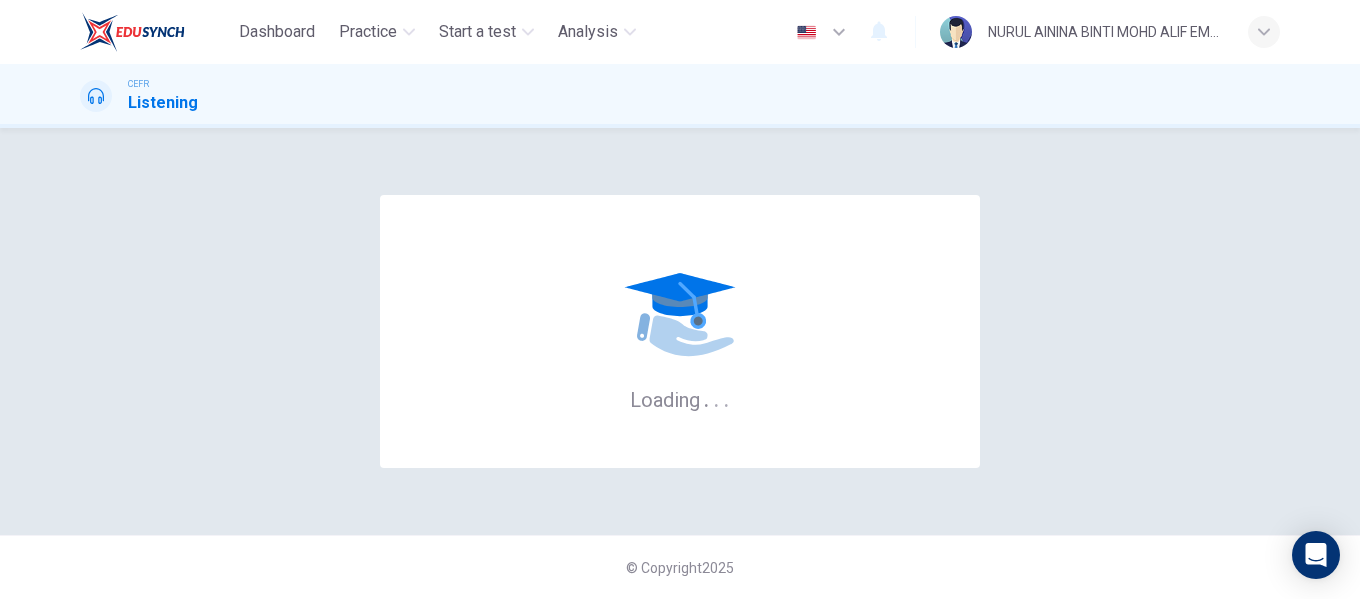 scroll, scrollTop: 0, scrollLeft: 0, axis: both 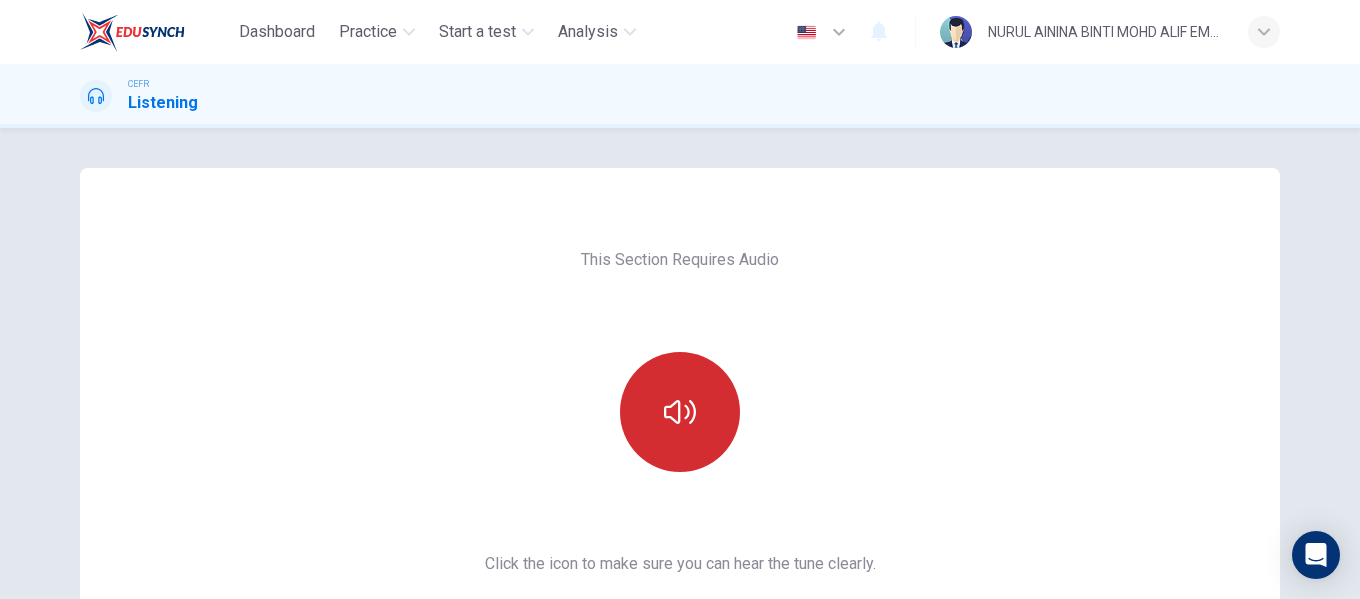 click at bounding box center [680, 412] 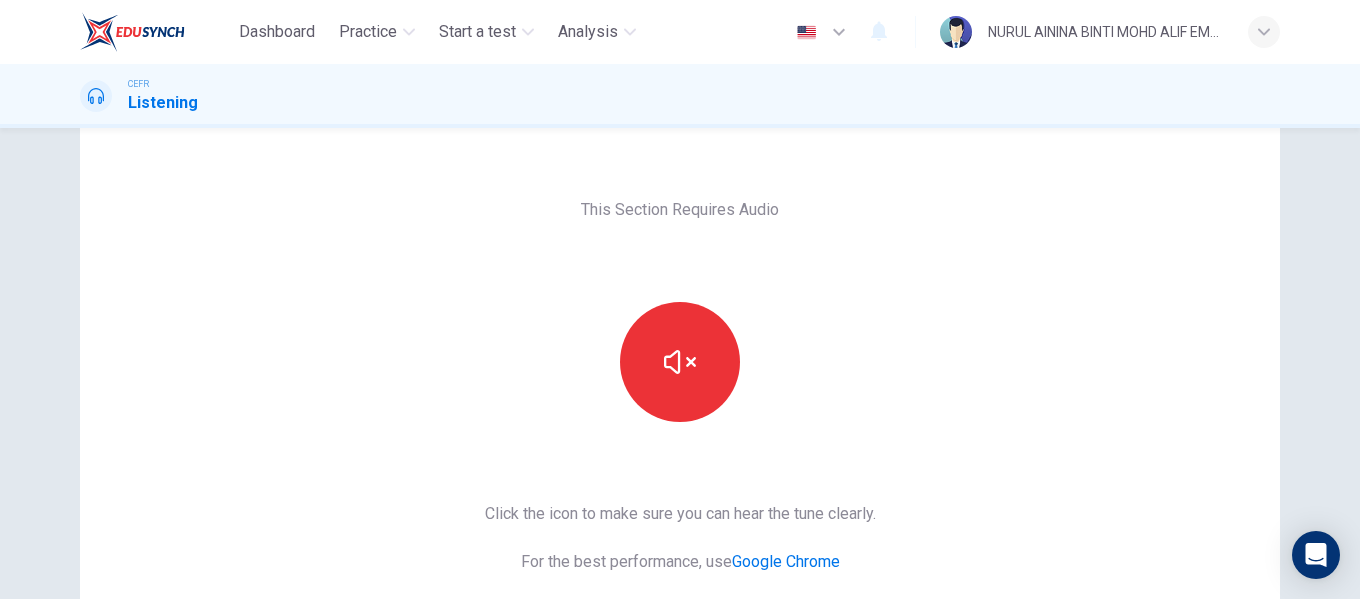 scroll, scrollTop: 100, scrollLeft: 0, axis: vertical 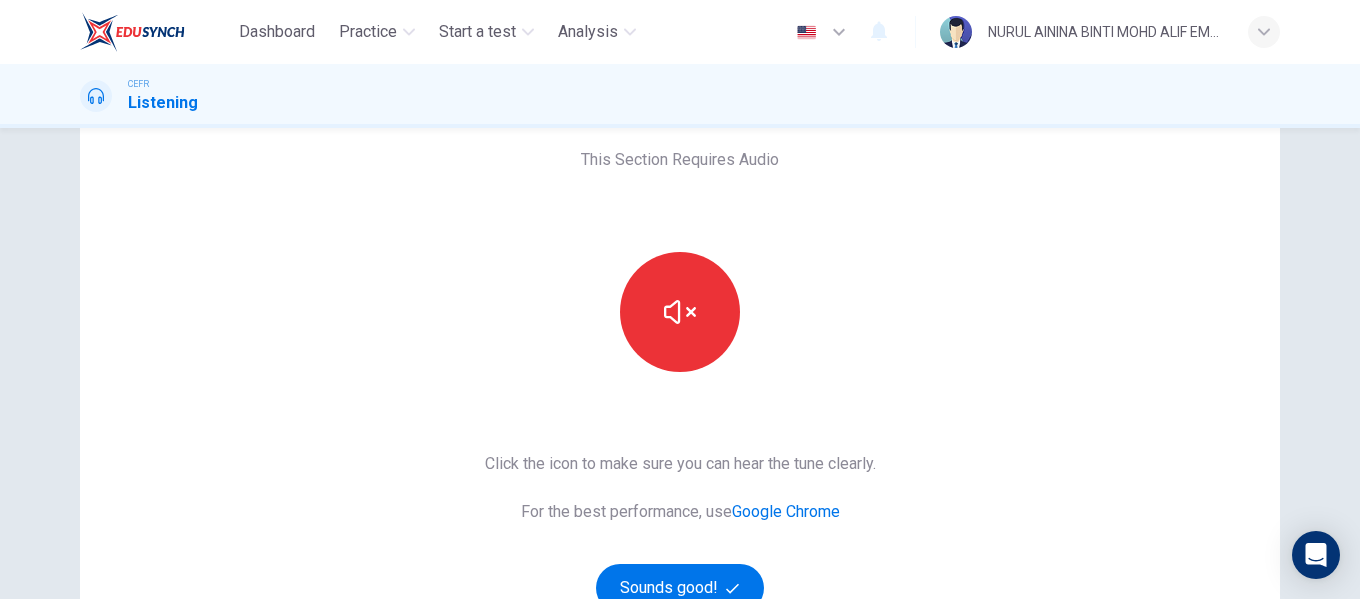 click on "Sounds good!" at bounding box center (680, 588) 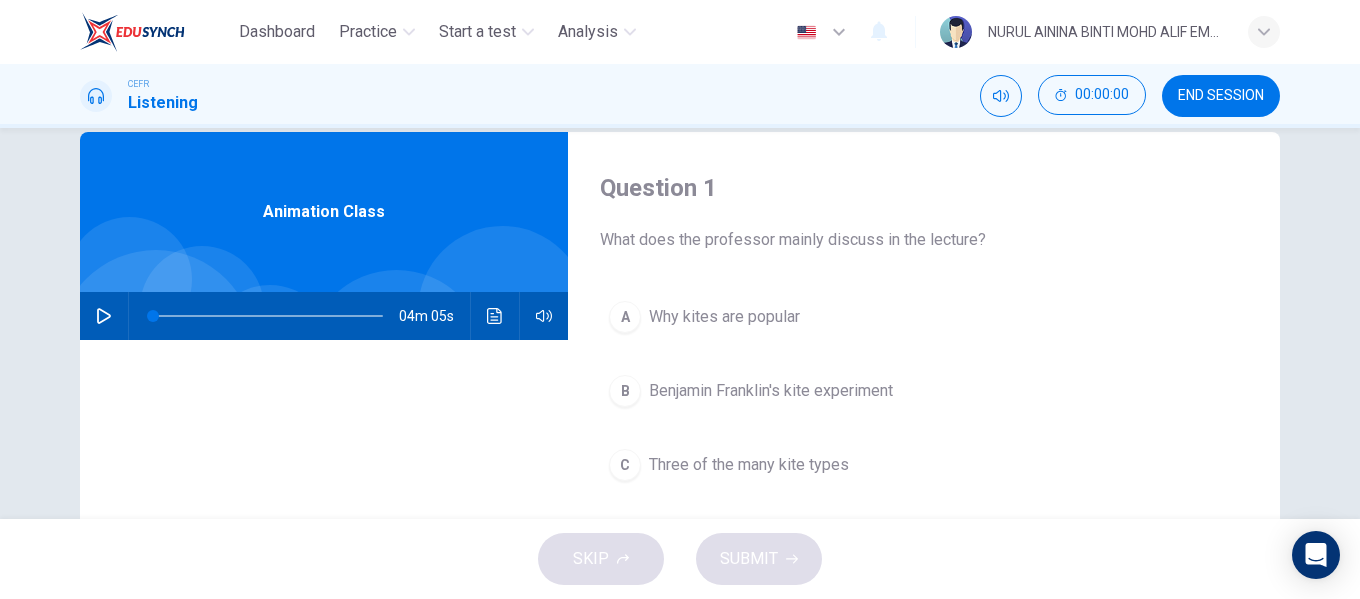 scroll, scrollTop: 0, scrollLeft: 0, axis: both 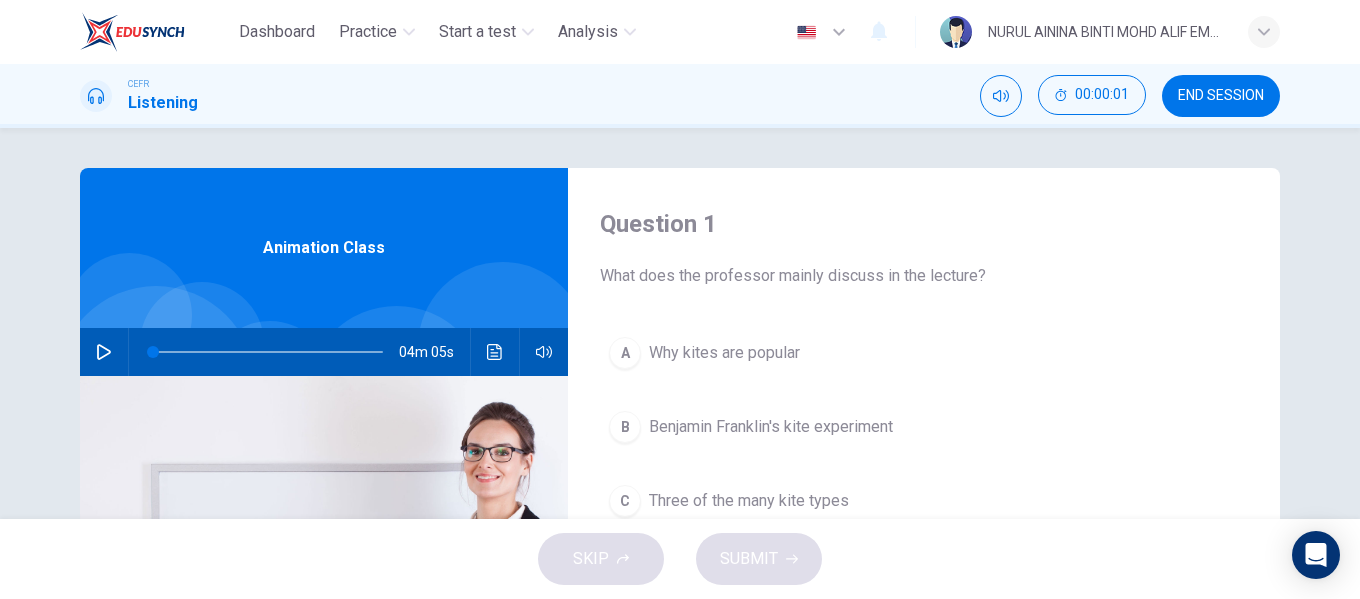 click at bounding box center (104, 352) 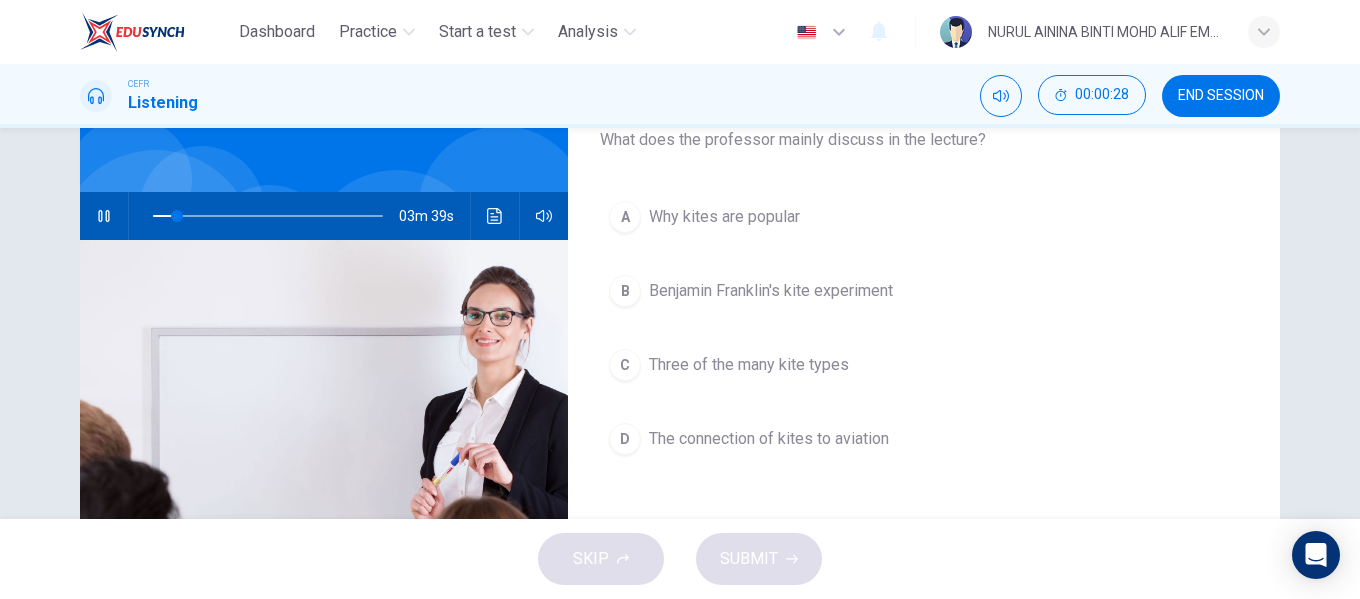 scroll, scrollTop: 100, scrollLeft: 0, axis: vertical 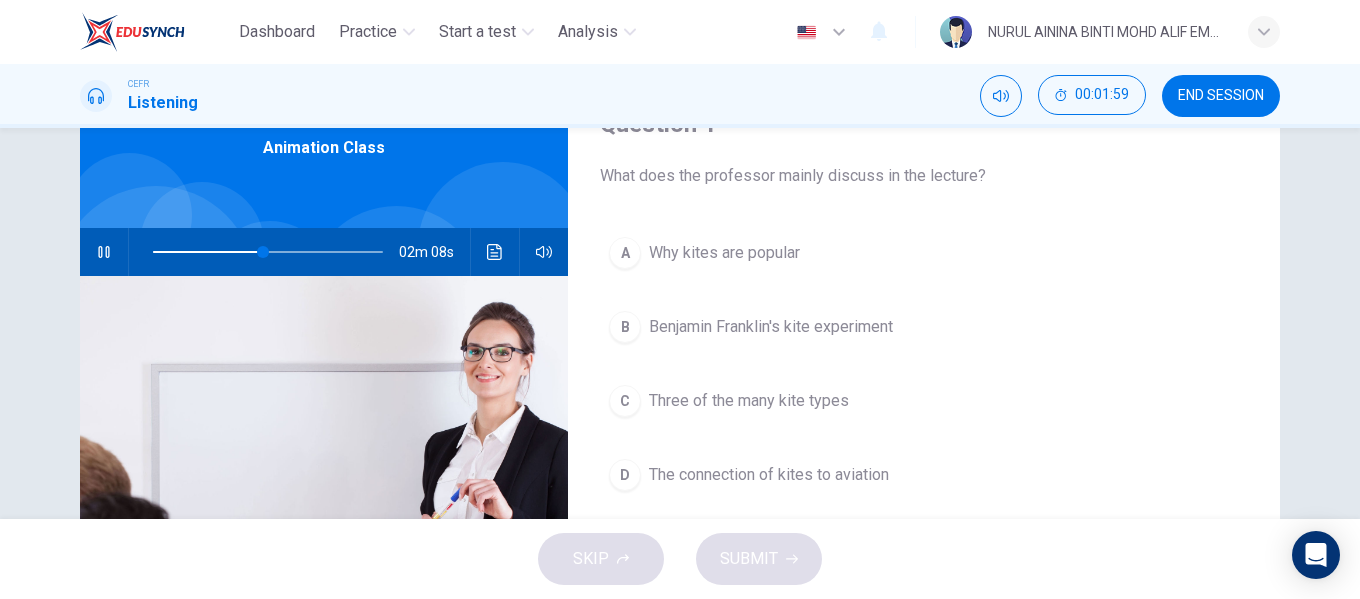 drag, startPoint x: 714, startPoint y: 398, endPoint x: 741, endPoint y: 404, distance: 27.658634 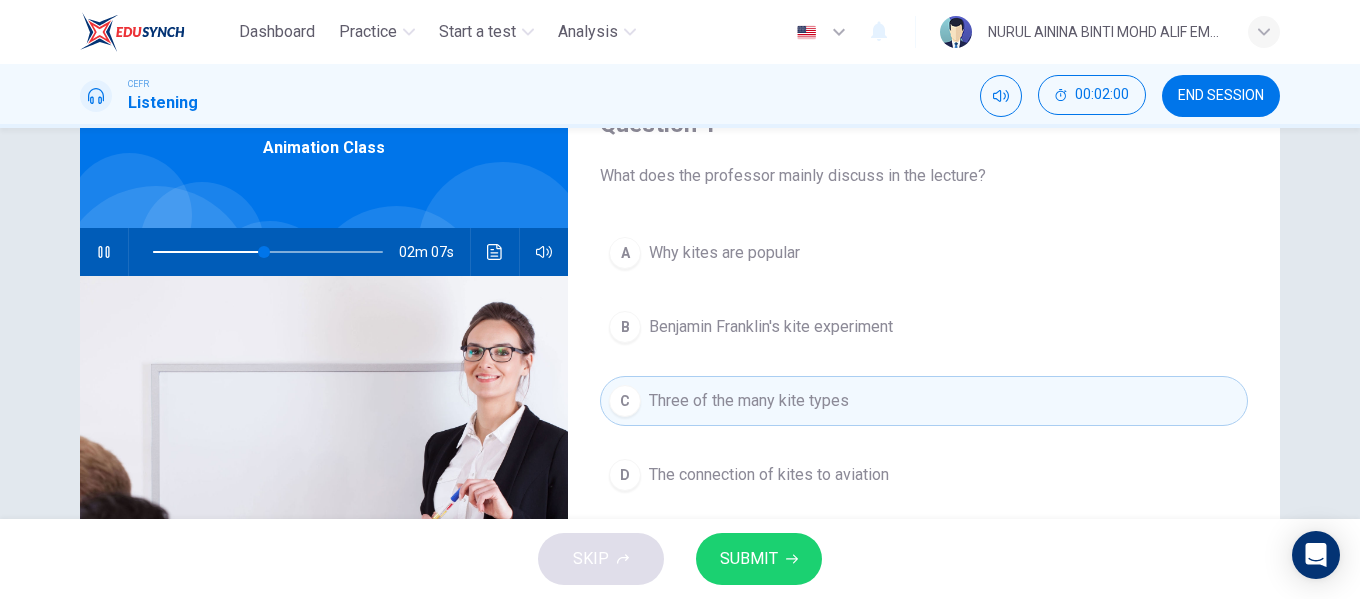 click on "SUBMIT" at bounding box center [749, 559] 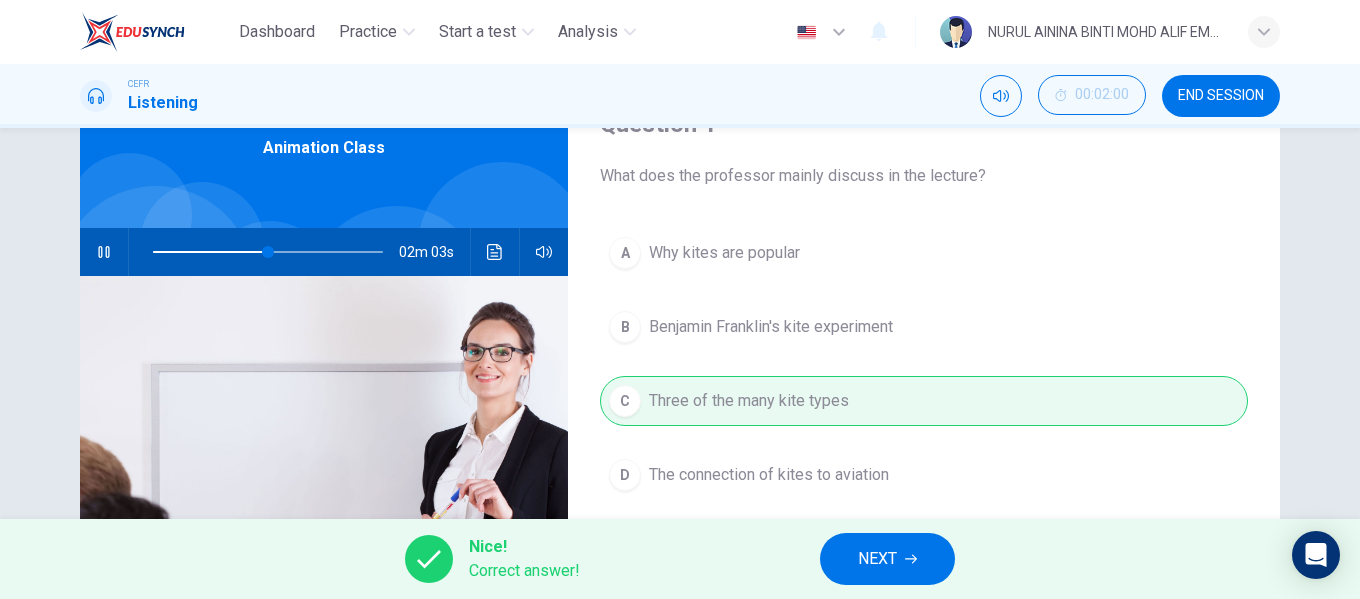 click on "NEXT" at bounding box center (877, 559) 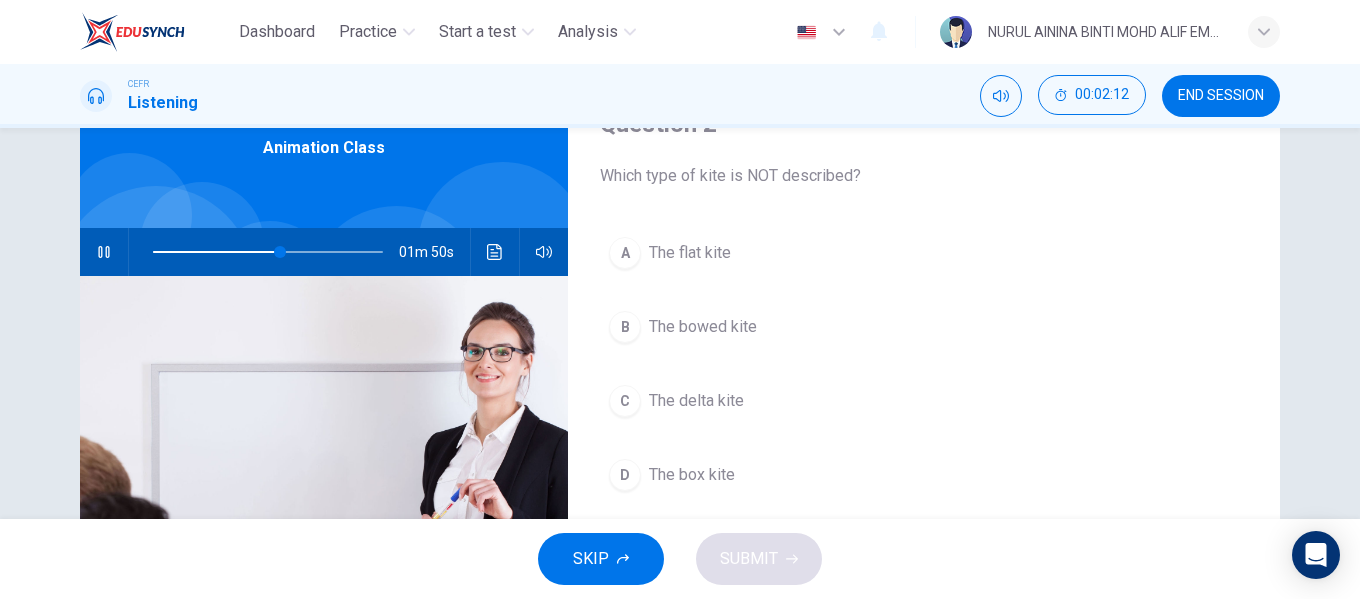 click on "The bowed kite" at bounding box center [690, 253] 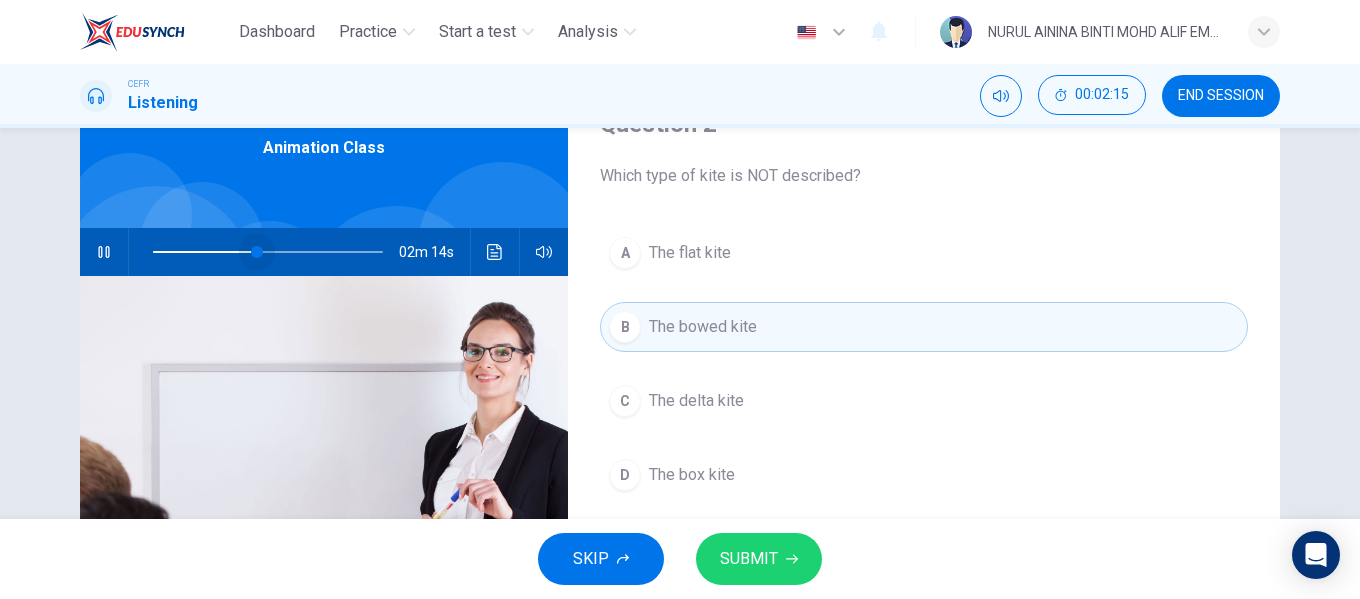click at bounding box center (268, 252) 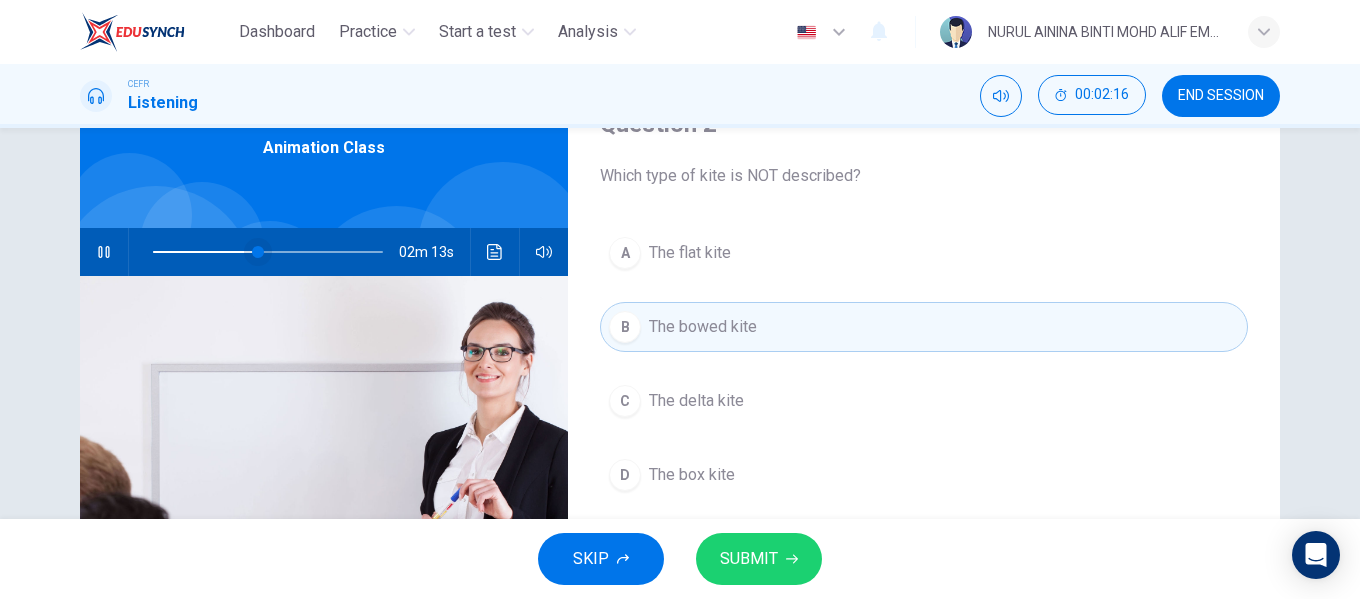 click at bounding box center [258, 252] 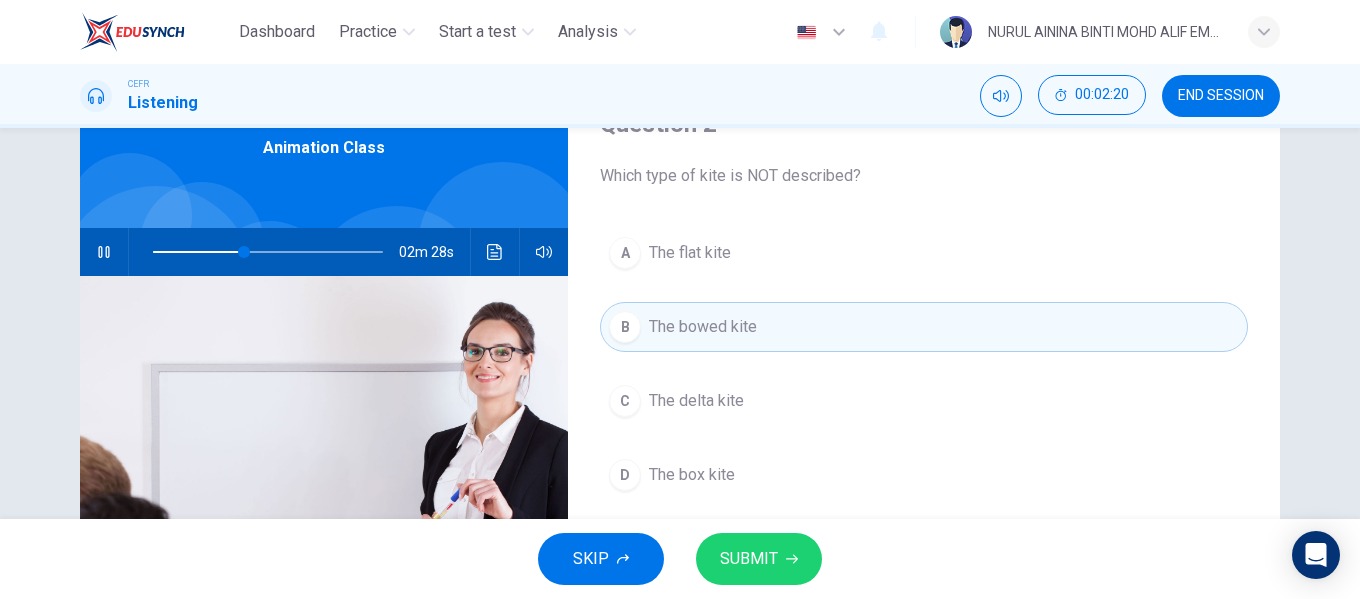 click at bounding box center (268, 252) 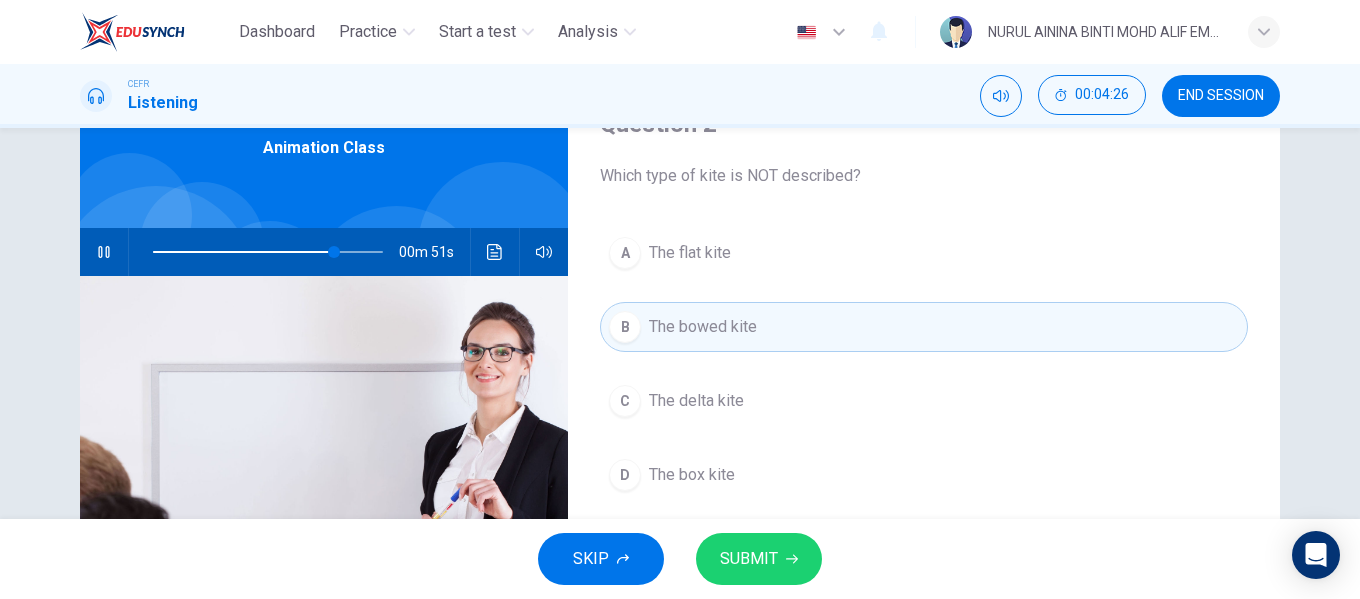 click on "C The delta kite" at bounding box center (924, 401) 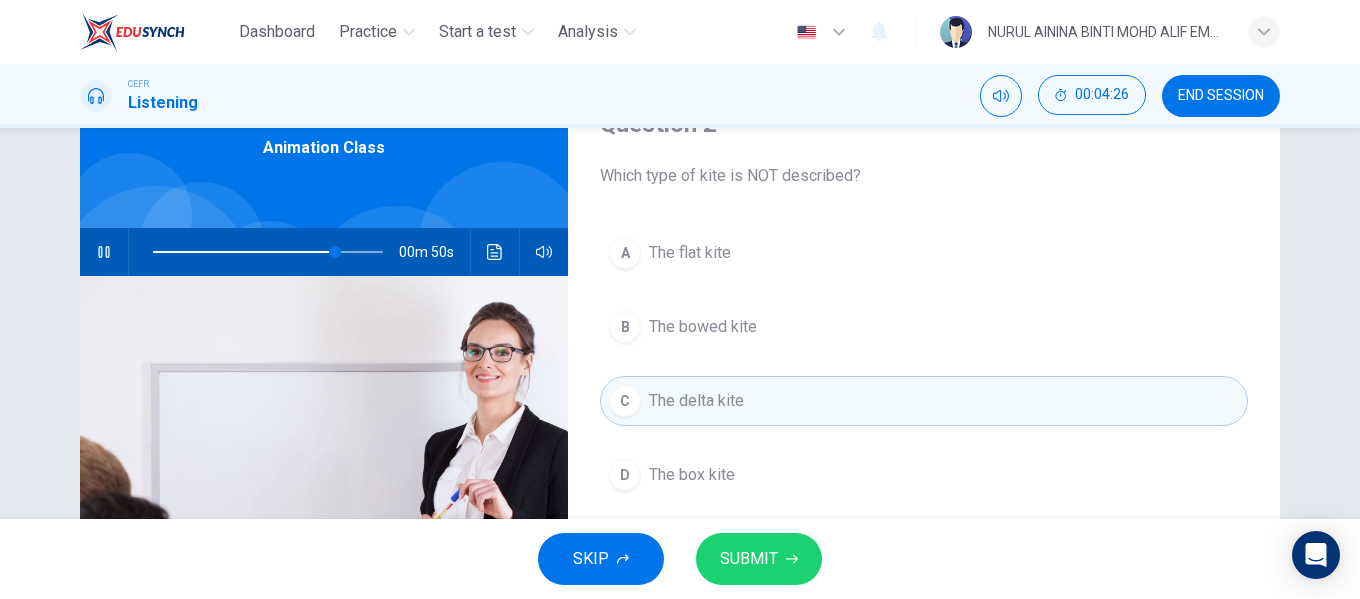 click on "SUBMIT" at bounding box center [749, 559] 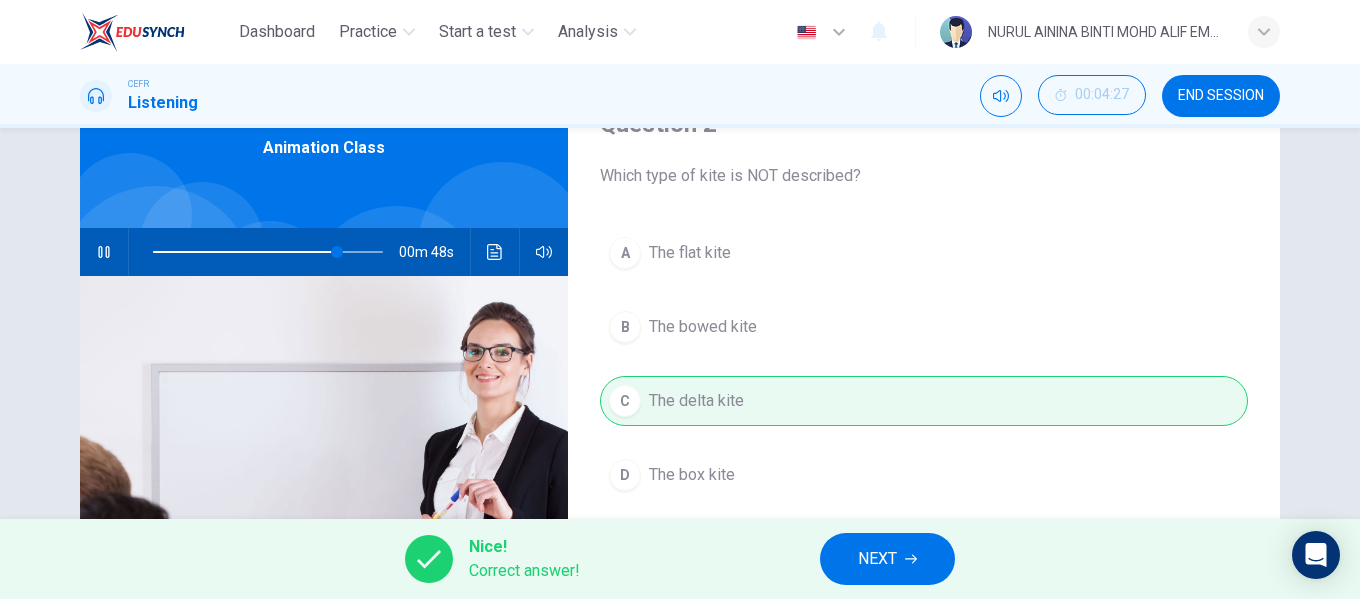 click on "NEXT" at bounding box center [887, 559] 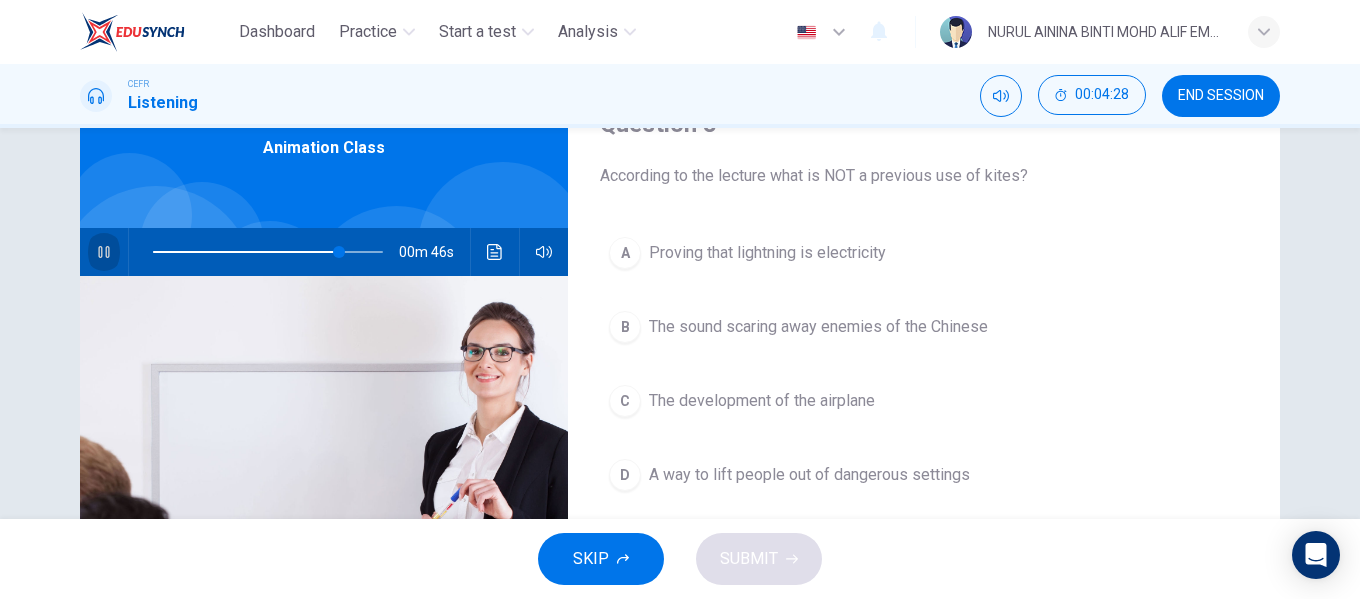 click at bounding box center [104, 252] 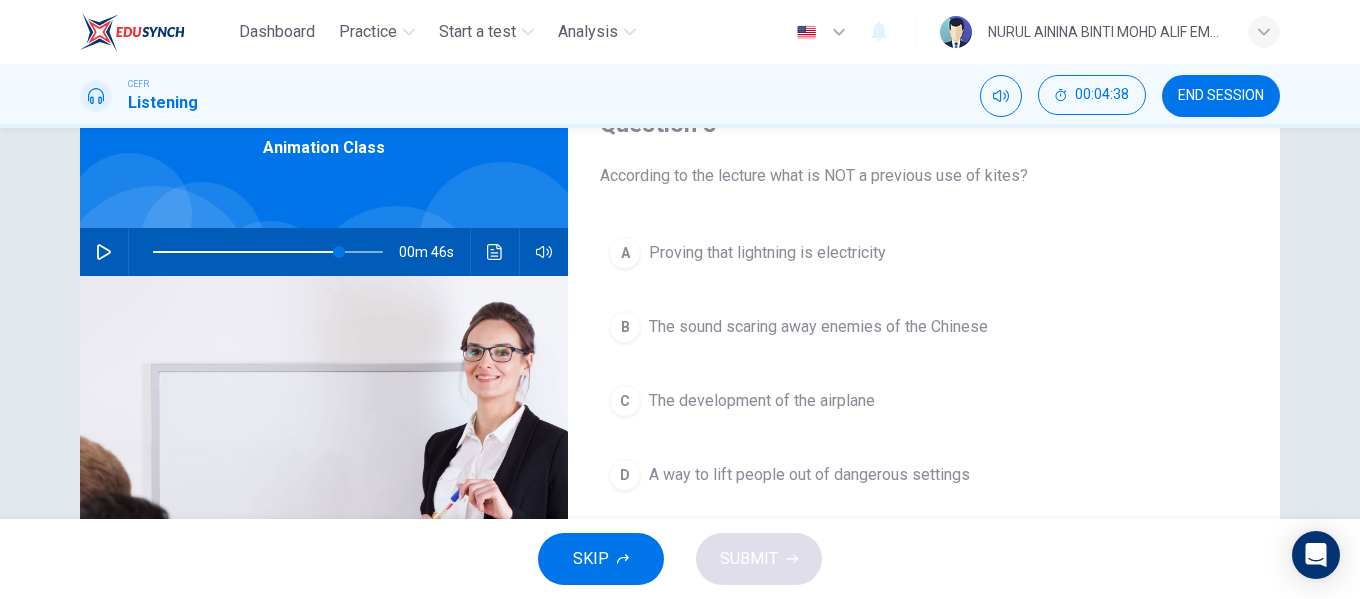 click on "C The development of the airplane" at bounding box center [924, 401] 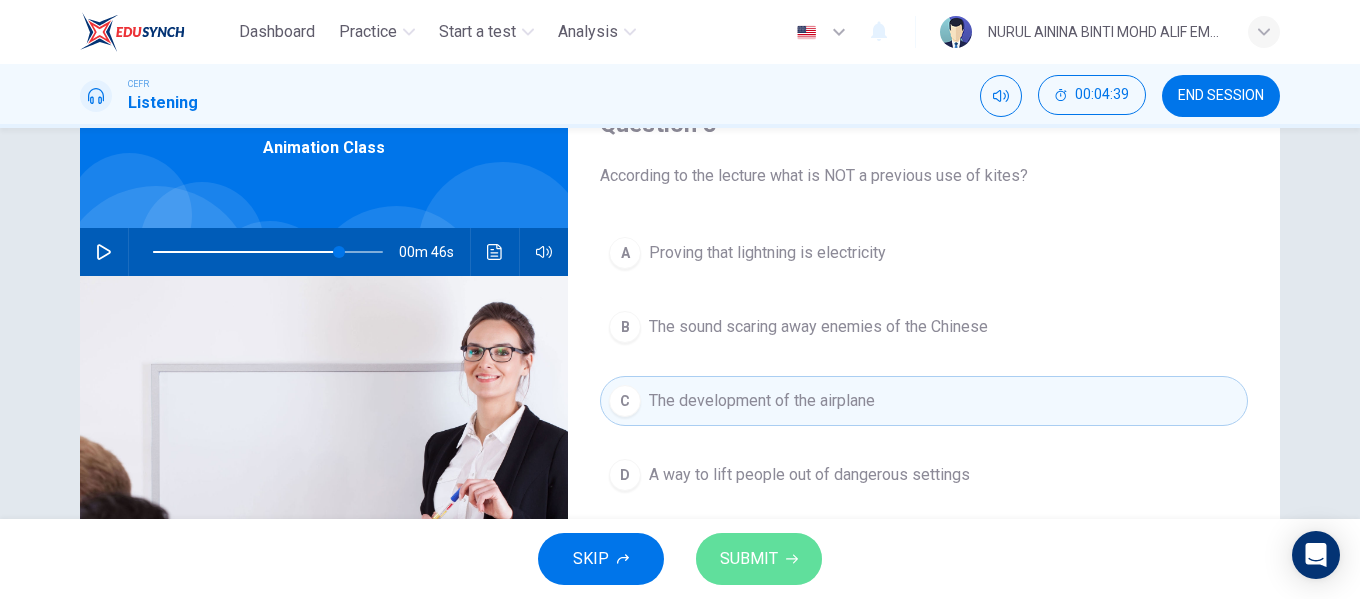 click on "SUBMIT" at bounding box center [759, 559] 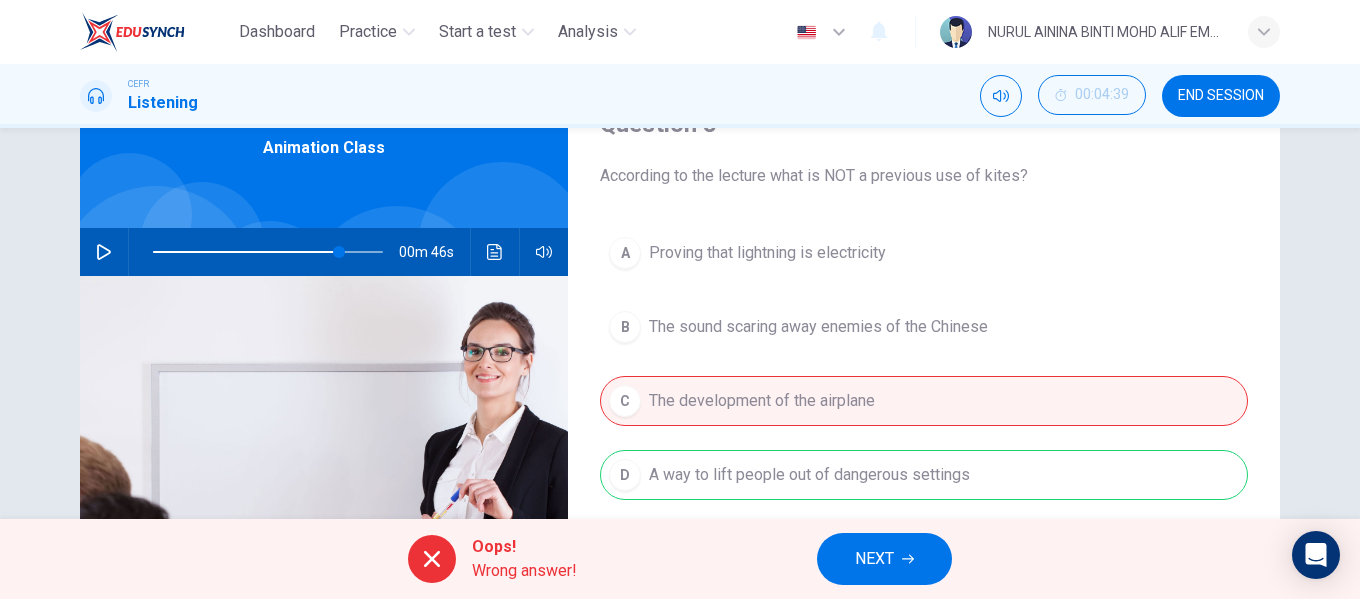 click at bounding box center [908, 559] 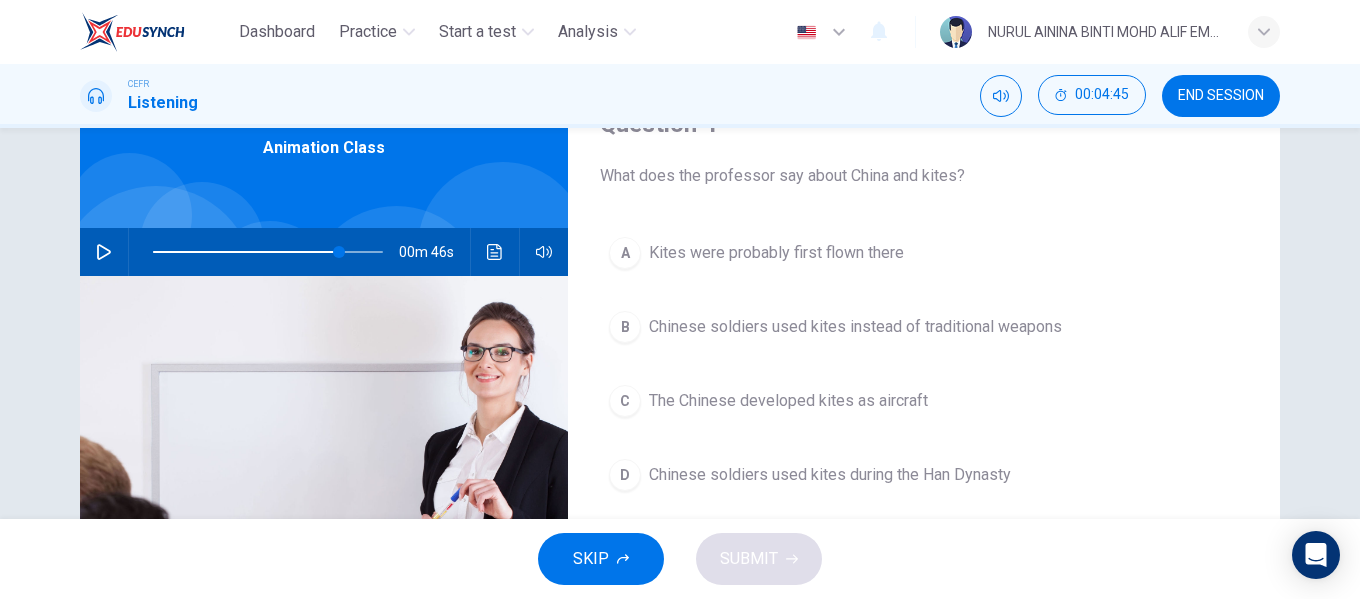 click on "B Chinese soldiers used kites instead of traditional weapons" at bounding box center [924, 327] 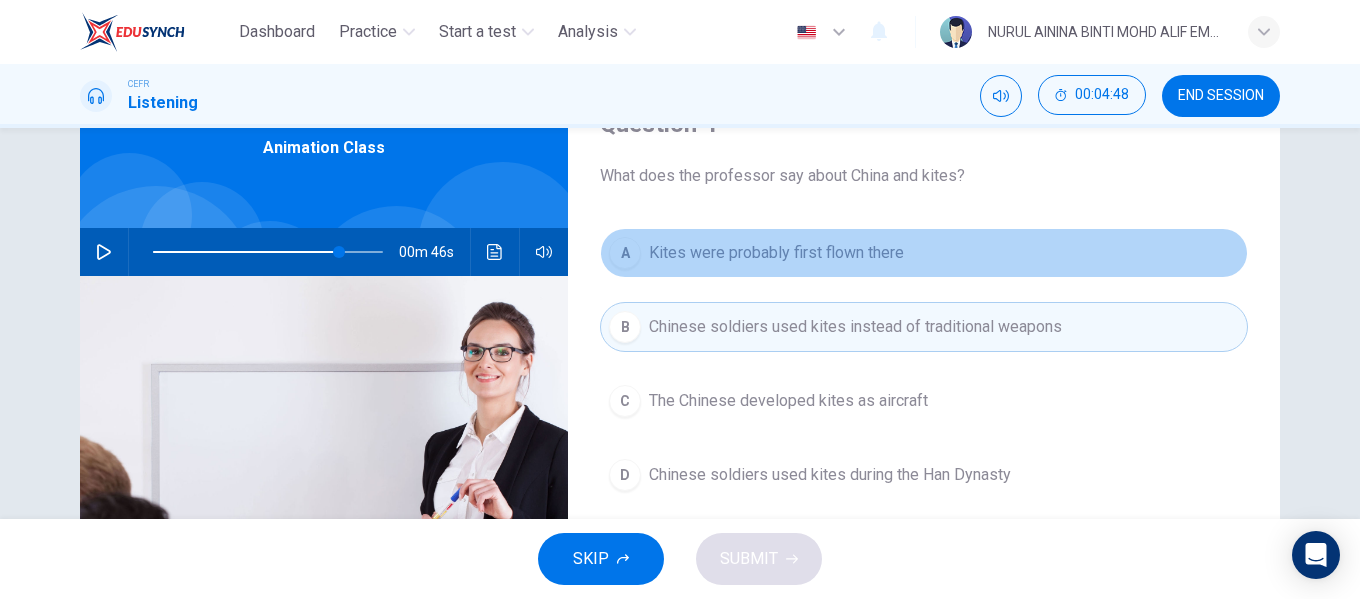 click on "Kites were probably first flown there" at bounding box center (776, 253) 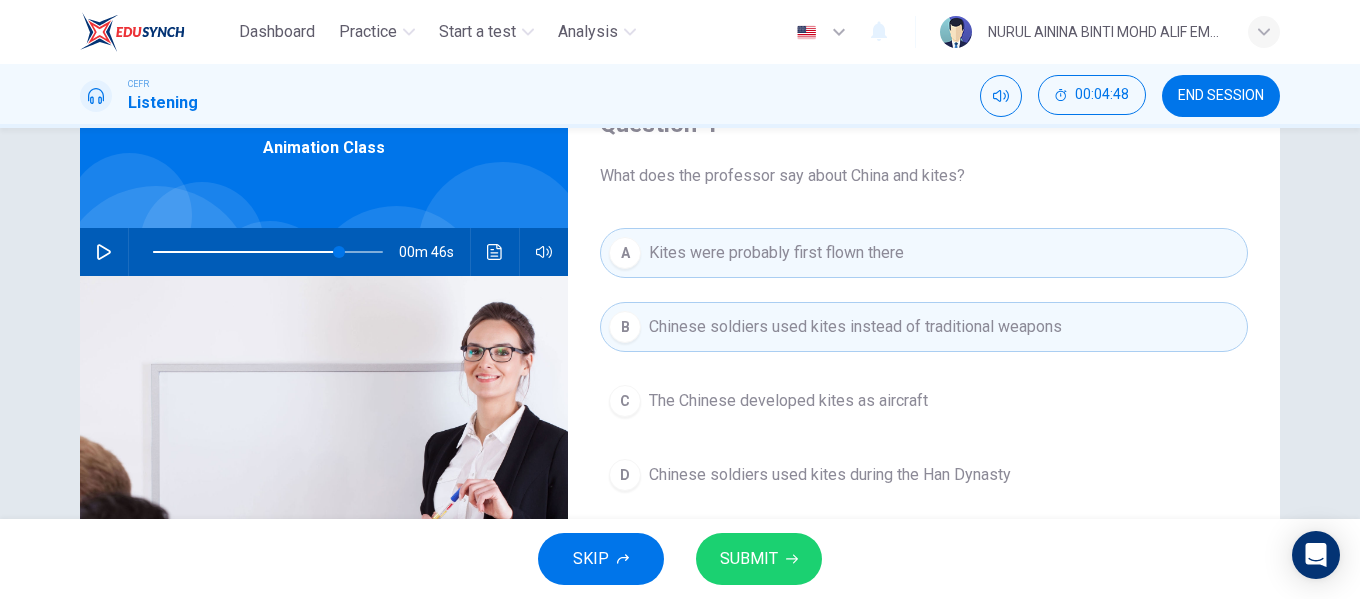 click on "C The Chinese developed kites as aircraft" at bounding box center (924, 401) 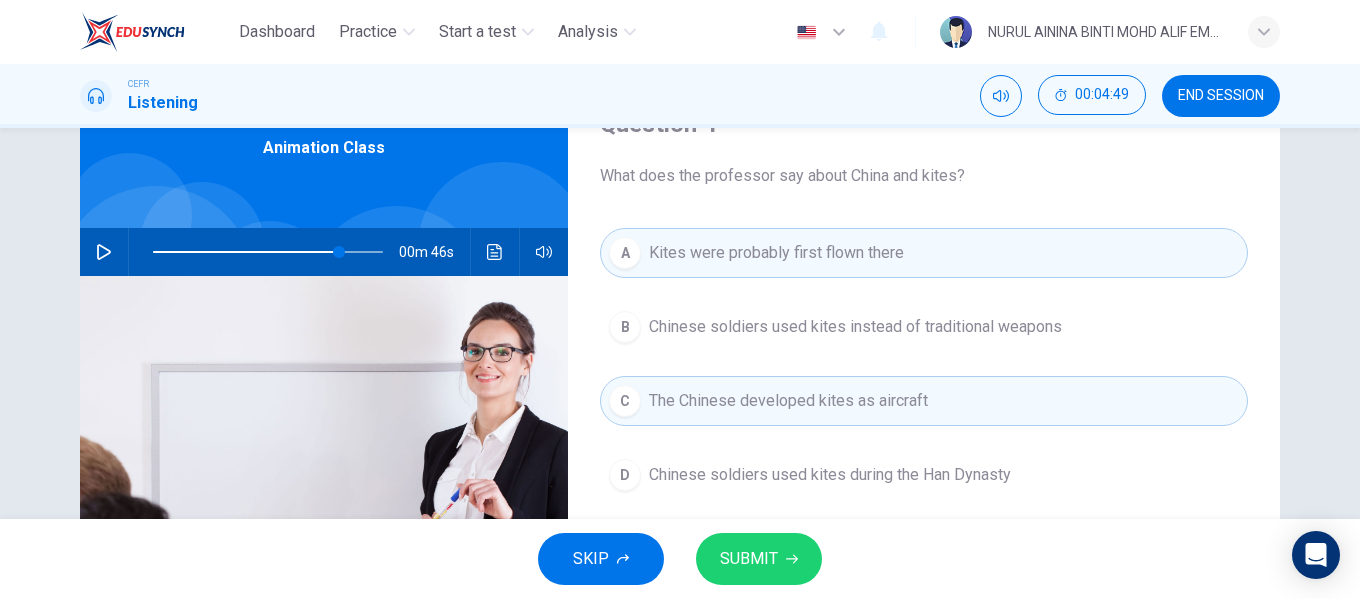 click on "Chinese soldiers used kites during the Han Dynasty" at bounding box center (855, 327) 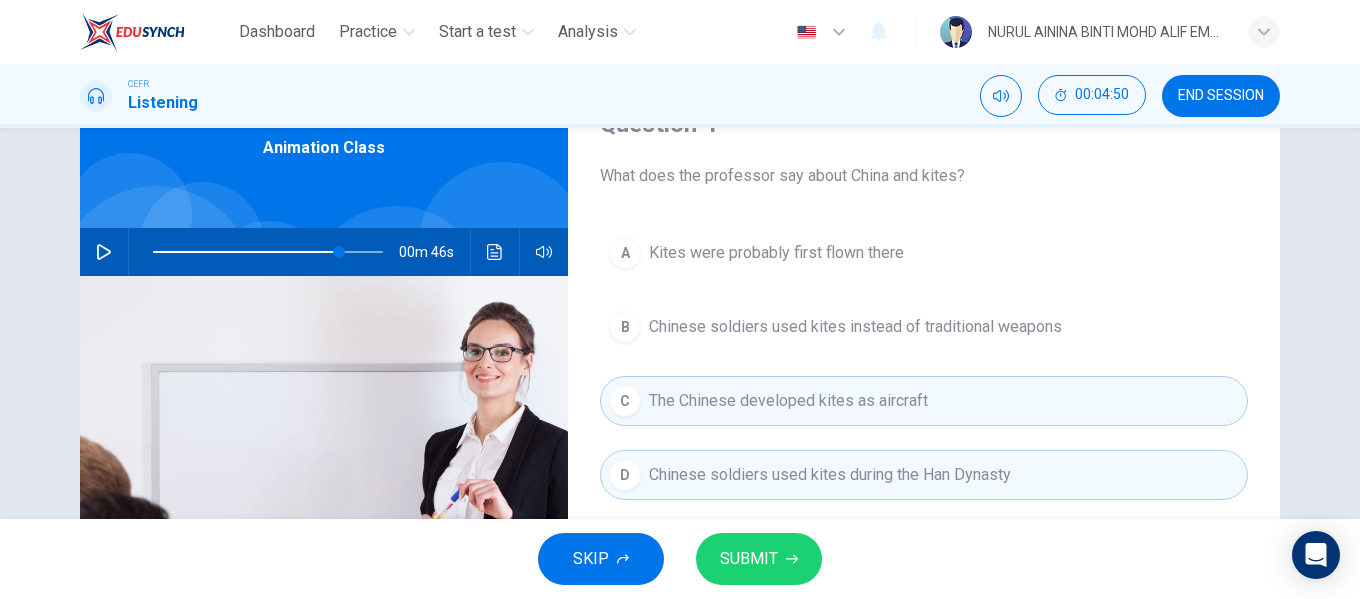 click on "A Kites were probably first flown there B Chinese soldiers used kites instead of traditional weapons C The Chinese developed kites as aircraft D Chinese soldiers used kites during the Han Dynasty" at bounding box center (924, 384) 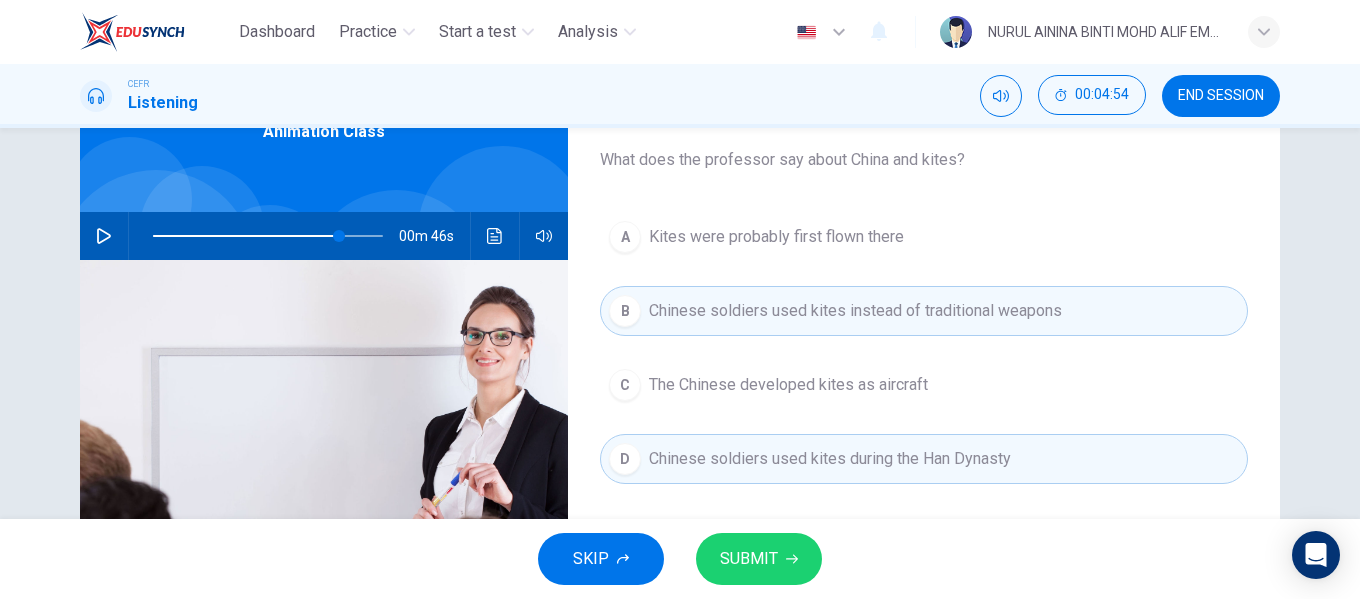 scroll, scrollTop: 84, scrollLeft: 0, axis: vertical 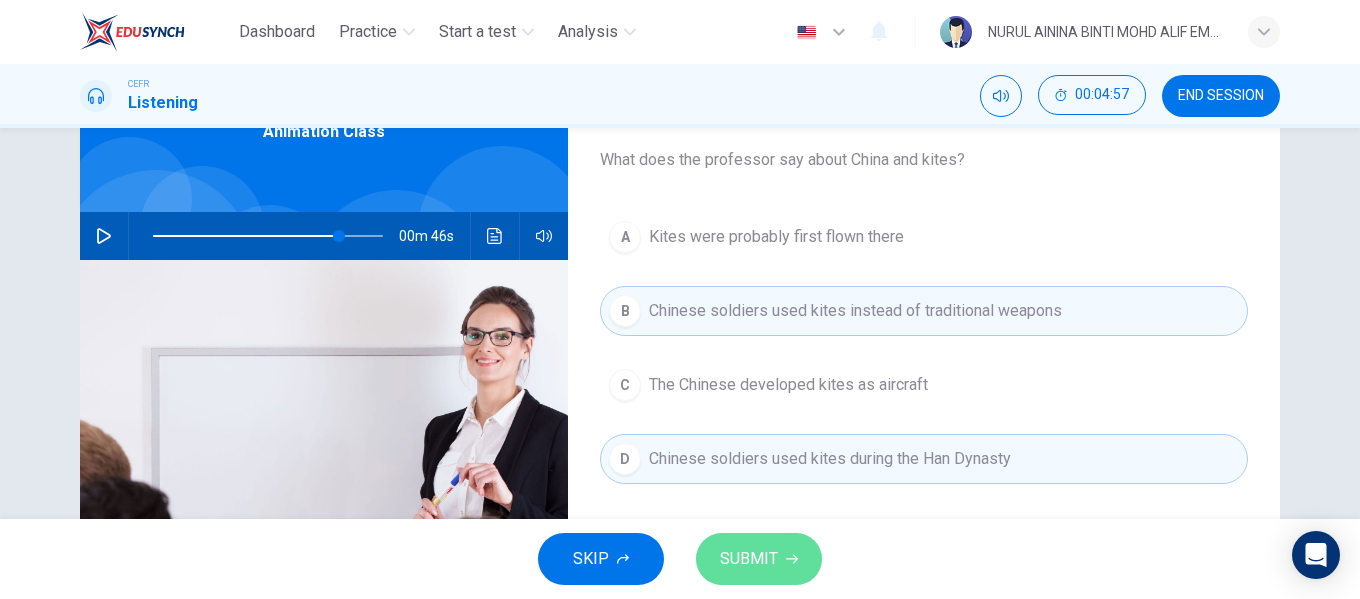 click on "SUBMIT" at bounding box center (759, 559) 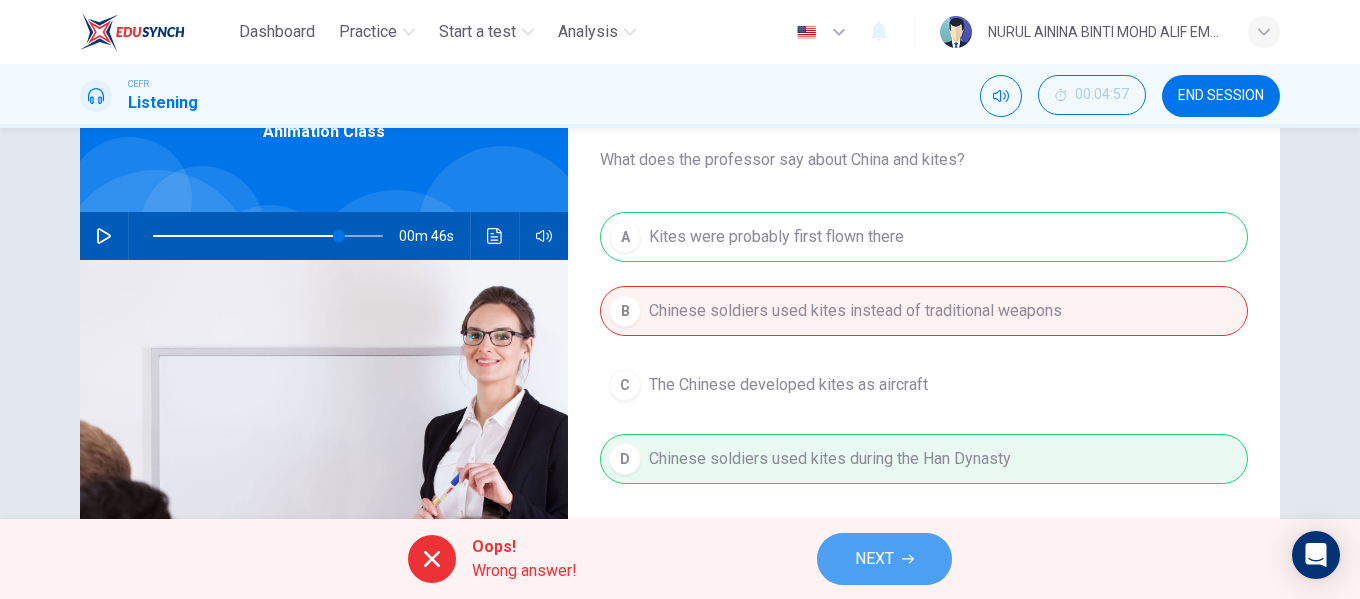 click on "NEXT" at bounding box center (884, 559) 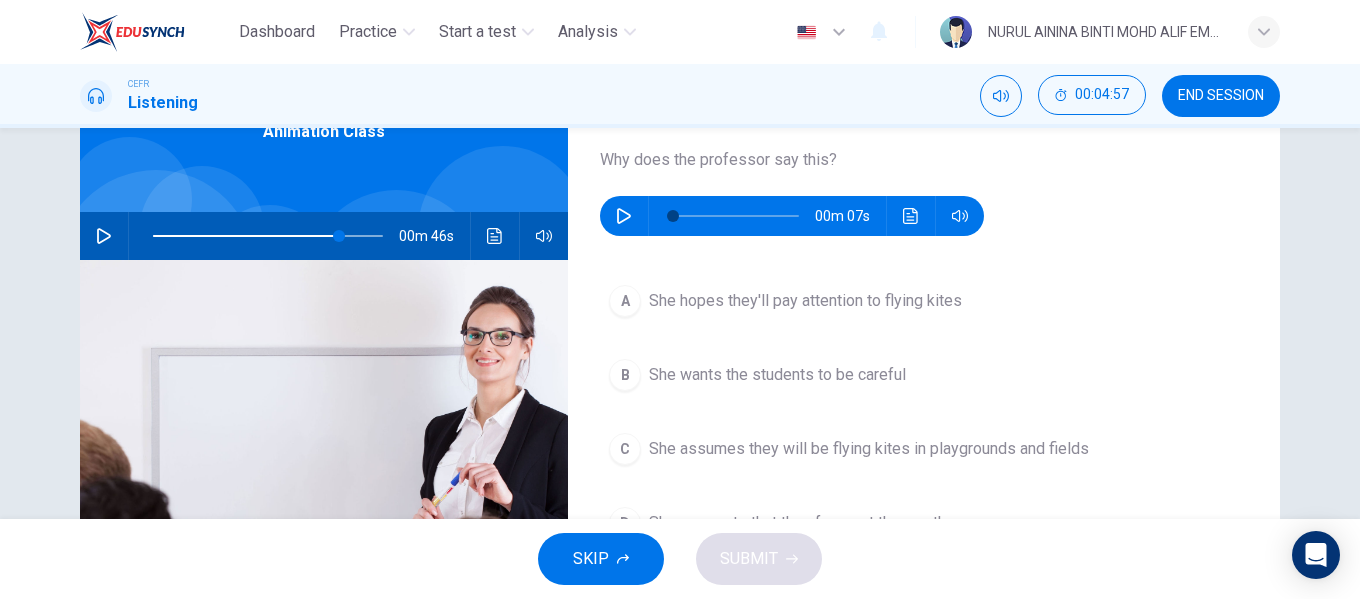 click at bounding box center (624, 216) 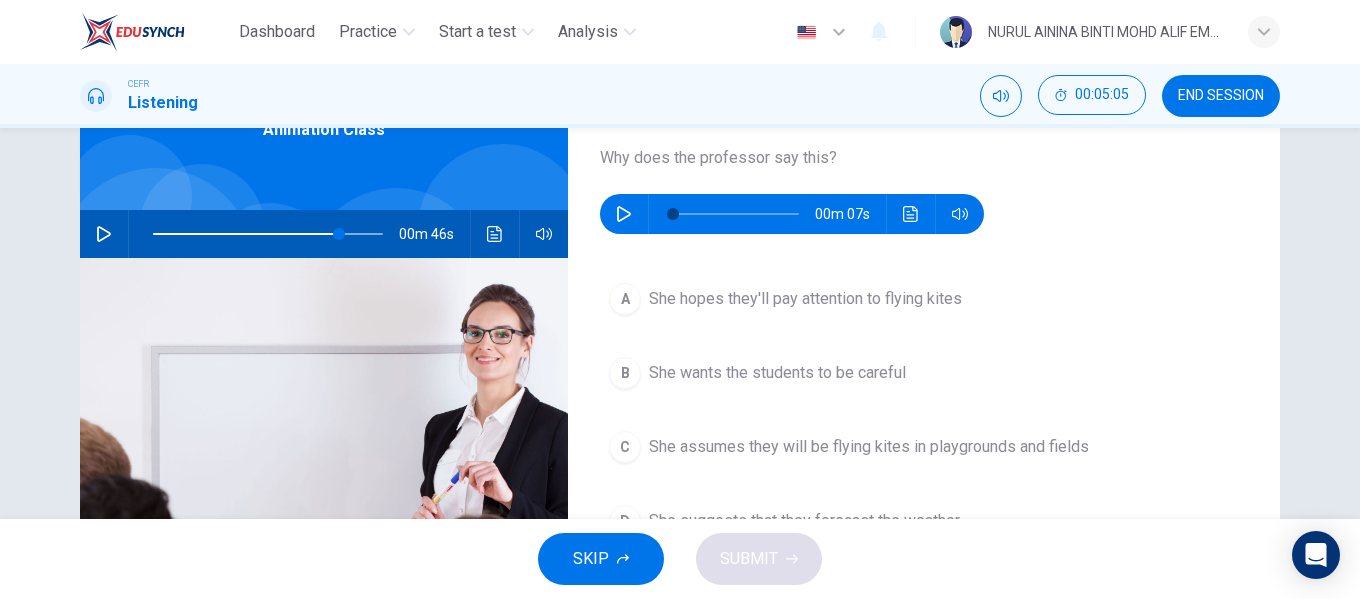 scroll, scrollTop: 71, scrollLeft: 0, axis: vertical 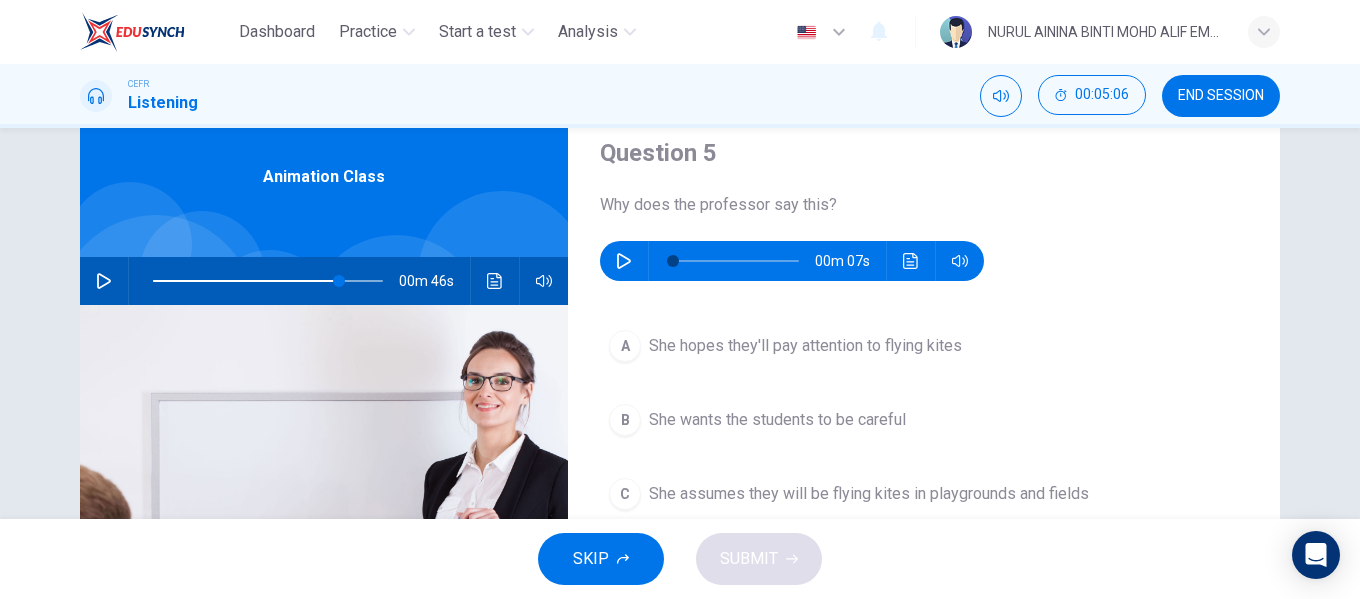 click on "She hopes they'll pay attention to flying kites" at bounding box center [805, 346] 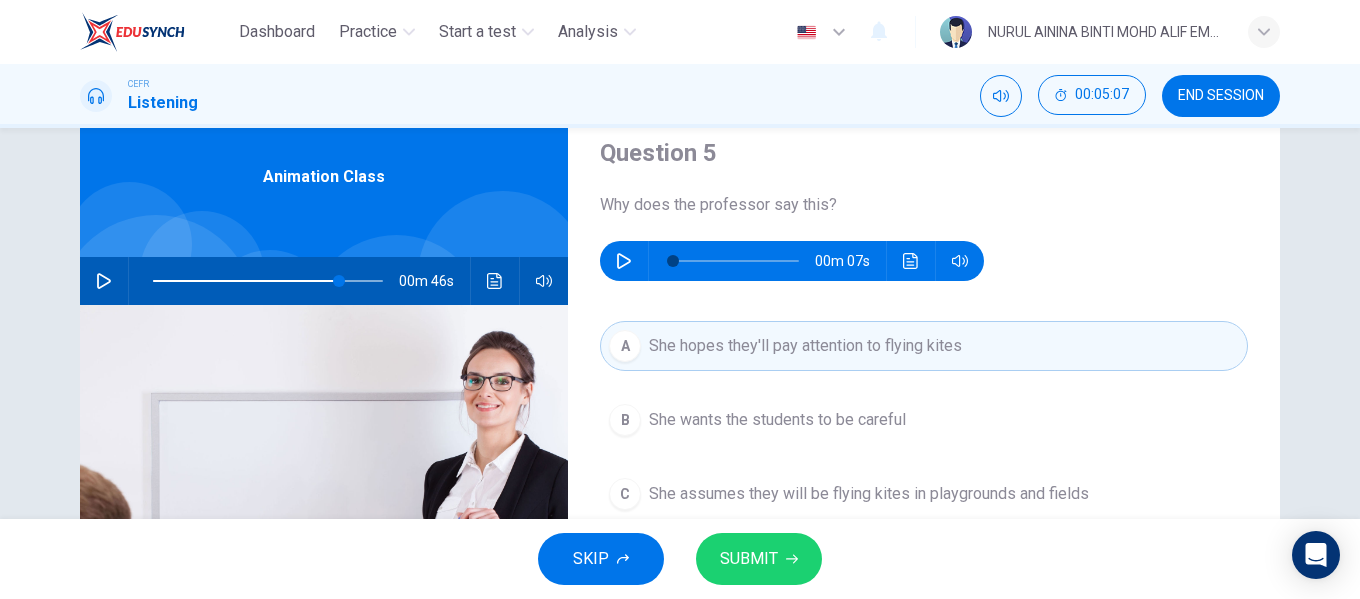 click on "SUBMIT" at bounding box center (759, 559) 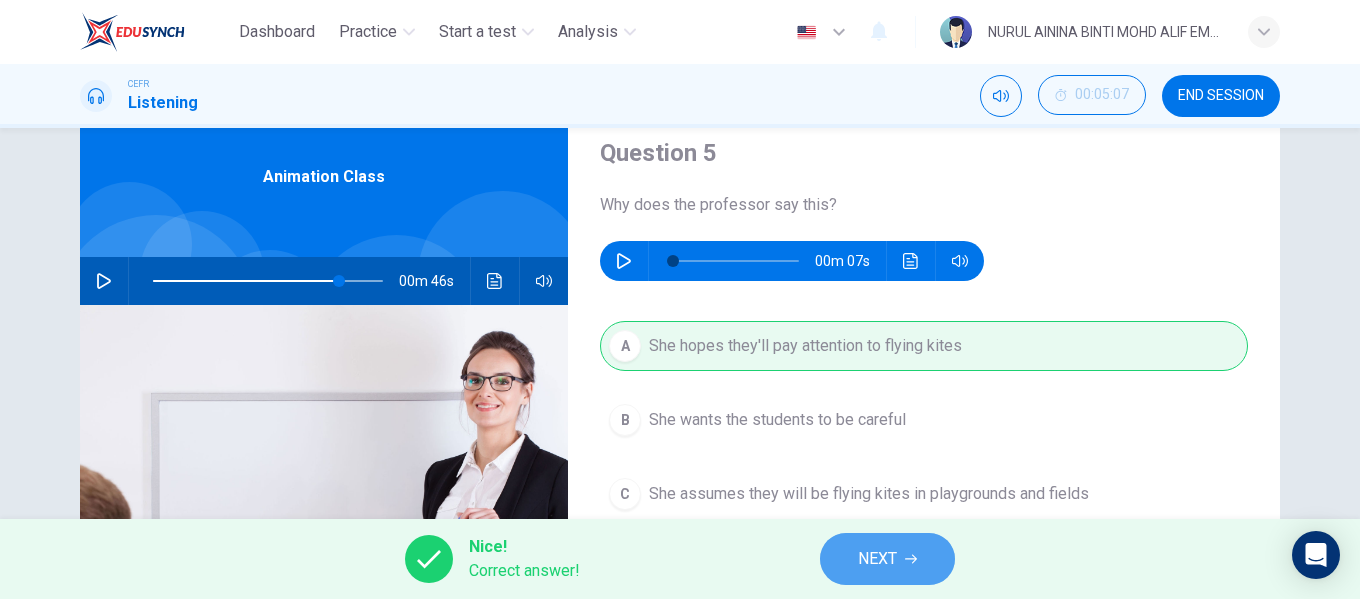 click on "NEXT" at bounding box center (887, 559) 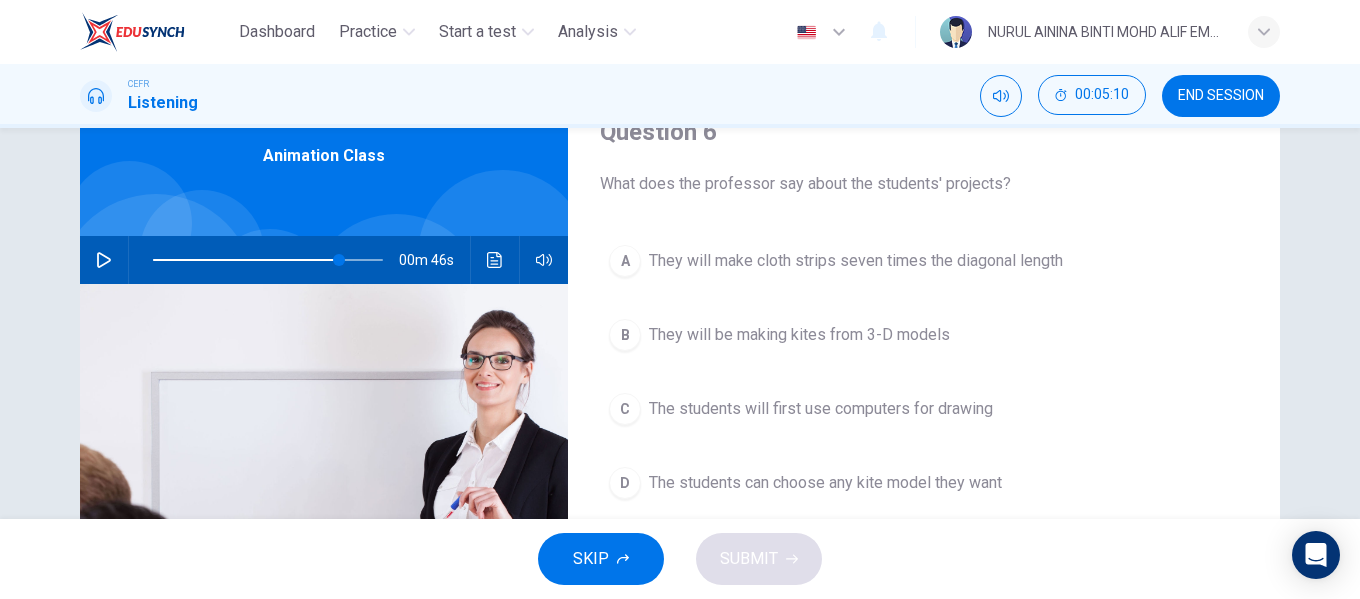 scroll, scrollTop: 111, scrollLeft: 0, axis: vertical 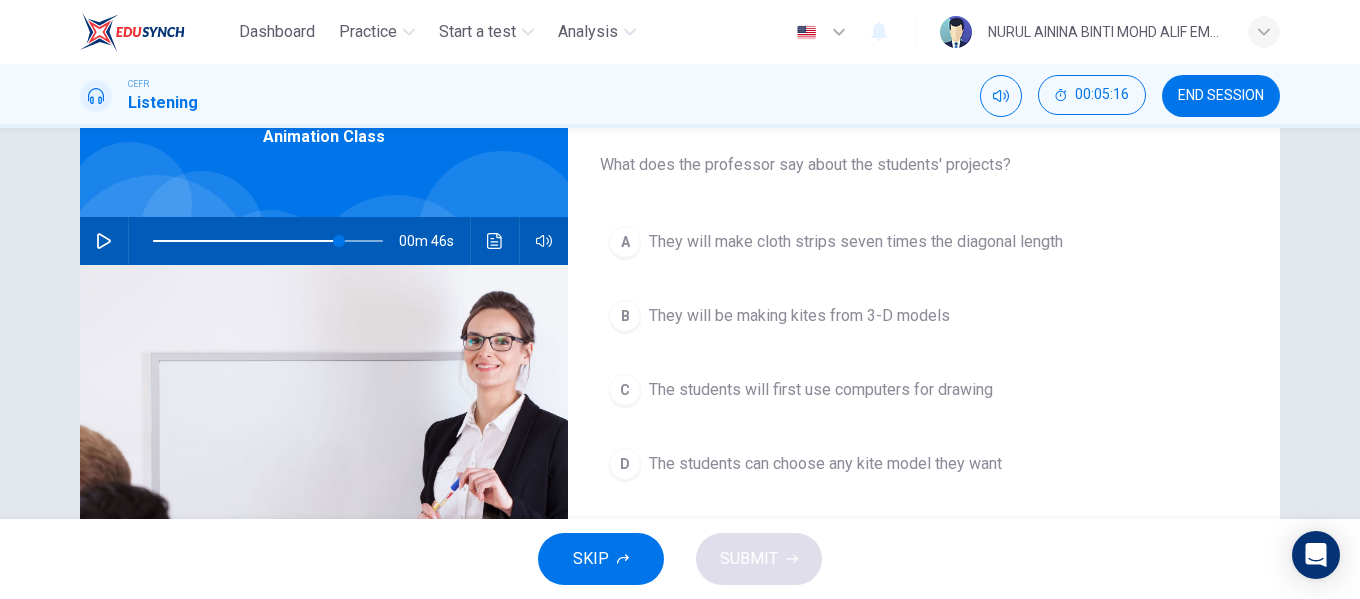 click on "The students will first use computers for drawing" at bounding box center (856, 242) 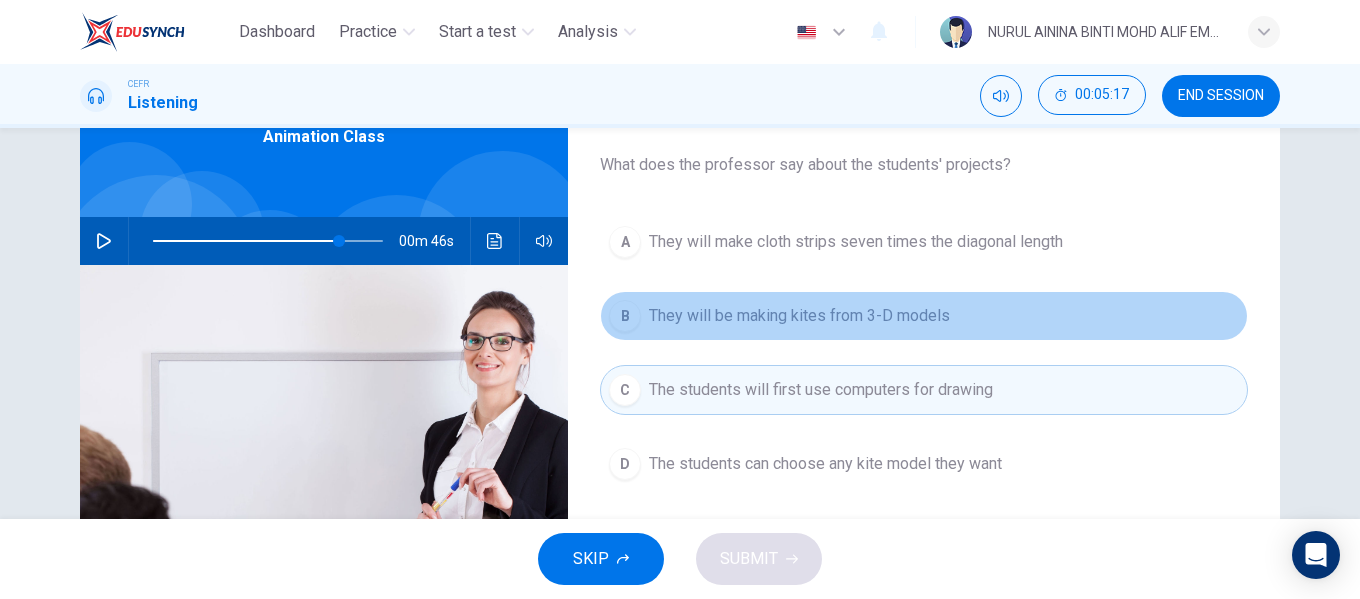 click on "They will be making kites from 3-D models" at bounding box center [856, 242] 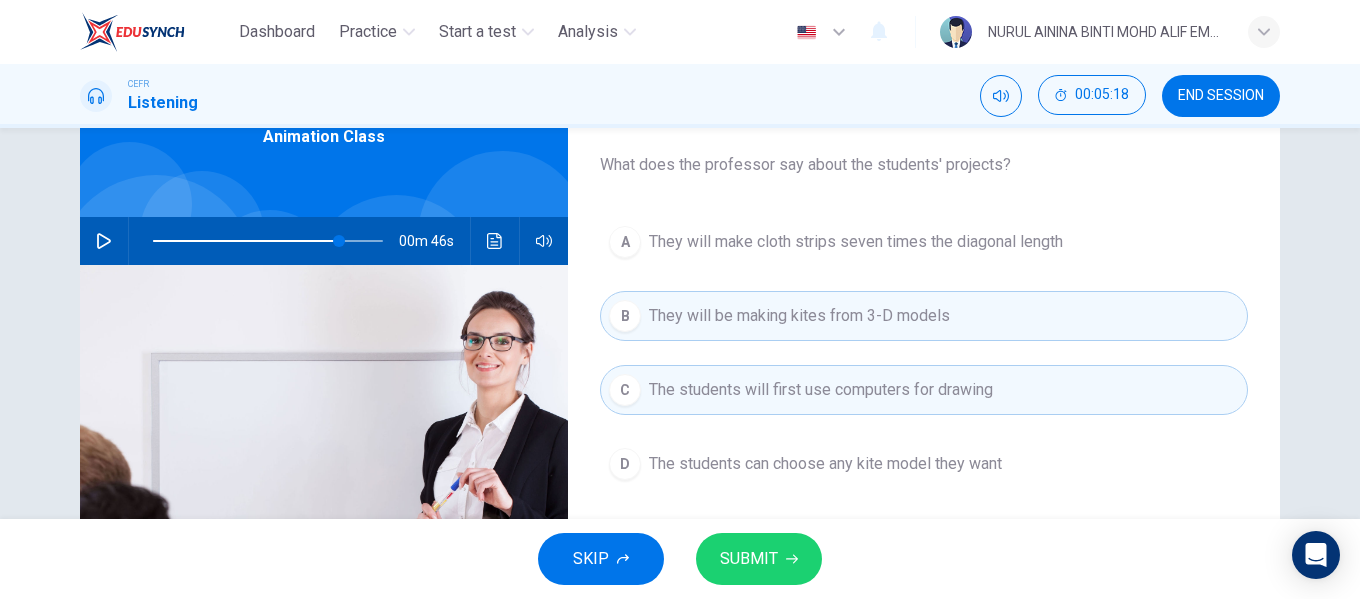 click on "They will make cloth strips seven times the diagonal length" at bounding box center (856, 242) 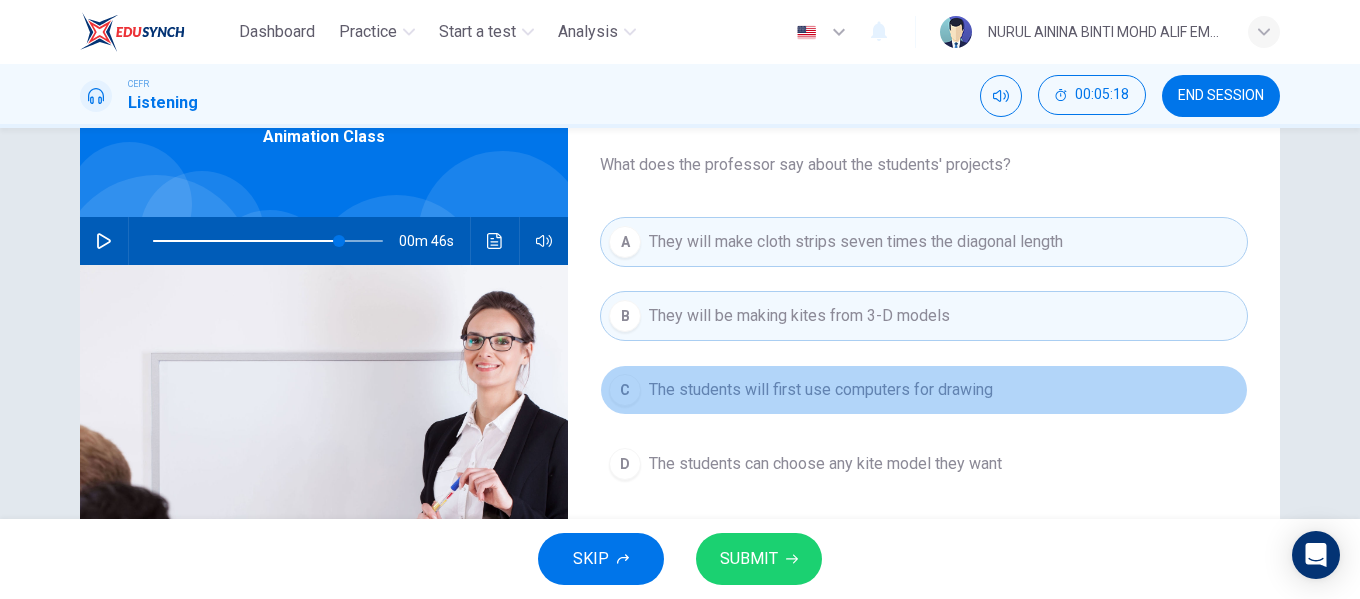 drag, startPoint x: 760, startPoint y: 393, endPoint x: 762, endPoint y: 436, distance: 43.046486 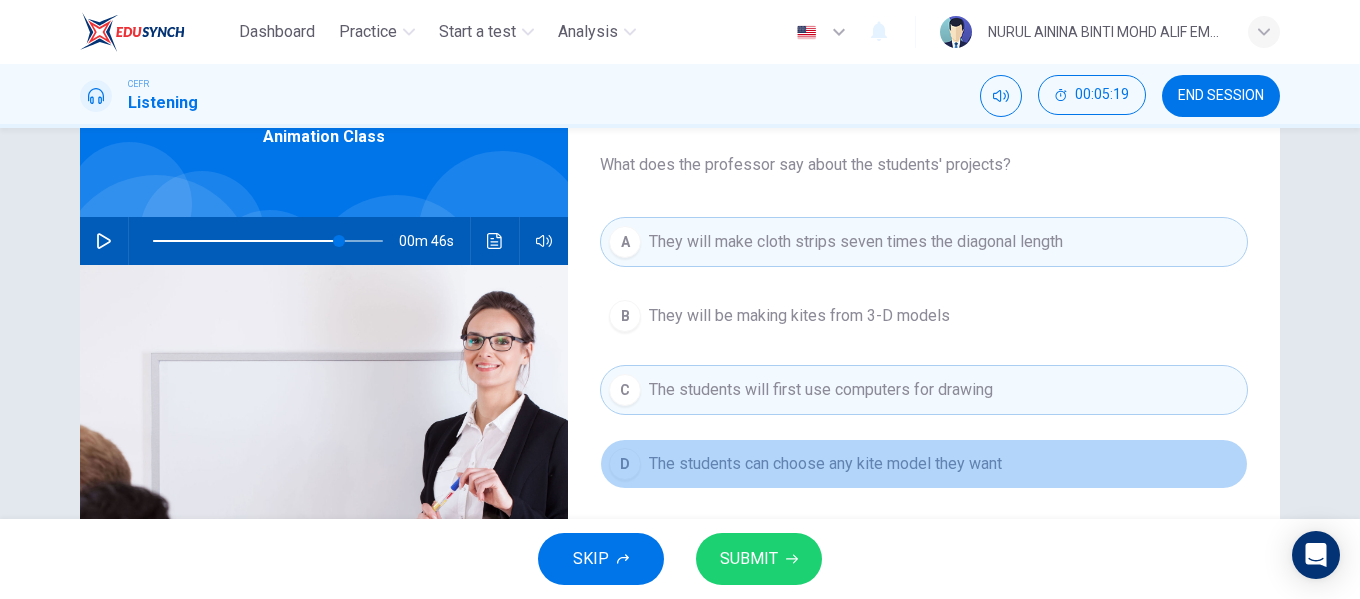 click on "The students can choose any kite model they want" at bounding box center (799, 316) 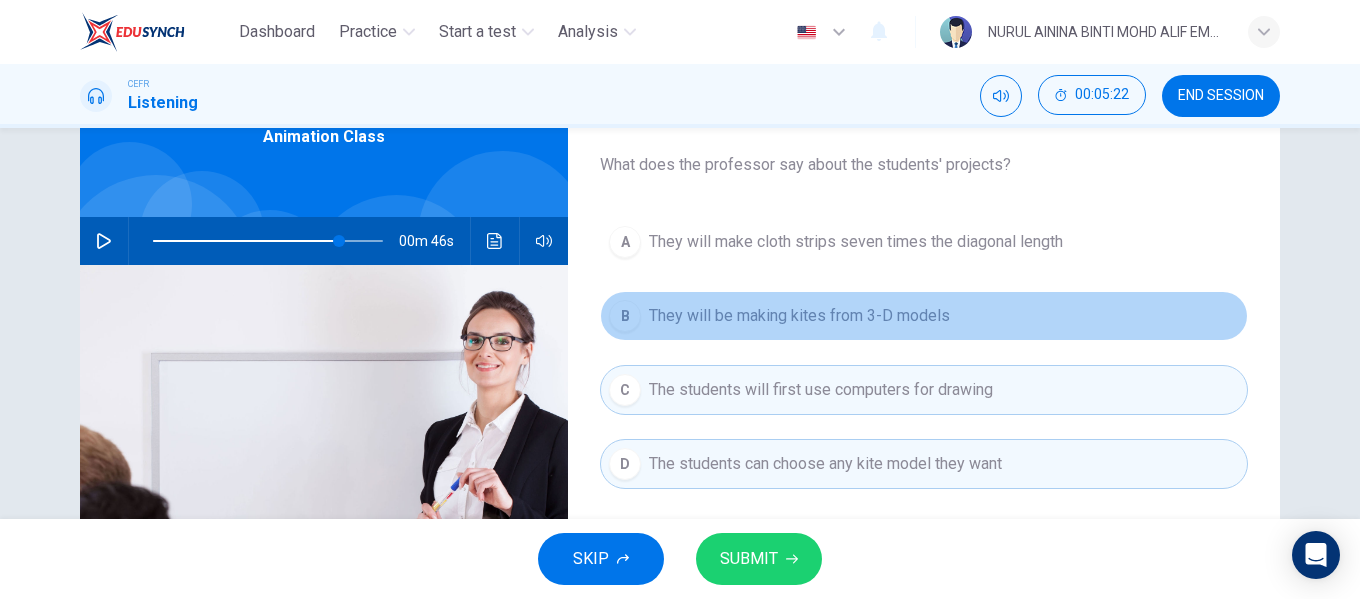 click on "They will be making kites from 3-D models" at bounding box center (856, 242) 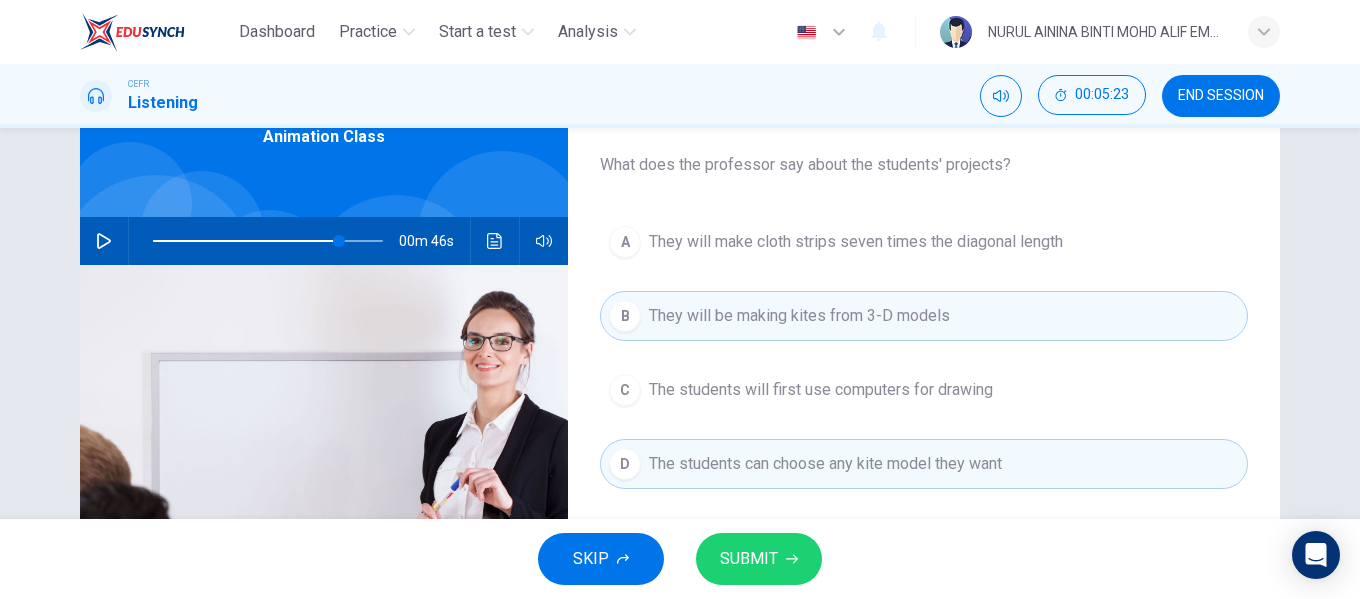 click on "The students can choose any kite model they want" at bounding box center [799, 316] 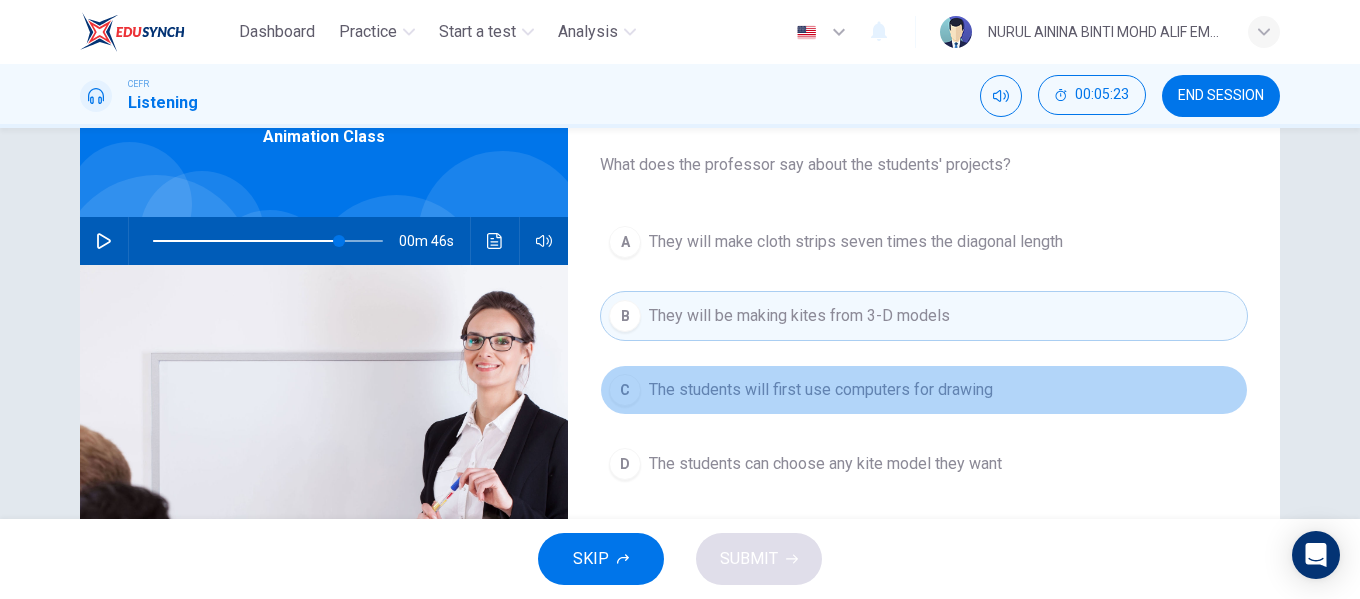 click on "The students will first use computers for drawing" at bounding box center [856, 242] 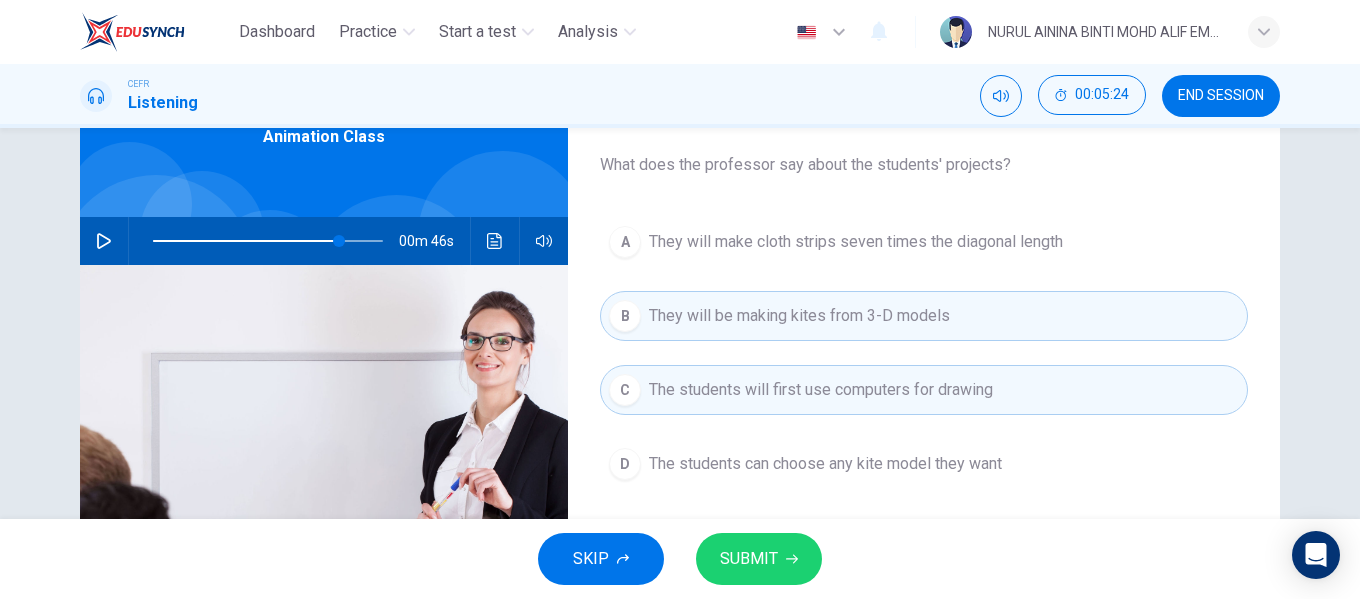 click on "SUBMIT" at bounding box center (749, 559) 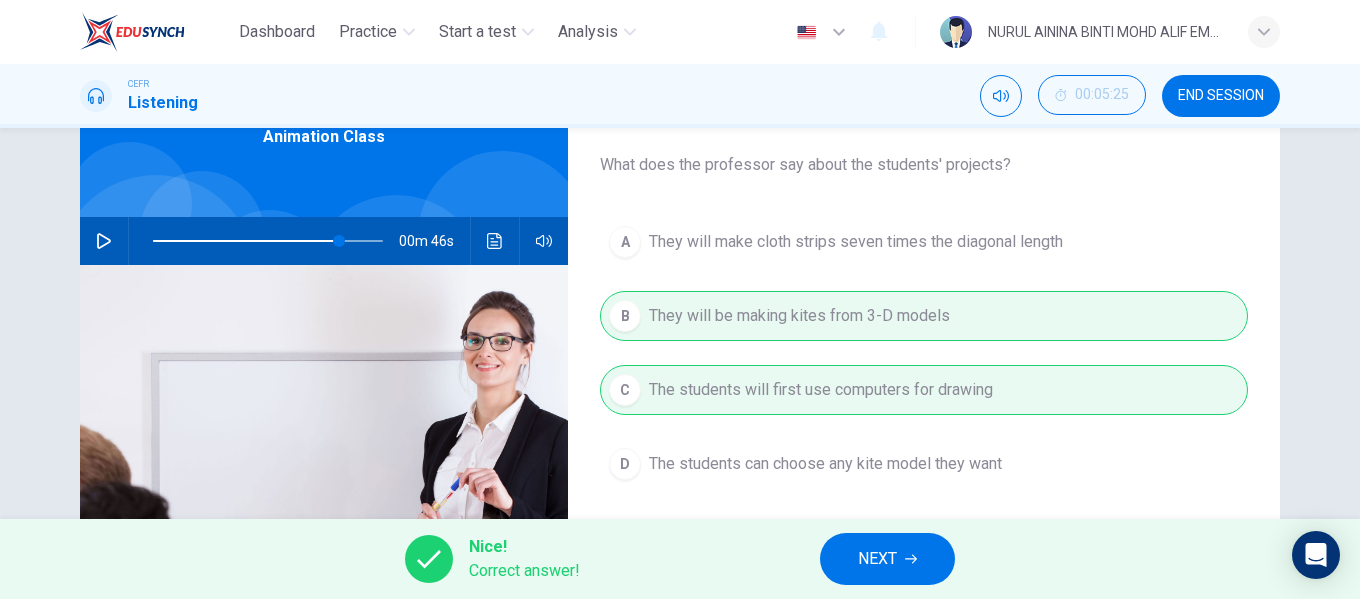 click on "NEXT" at bounding box center (877, 559) 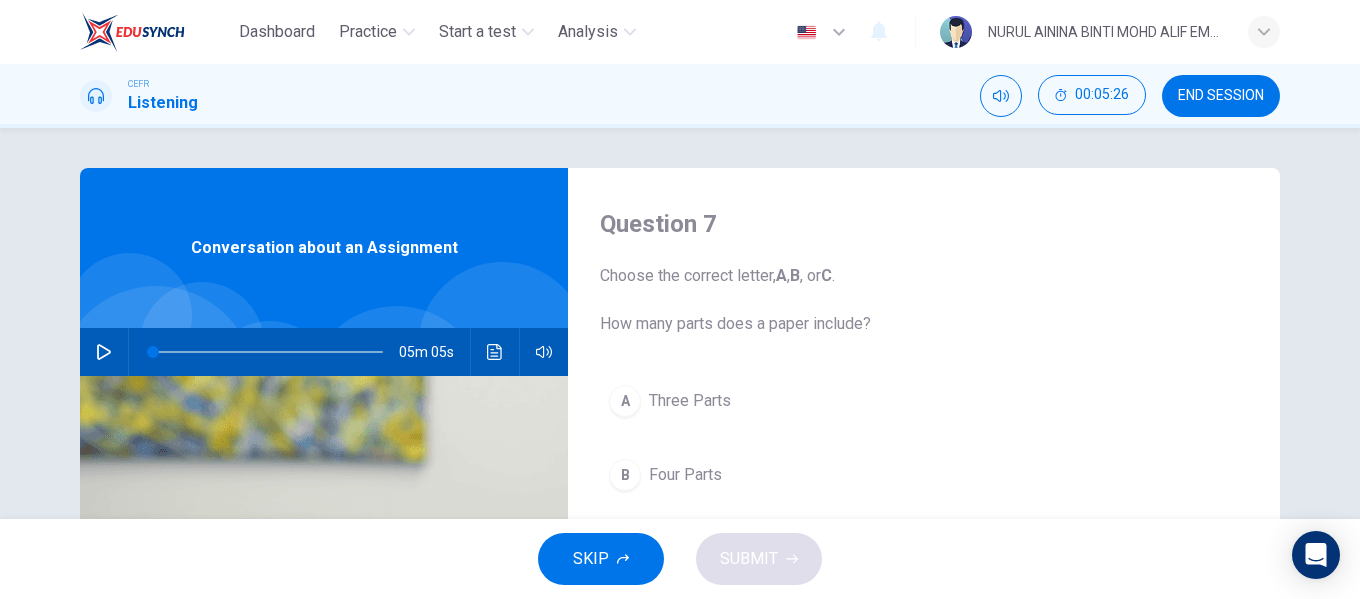 click at bounding box center (104, 352) 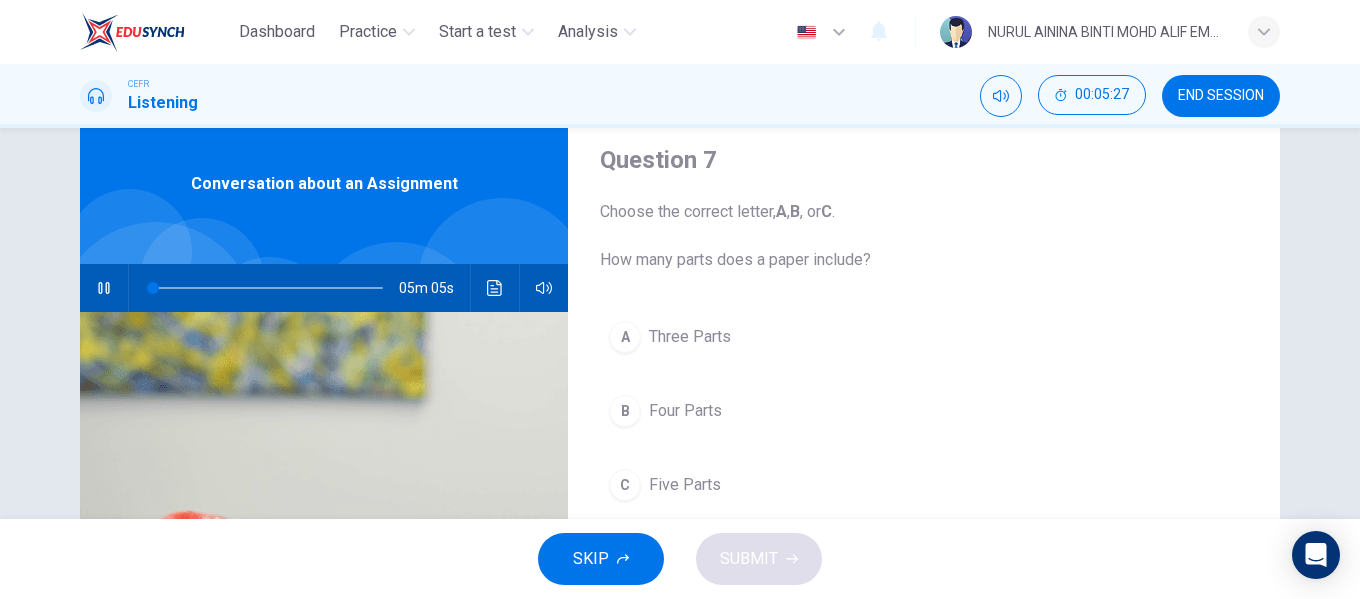 scroll, scrollTop: 100, scrollLeft: 0, axis: vertical 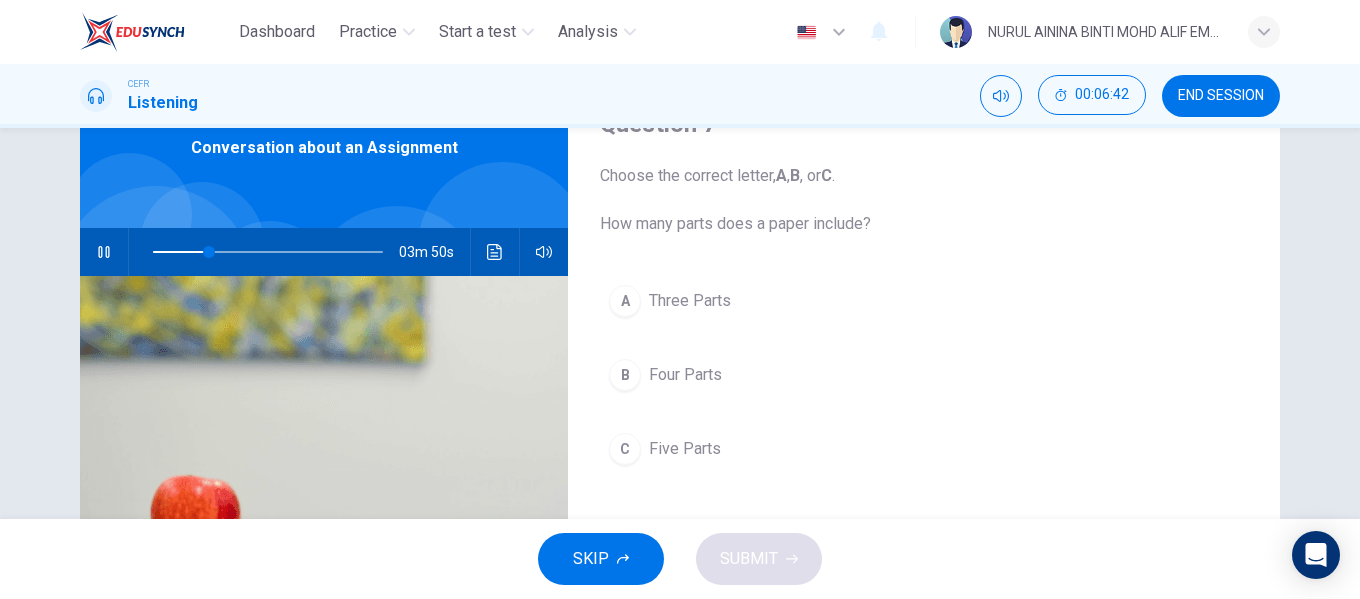 click on "Four Parts" at bounding box center (690, 301) 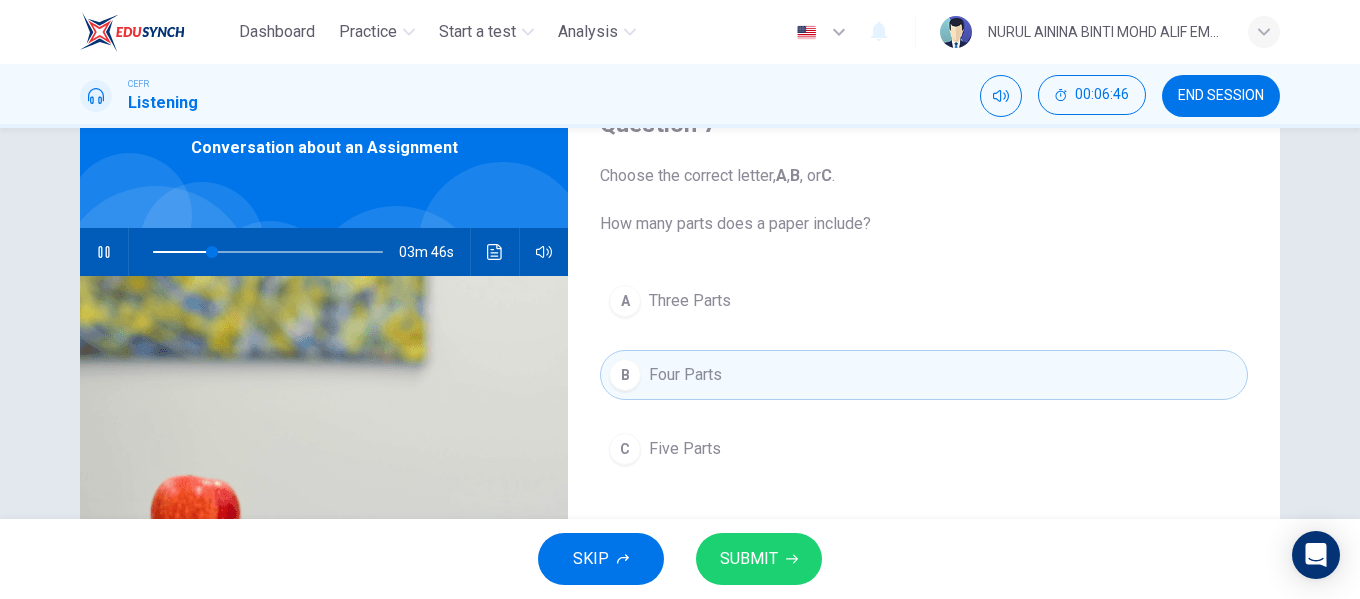 click on "Five Parts" at bounding box center (690, 301) 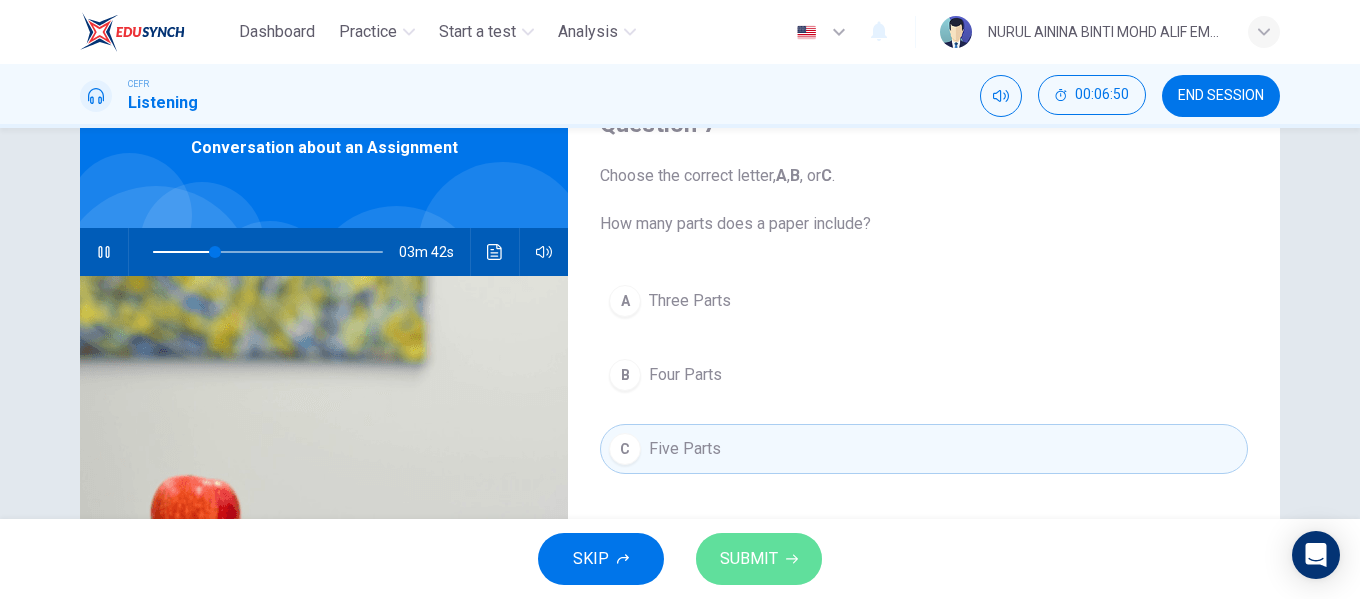 click on "SUBMIT" at bounding box center (749, 559) 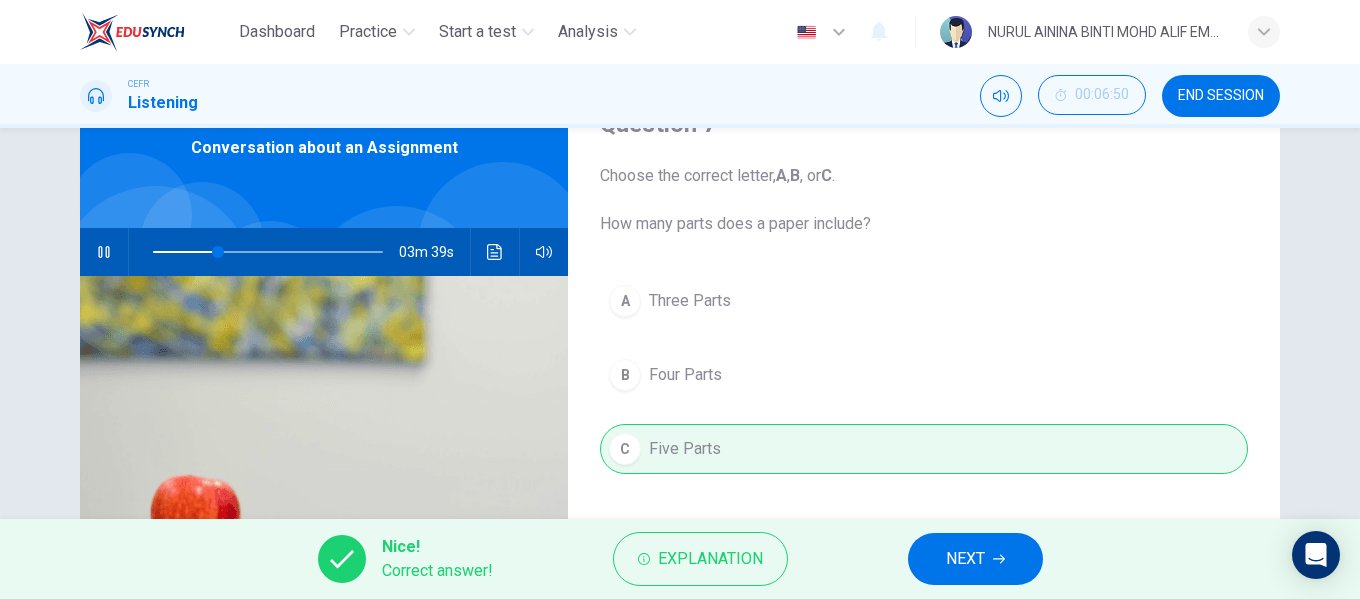 click on "NEXT" at bounding box center (965, 559) 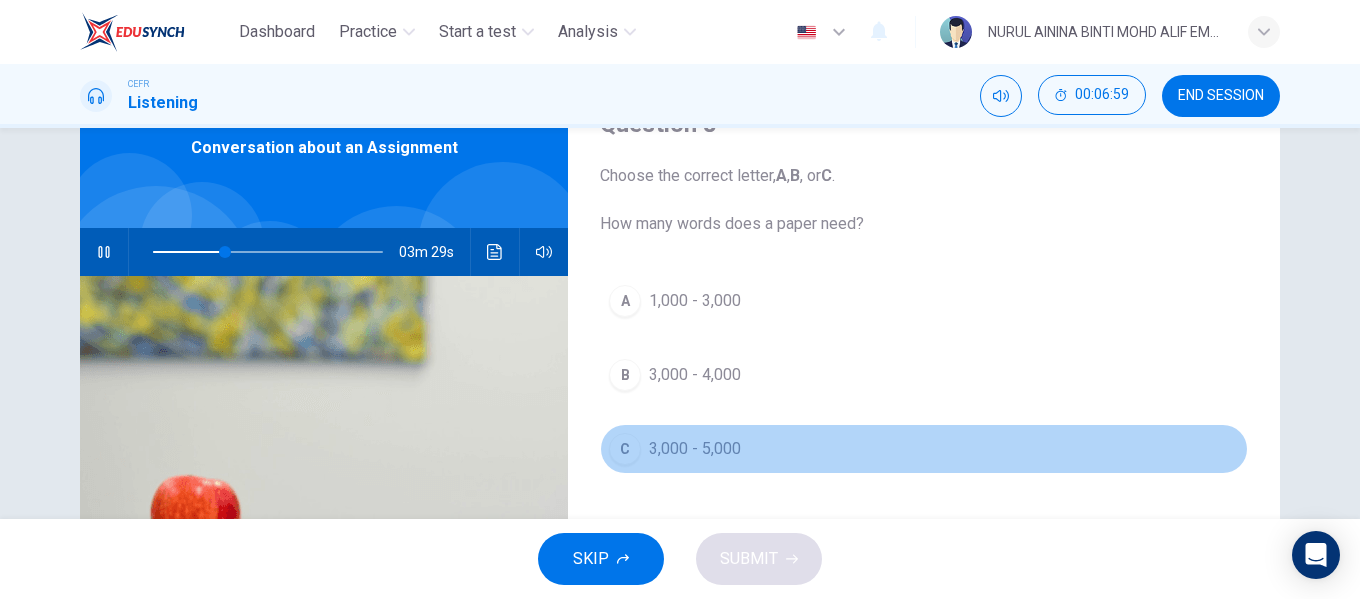 click on "3,000 - 5,000" at bounding box center (695, 301) 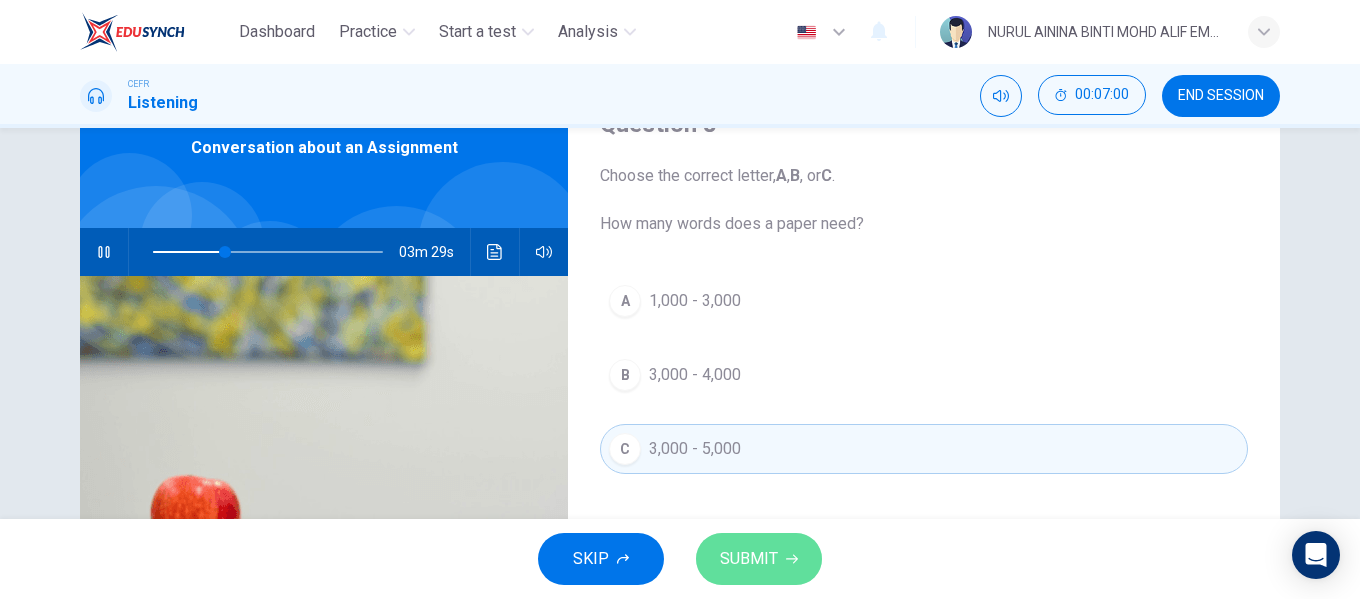 click on "SUBMIT" at bounding box center (749, 559) 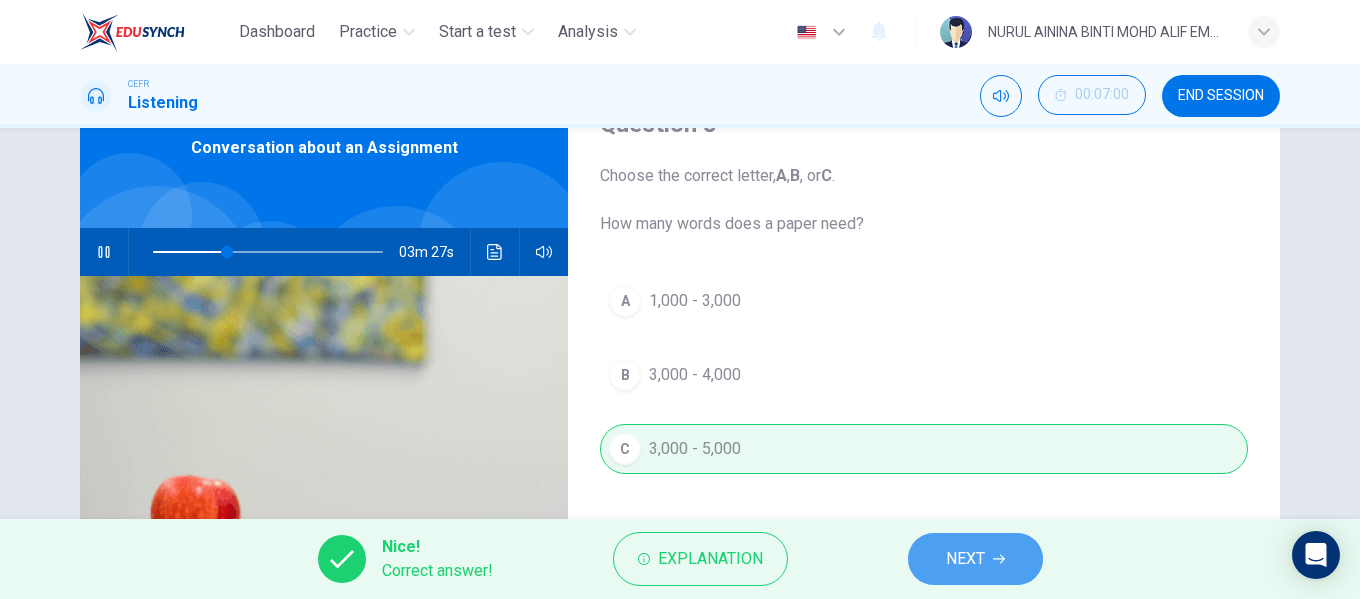 click on "NEXT" at bounding box center [975, 559] 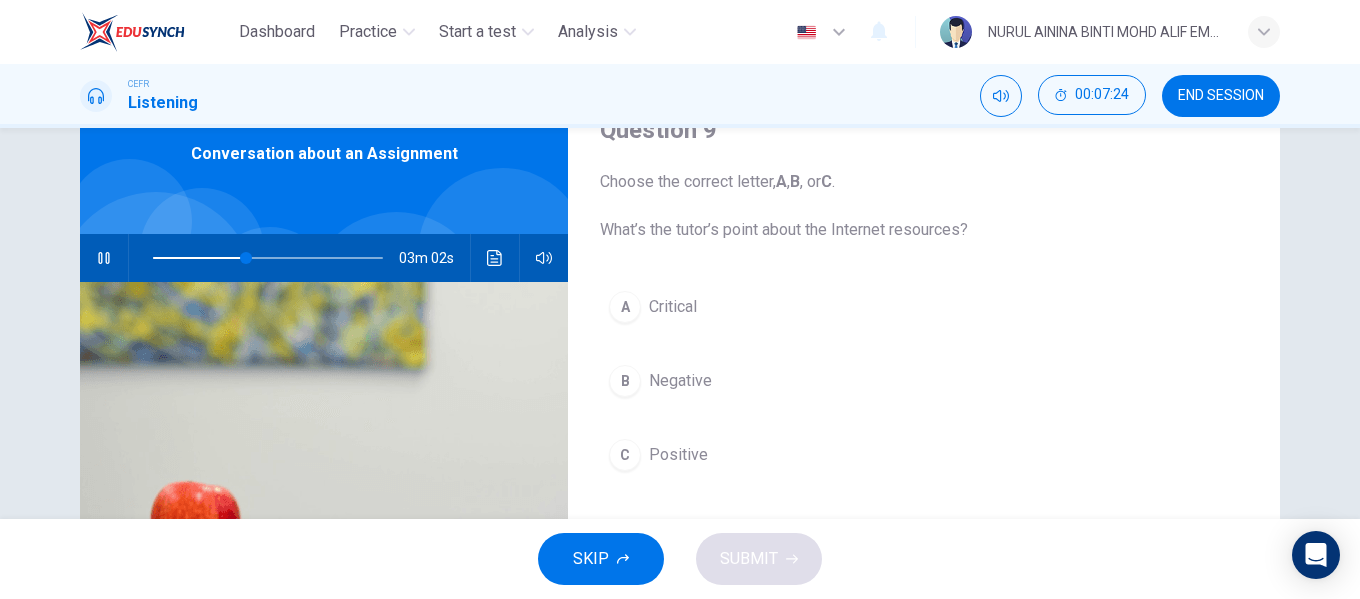 scroll, scrollTop: 79, scrollLeft: 0, axis: vertical 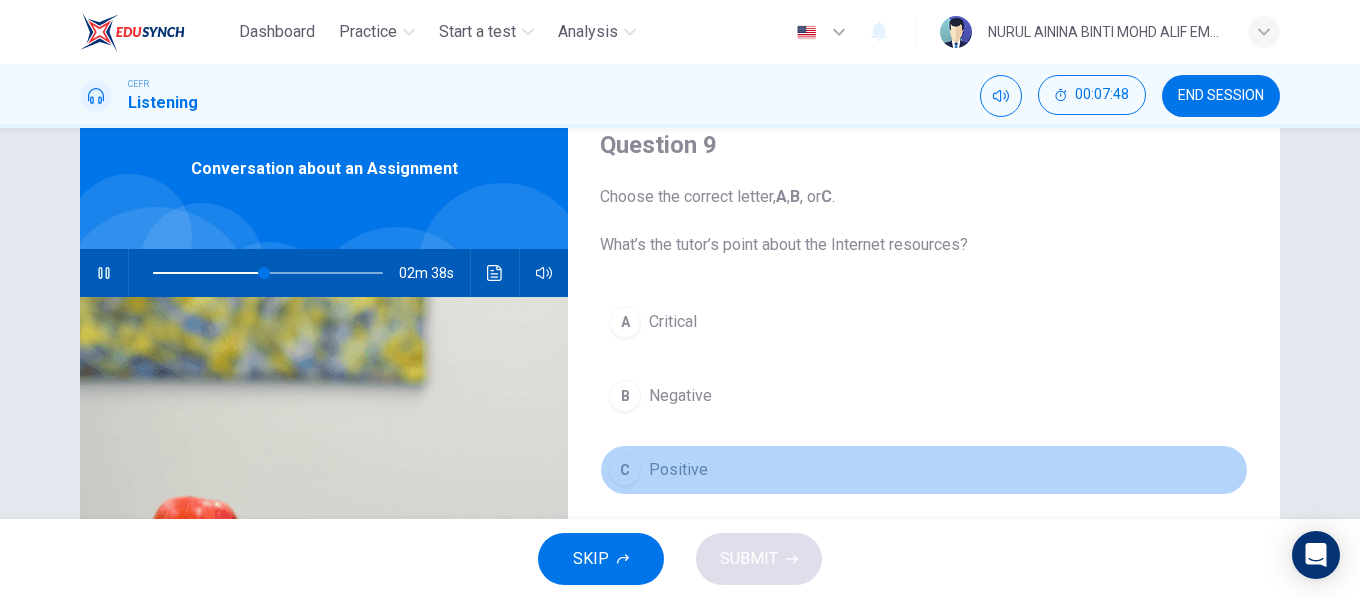 click on "Positive" at bounding box center (673, 322) 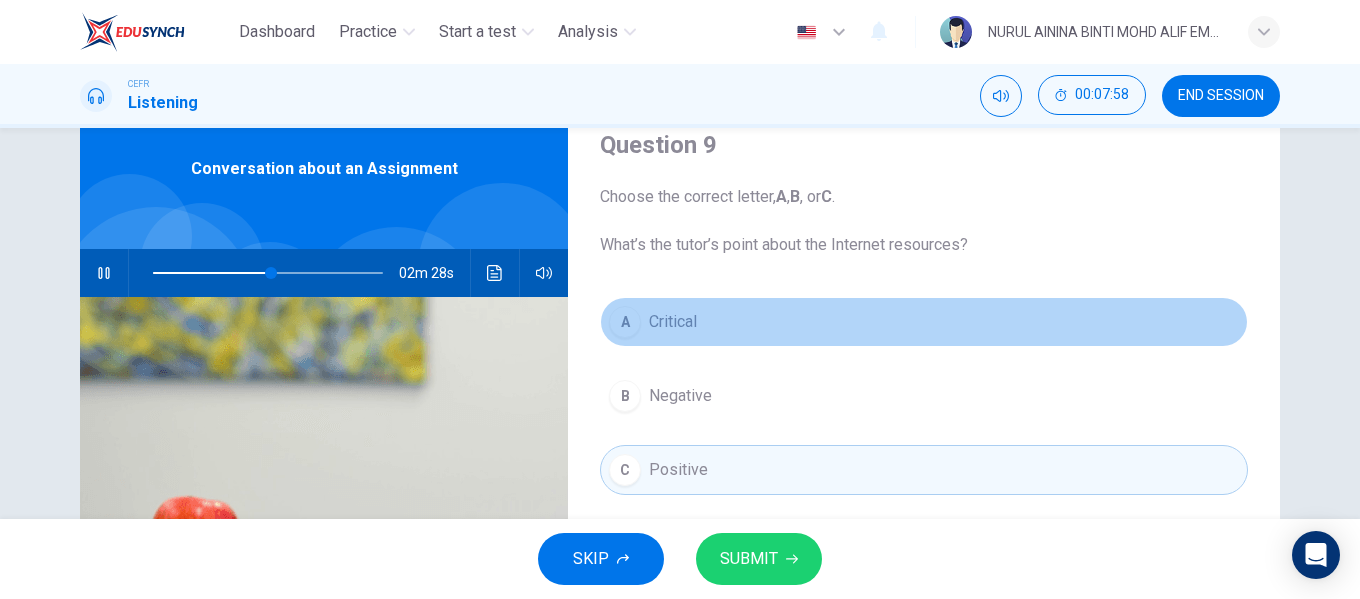 click on "A Critical" at bounding box center [924, 322] 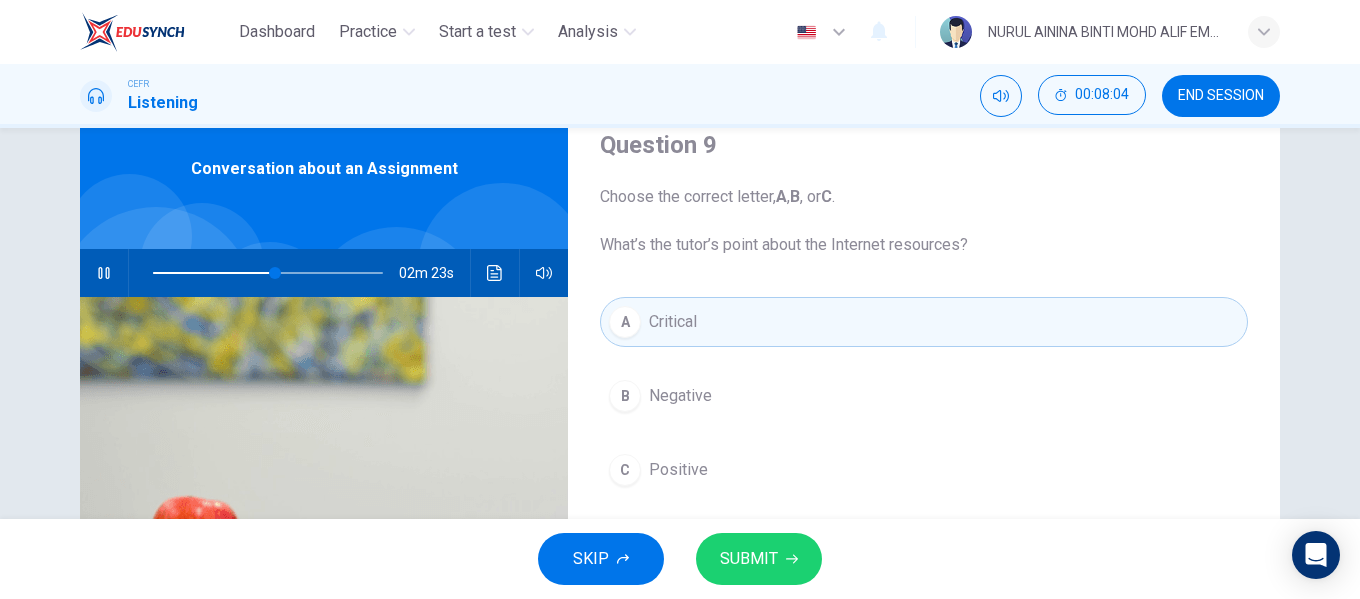 click on "SUBMIT" at bounding box center (749, 559) 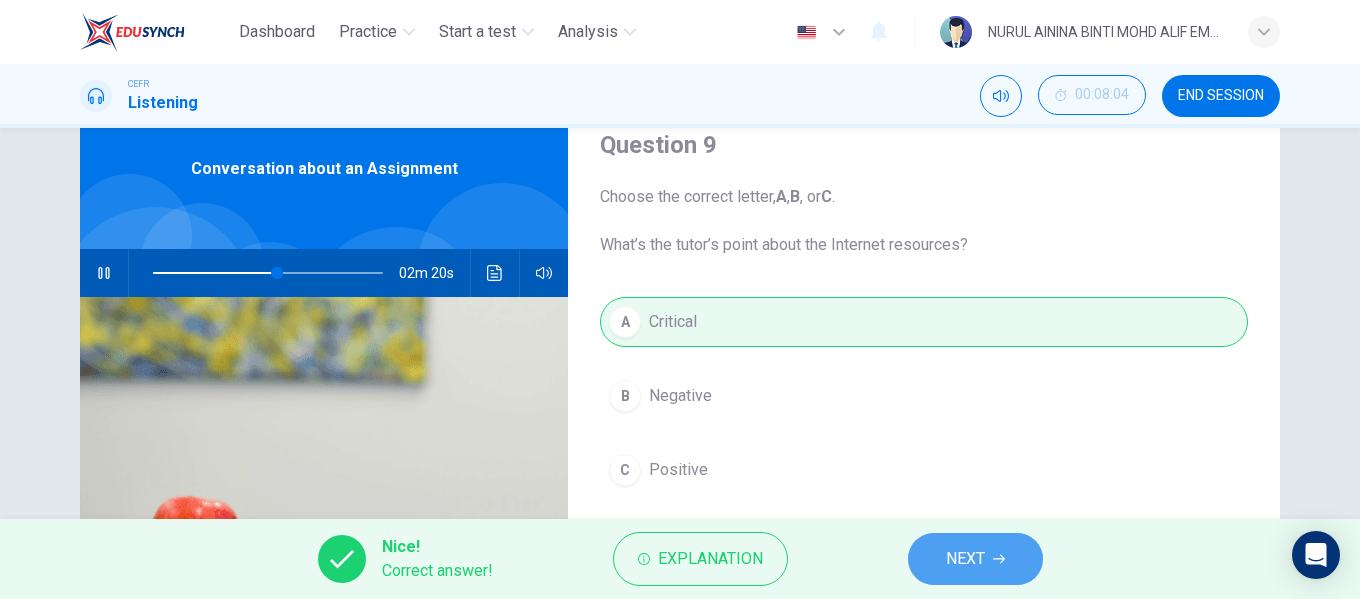 click at bounding box center [999, 559] 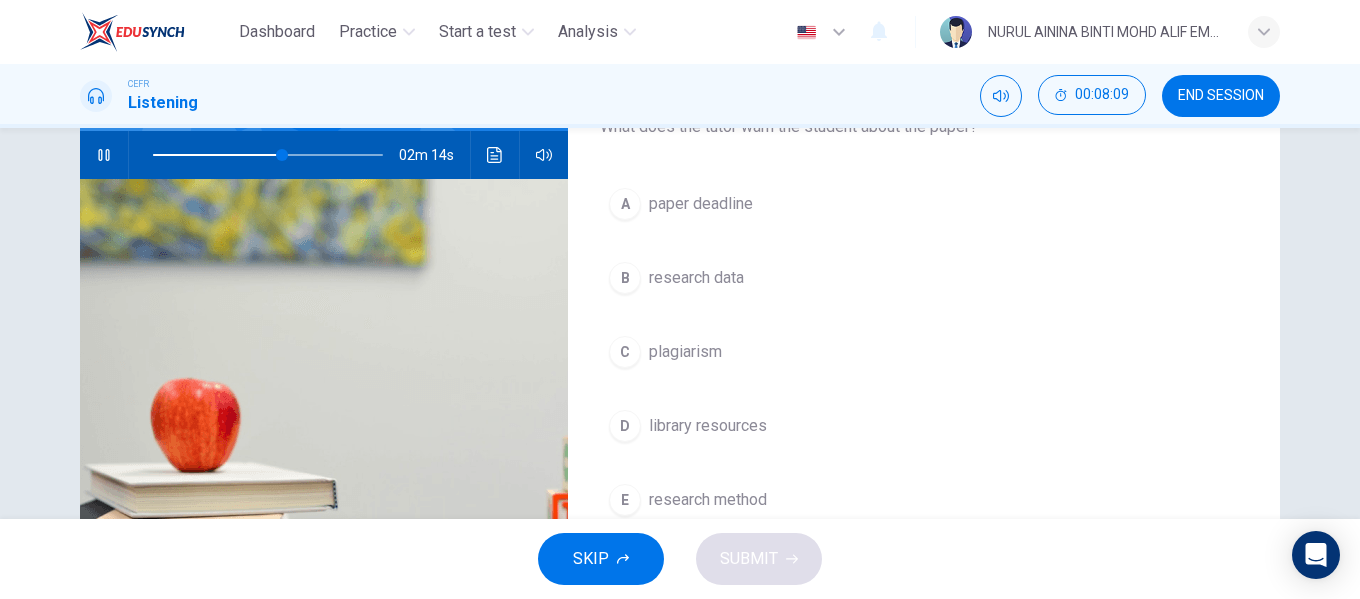 scroll, scrollTop: 96, scrollLeft: 0, axis: vertical 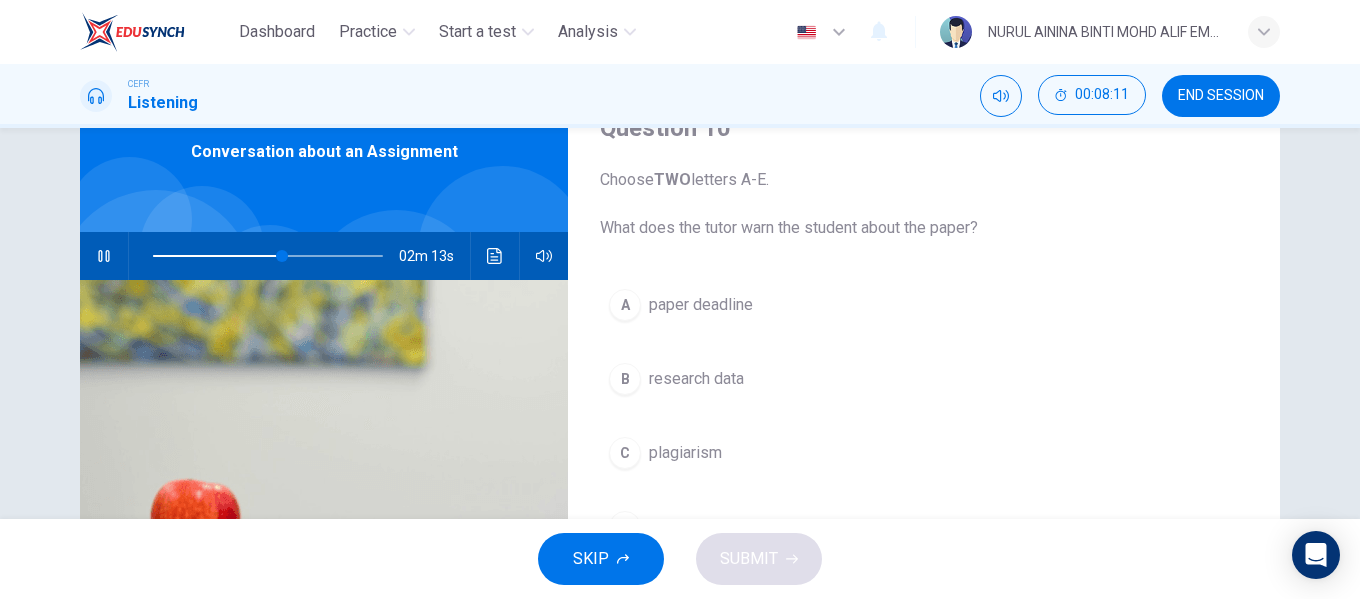click at bounding box center (104, 256) 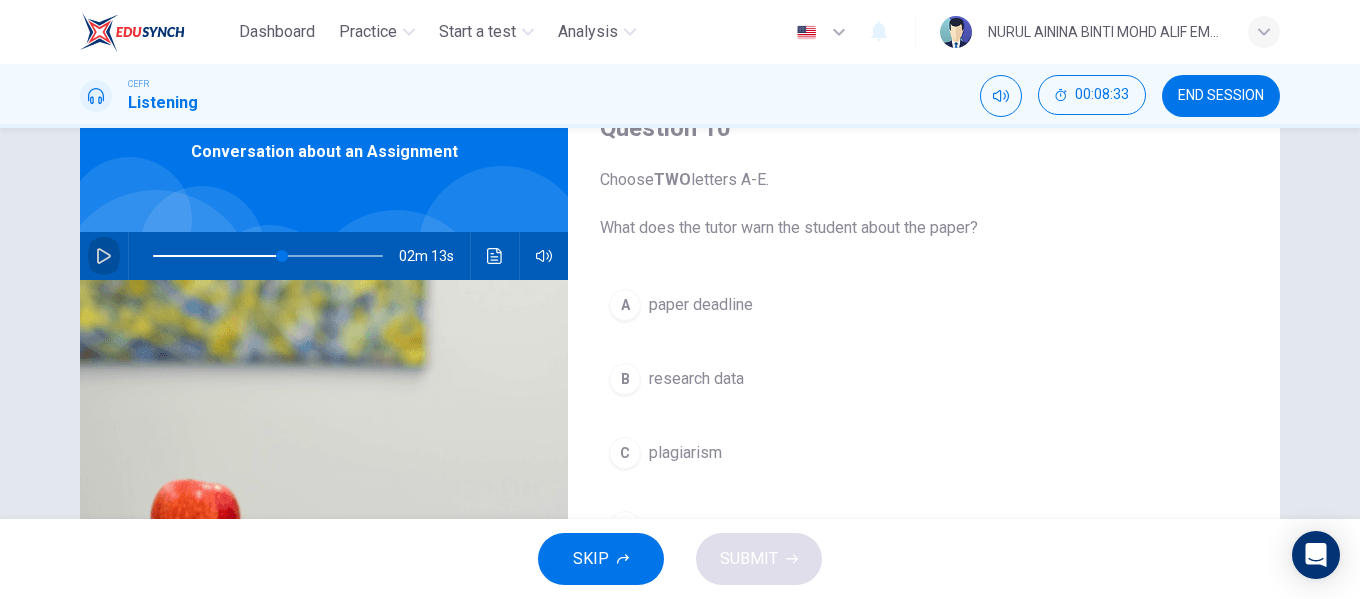 click at bounding box center [104, 256] 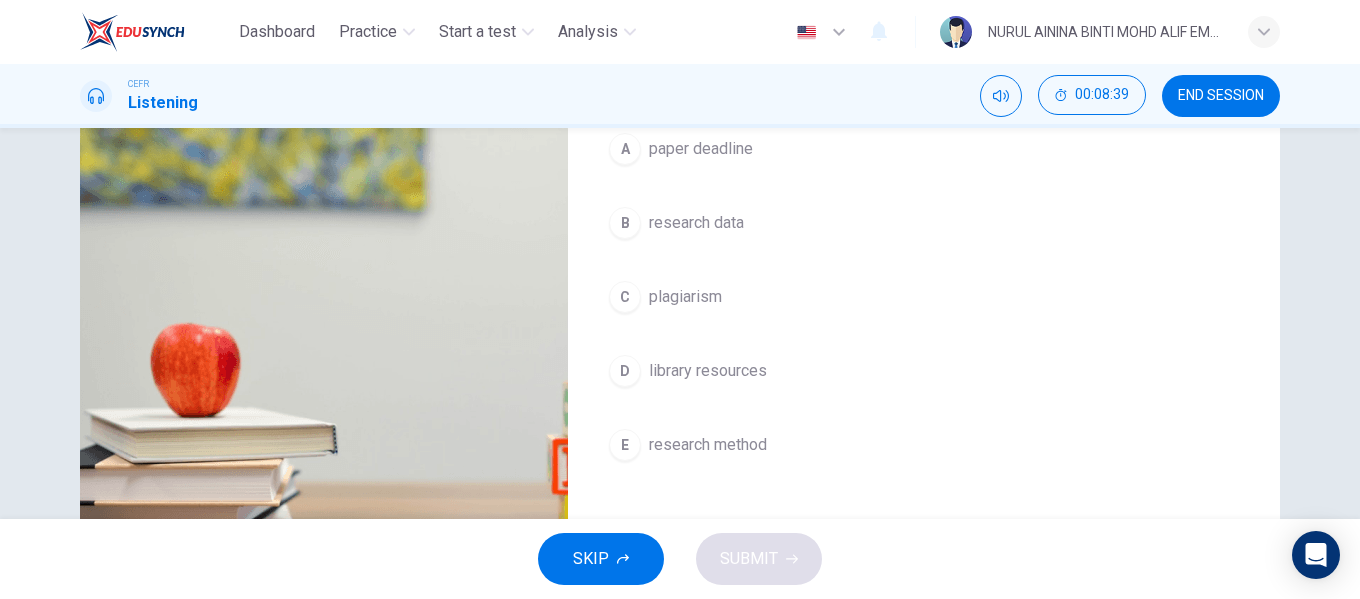 scroll, scrollTop: 241, scrollLeft: 0, axis: vertical 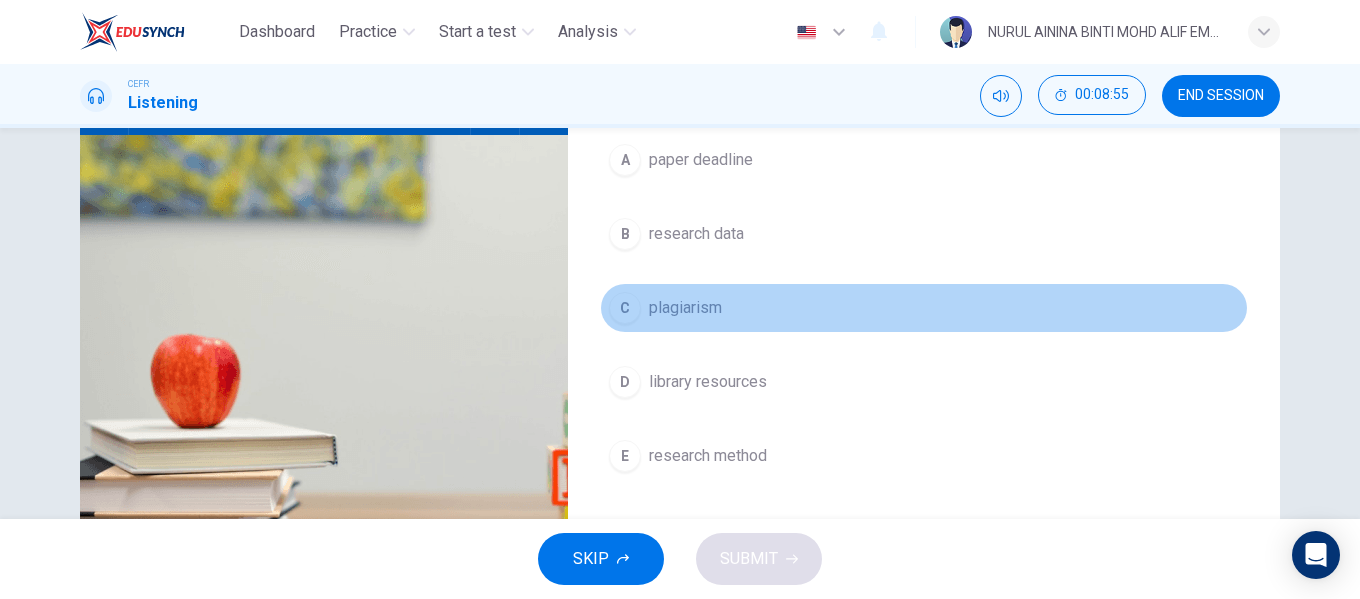 click on "C plagiarism" at bounding box center (924, 308) 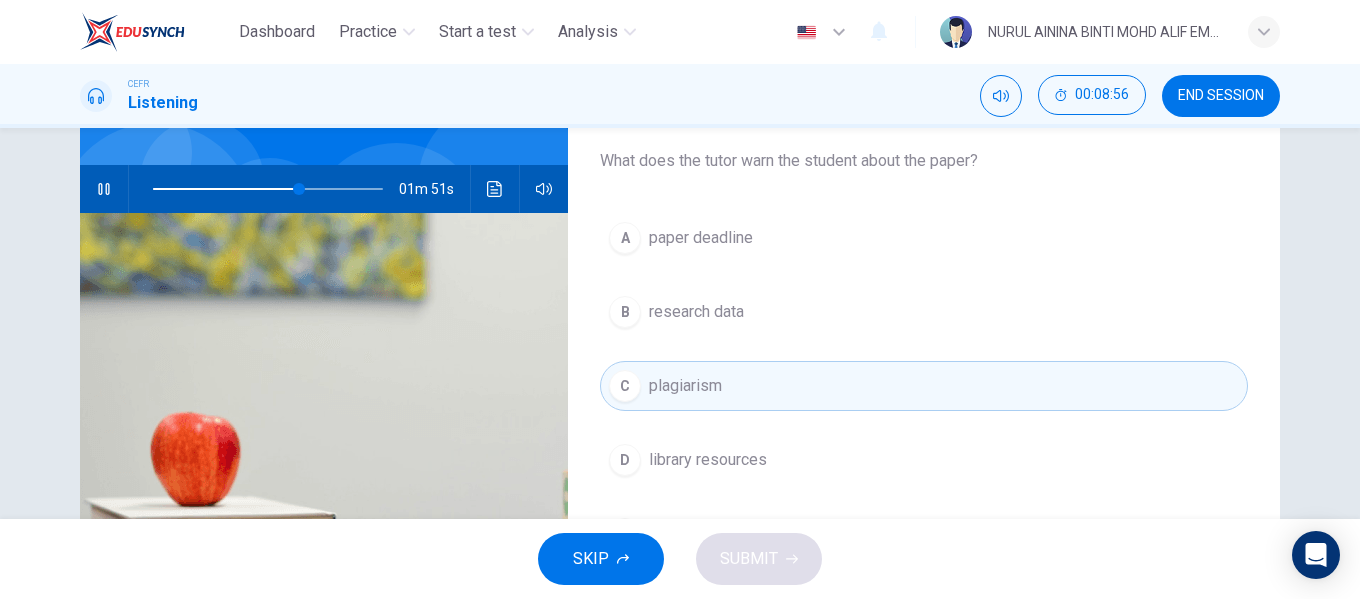 scroll, scrollTop: 159, scrollLeft: 0, axis: vertical 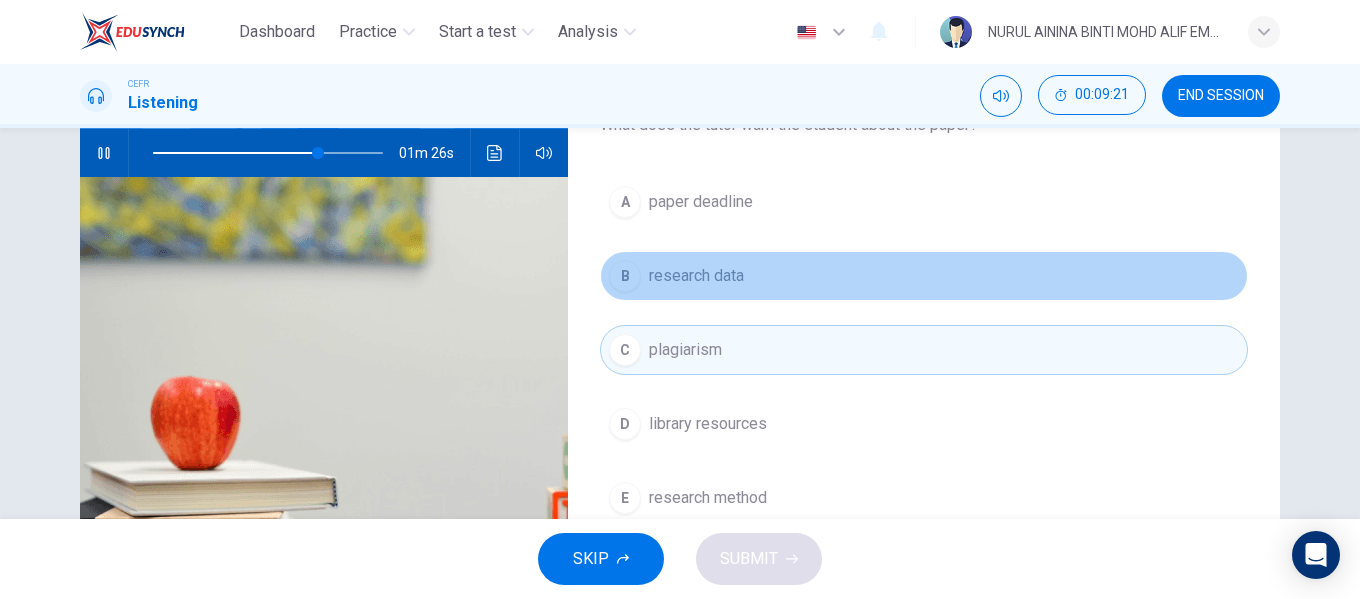 click on "research data" at bounding box center [701, 202] 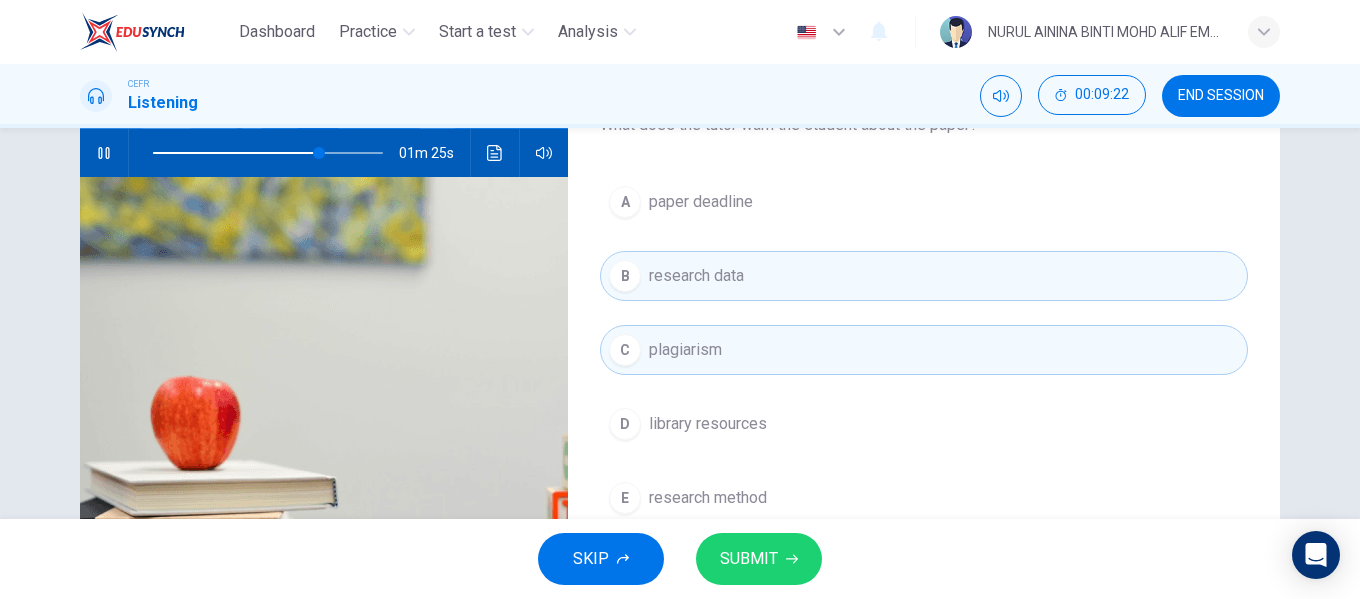 click on "SUBMIT" at bounding box center [759, 559] 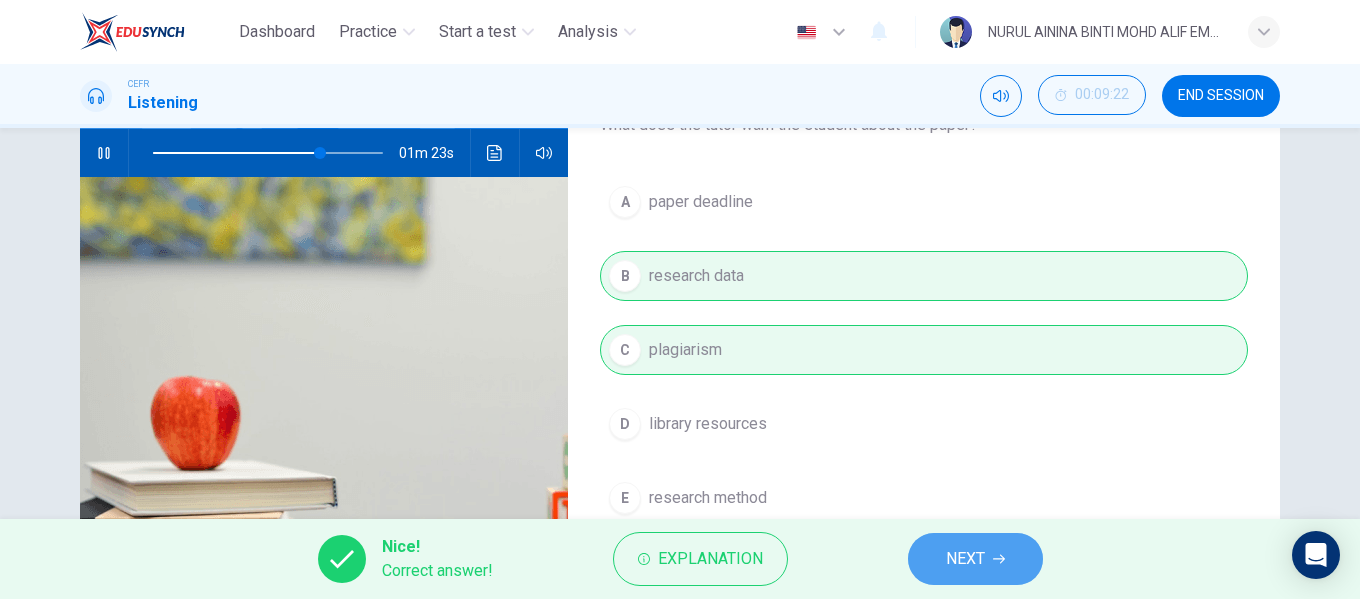 click on "NEXT" at bounding box center (965, 559) 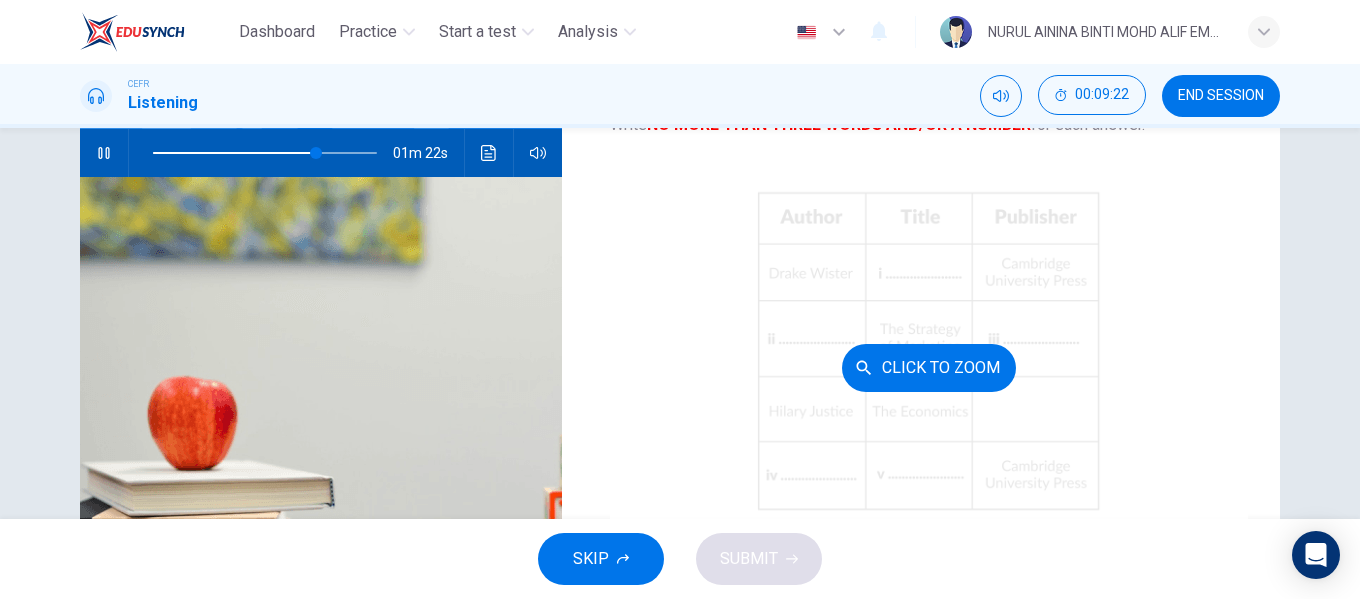 scroll, scrollTop: 0, scrollLeft: 0, axis: both 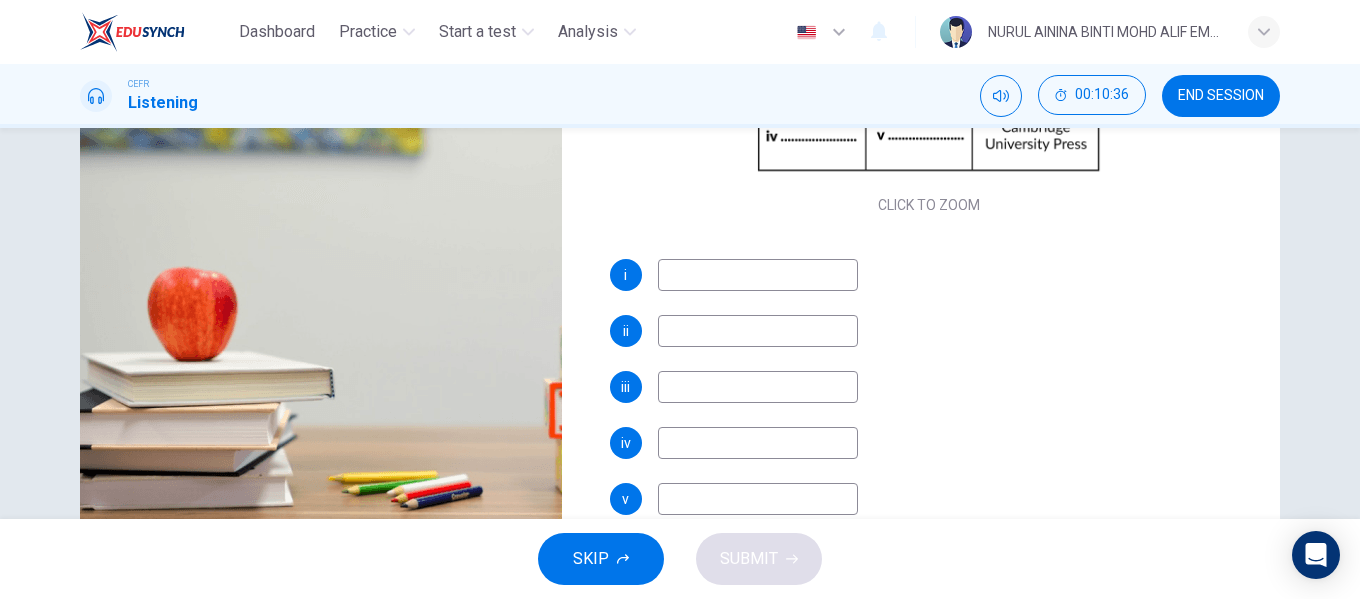click at bounding box center (758, 275) 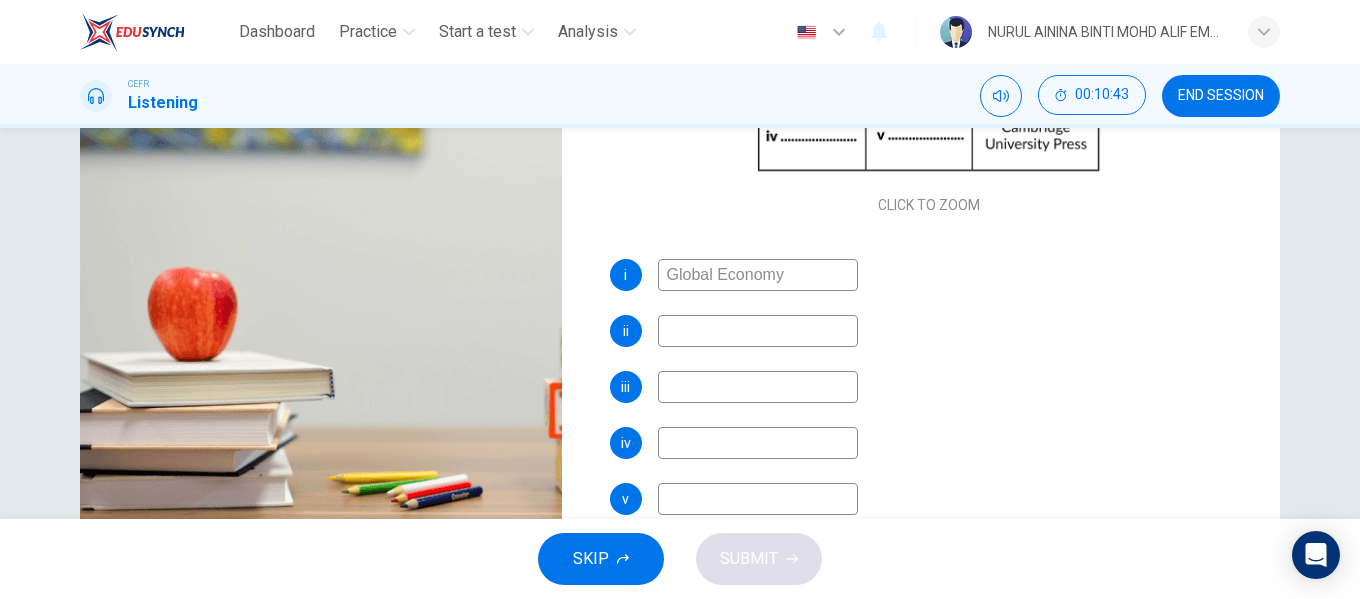 type on "Global Economy" 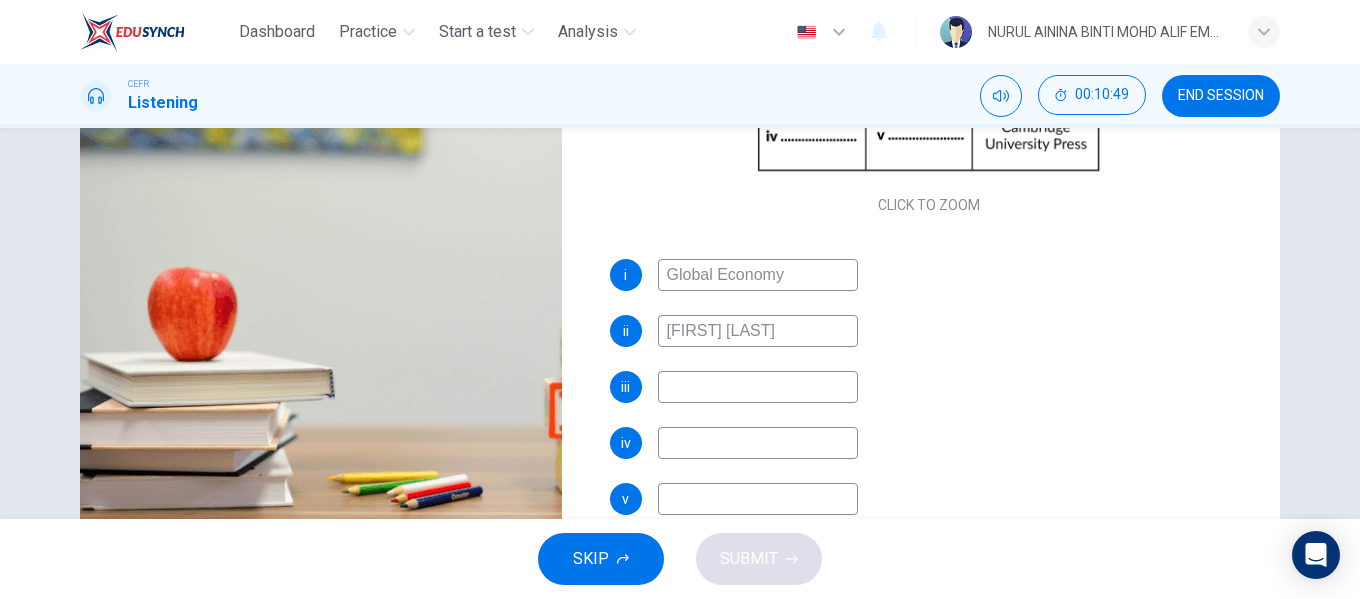 type on "[FIRST] [LAST]" 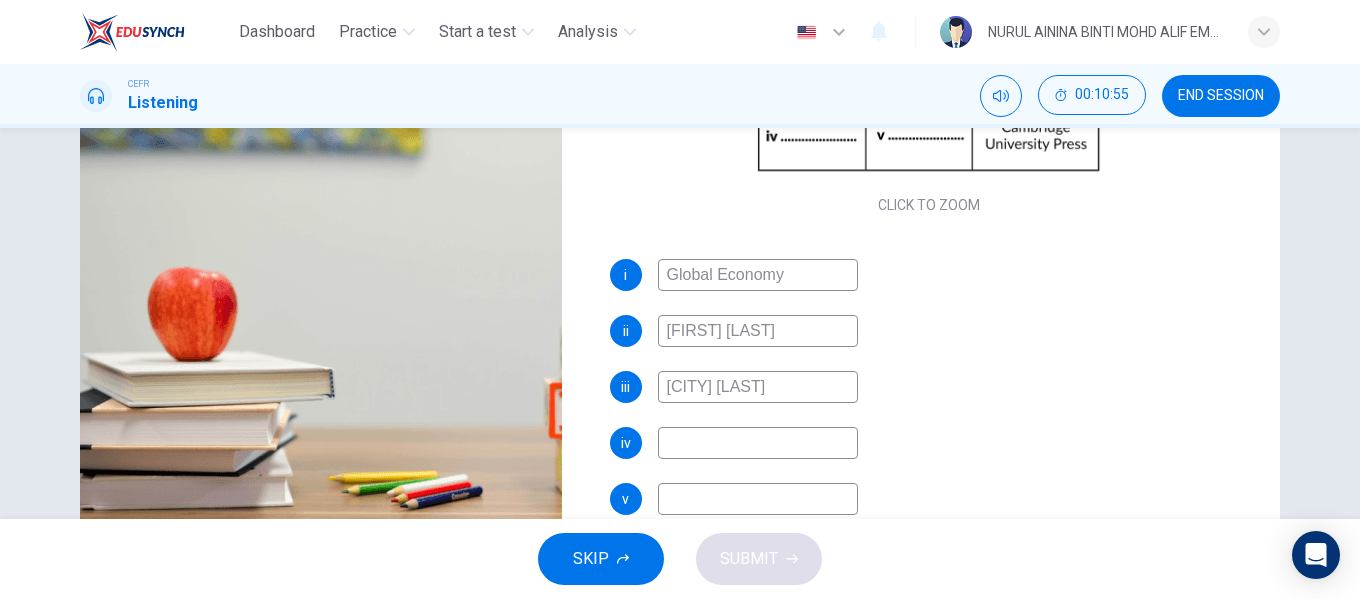 type on "[CITY] [LAST]" 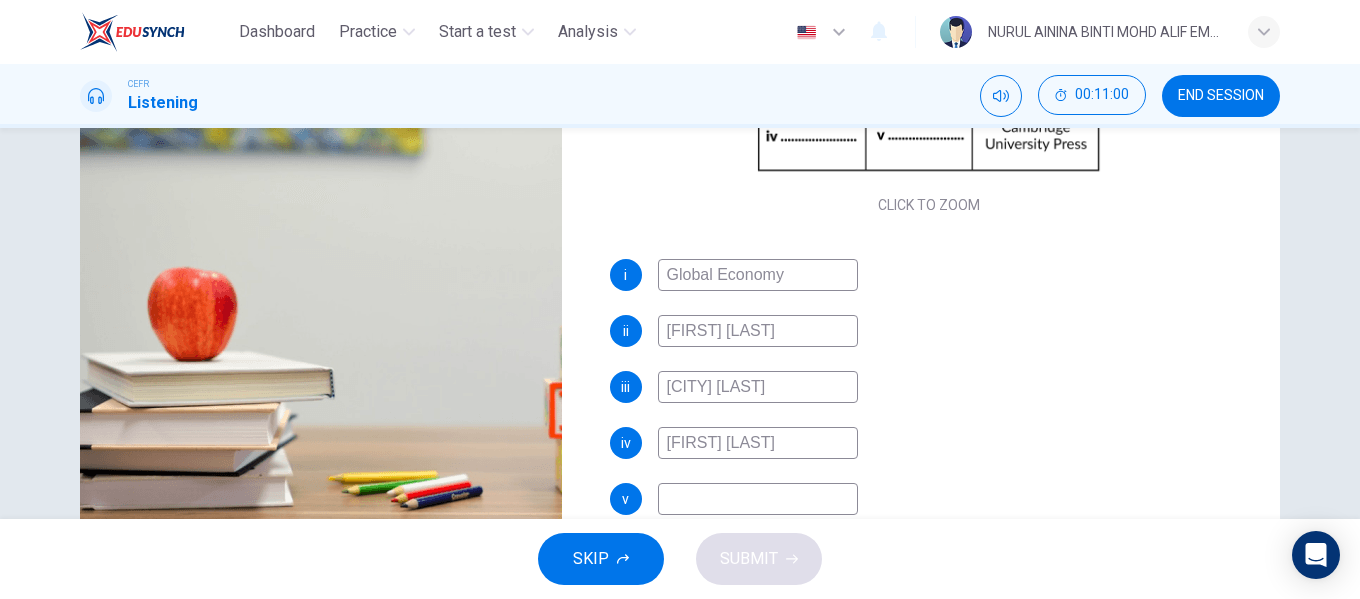 scroll, scrollTop: 361, scrollLeft: 0, axis: vertical 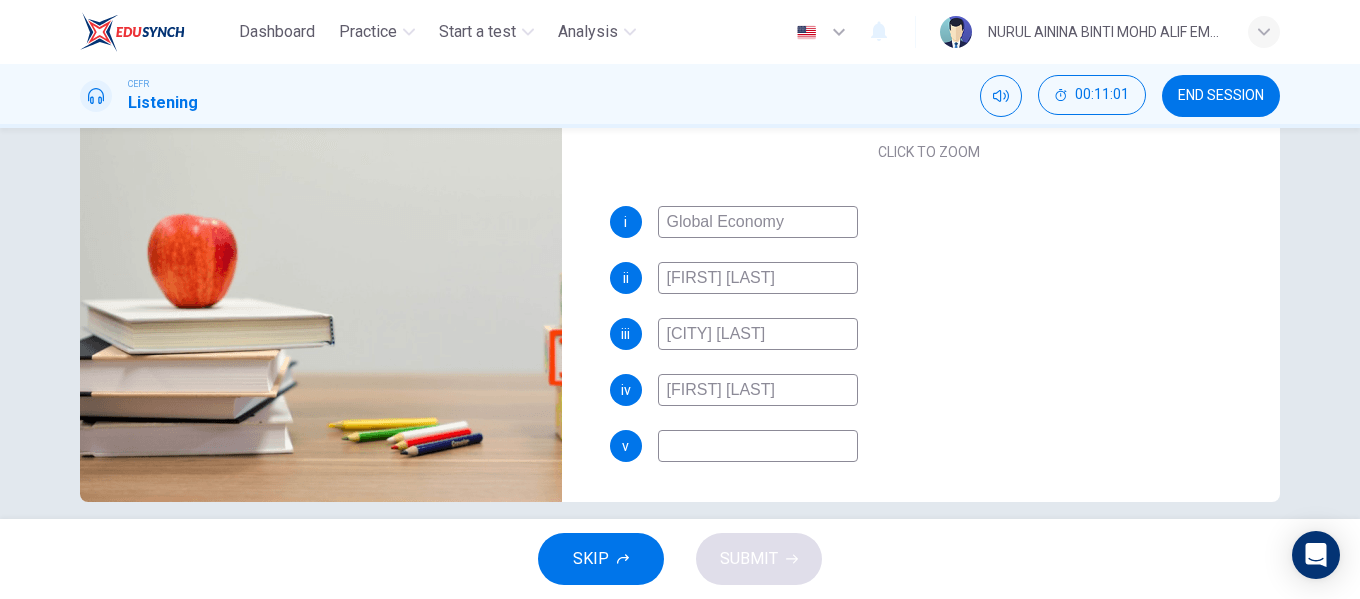 type on "[FIRST] [LAST]" 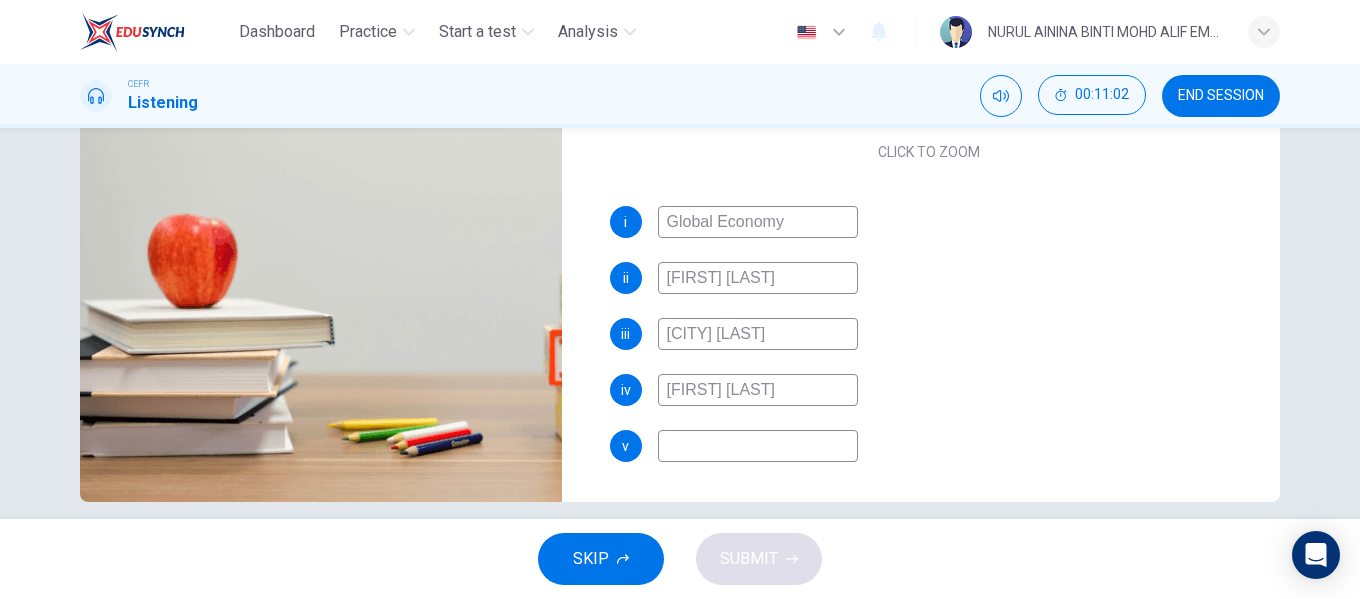 click at bounding box center [758, 222] 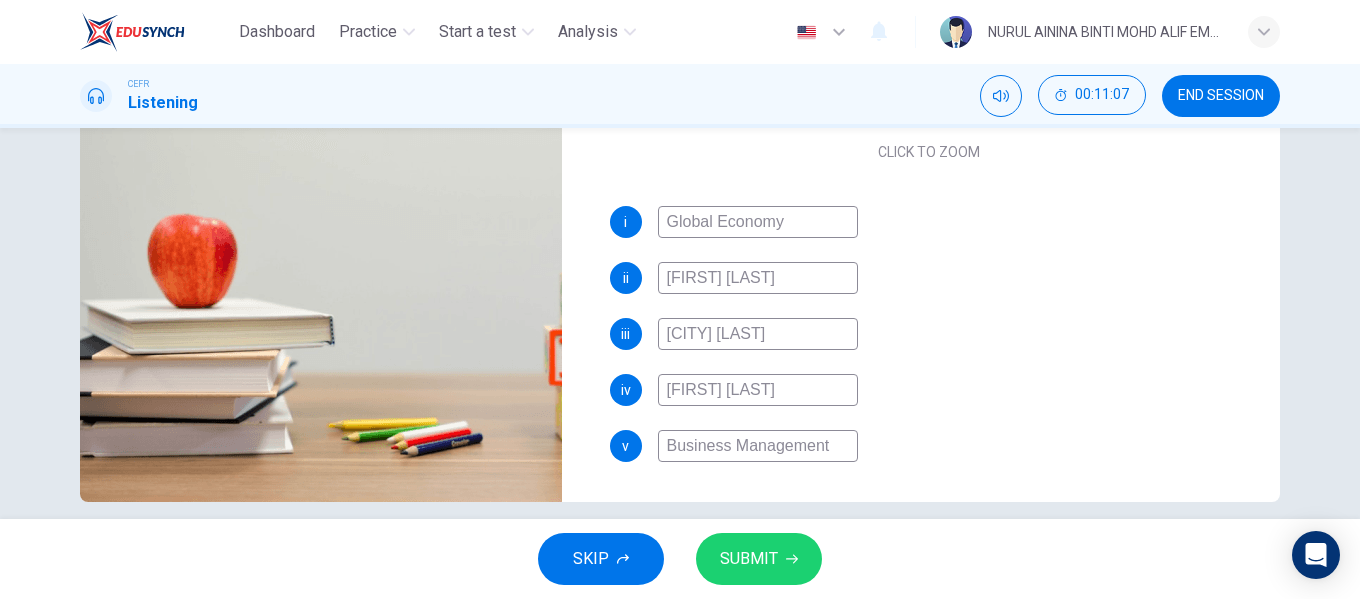 type on "Business Management" 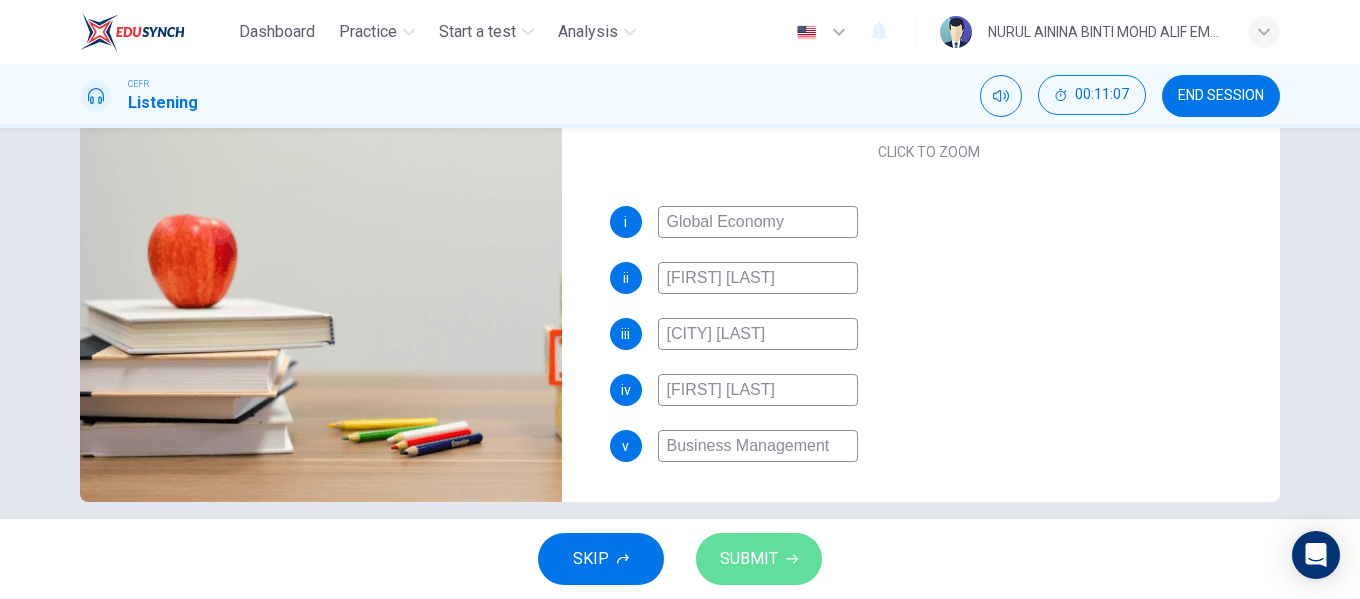 click on "SUBMIT" at bounding box center [749, 559] 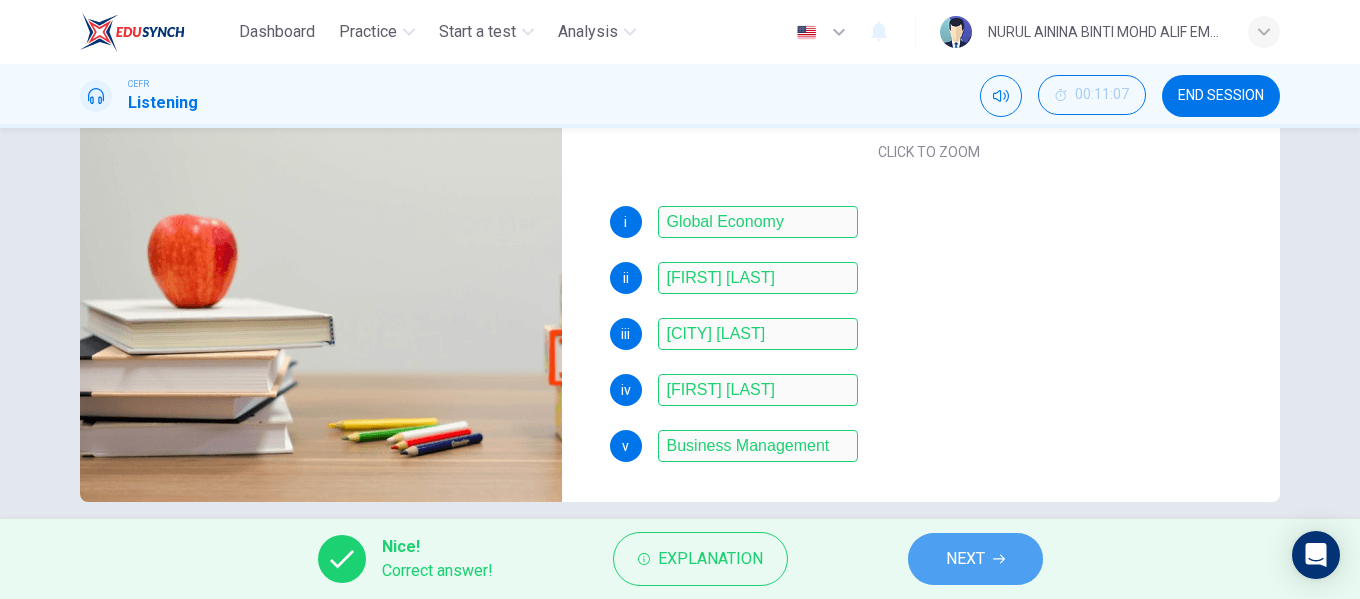 click on "NEXT" at bounding box center [965, 559] 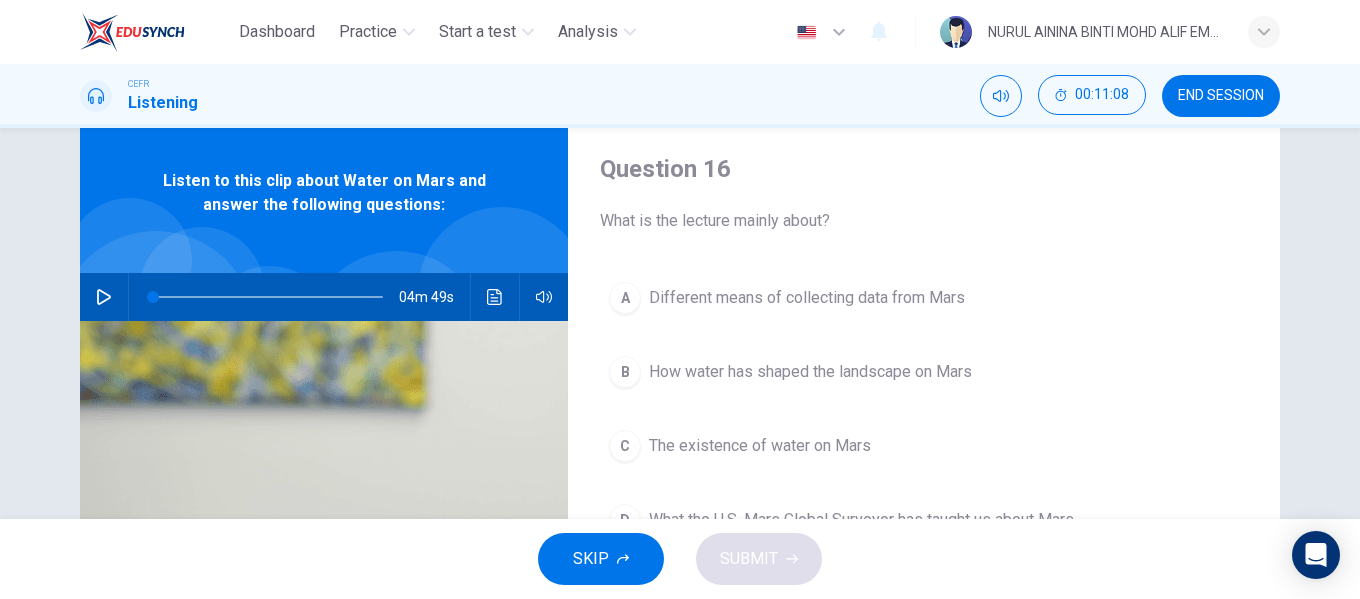 scroll, scrollTop: 100, scrollLeft: 0, axis: vertical 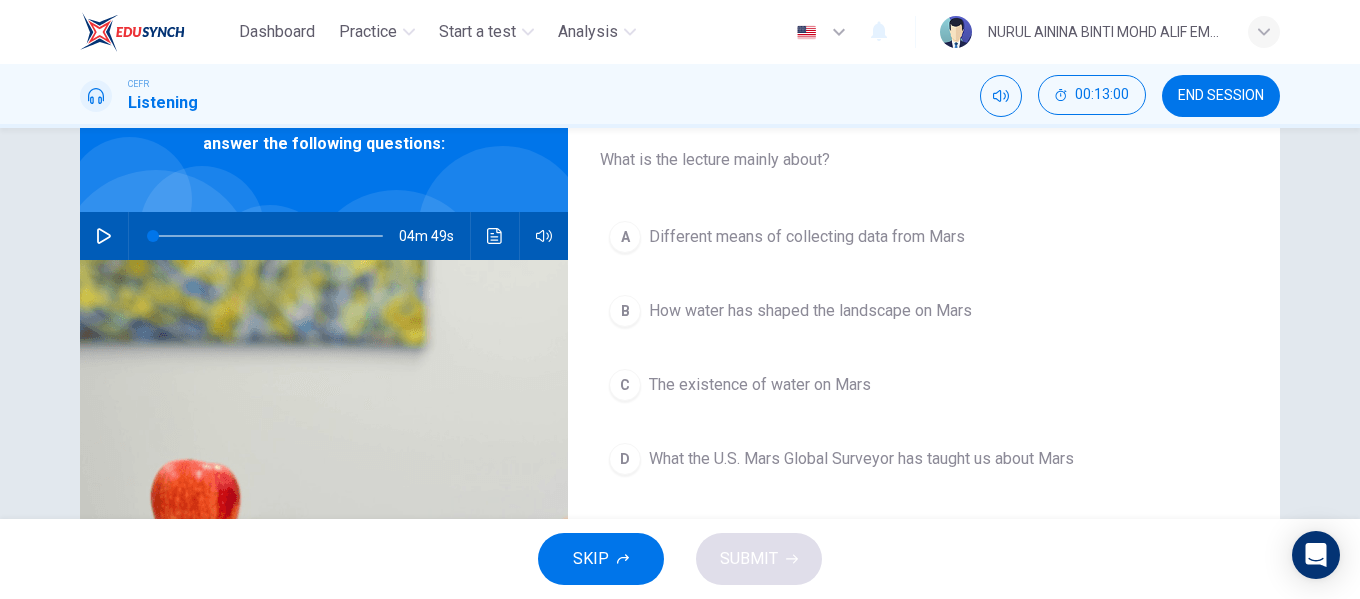 click at bounding box center (104, 236) 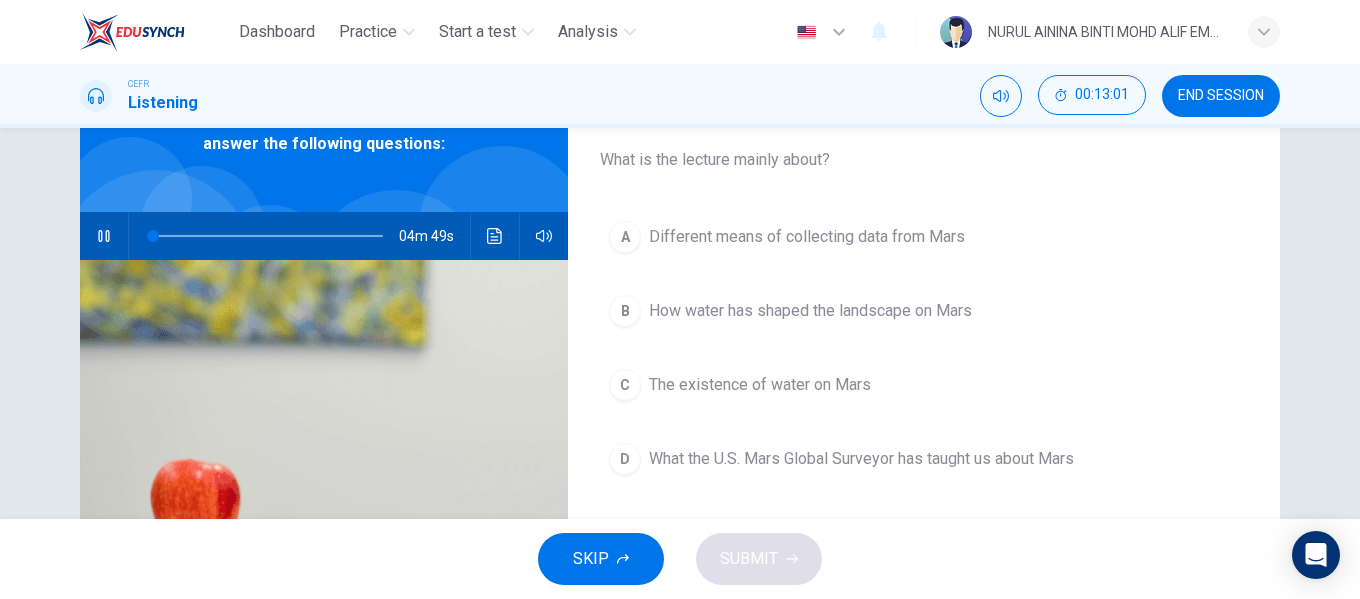 click on "The existence of water on Mars" at bounding box center (807, 237) 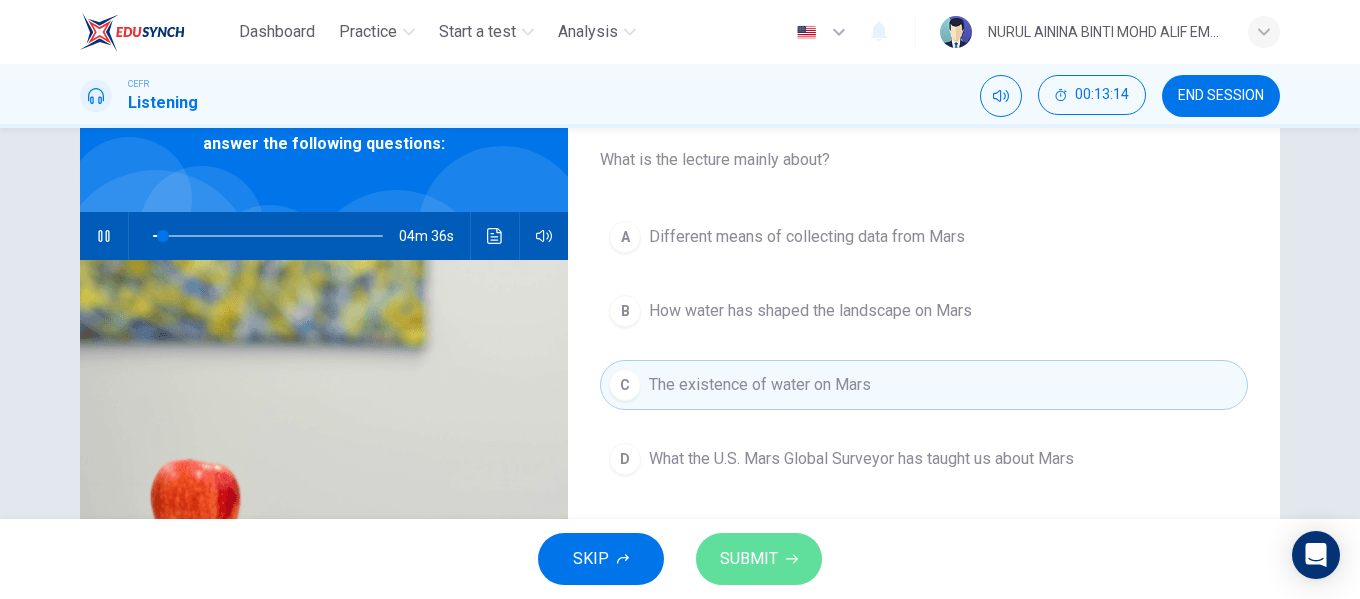 click on "SUBMIT" at bounding box center (749, 559) 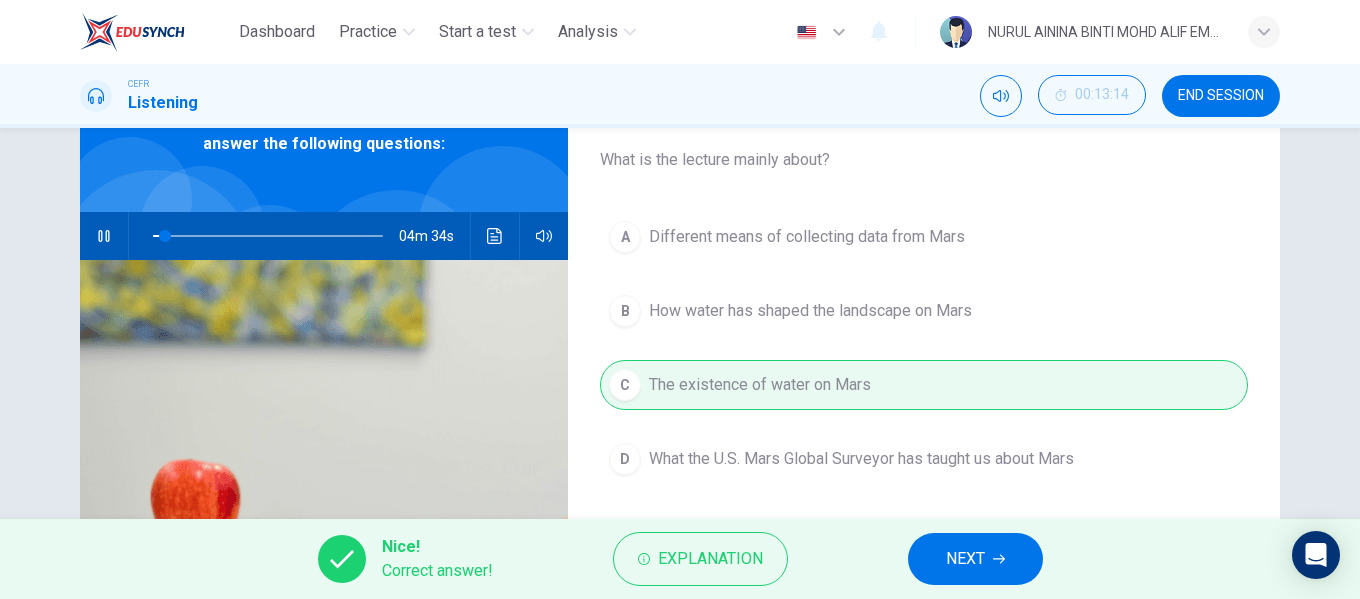click on "NEXT" at bounding box center (965, 559) 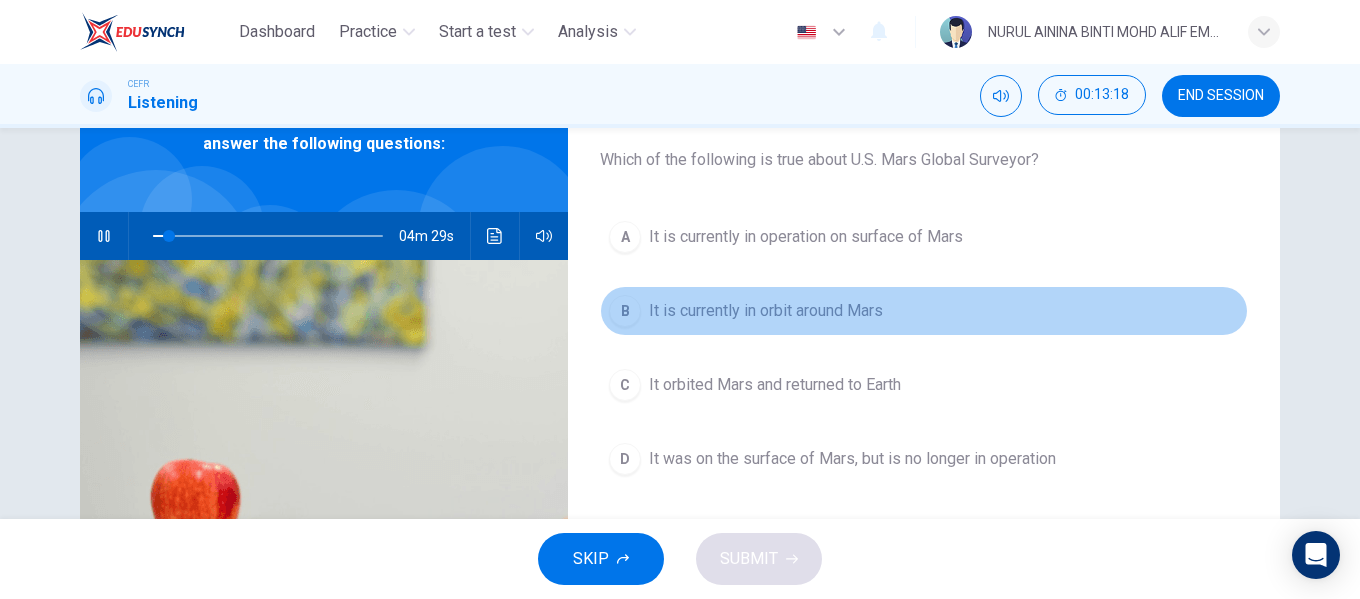 click on "B It is currently in orbit around Mars" at bounding box center [924, 311] 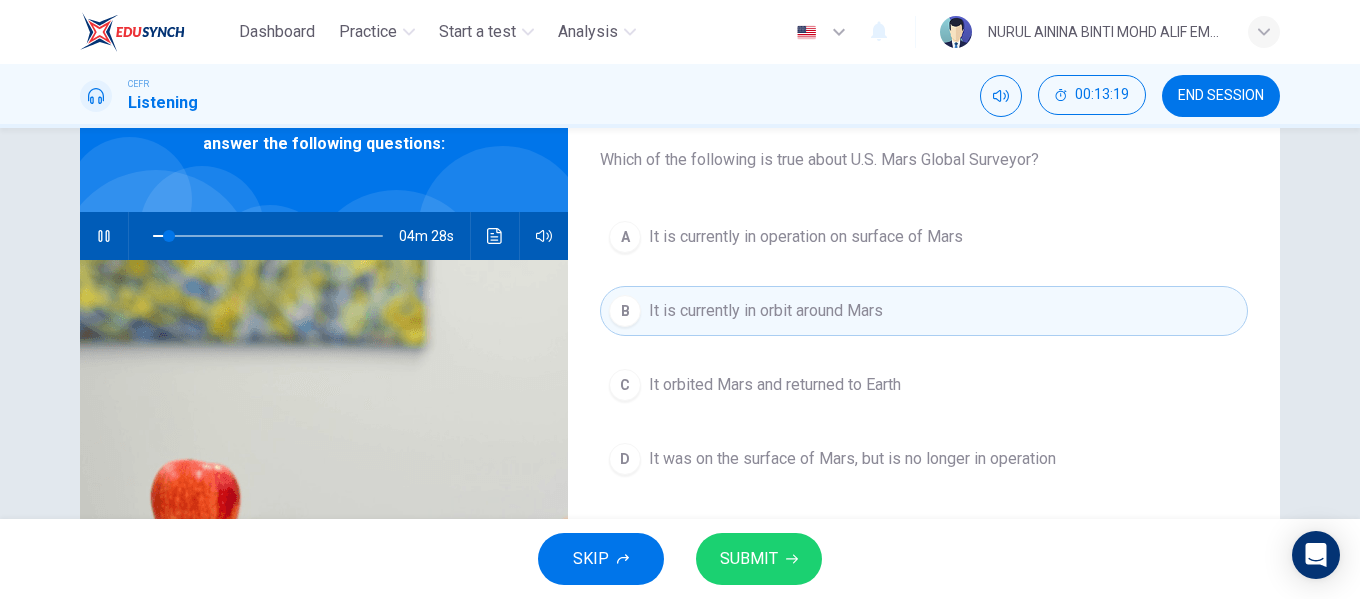 click on "SUBMIT" at bounding box center [759, 559] 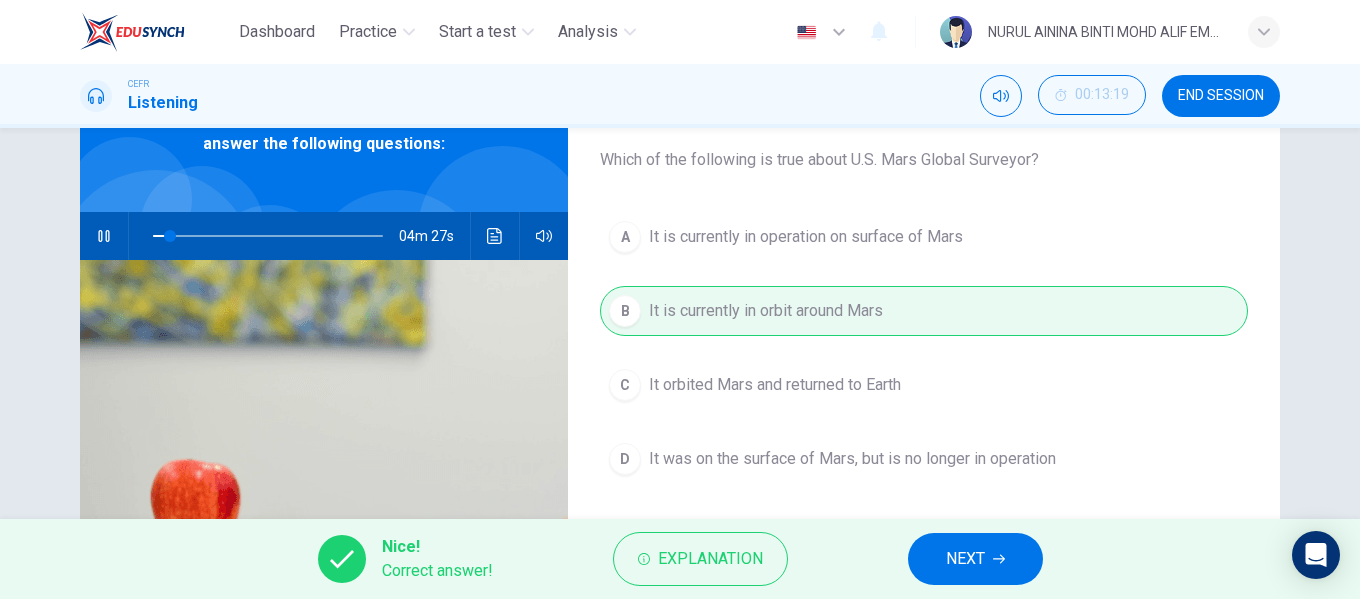 click on "NEXT" at bounding box center (975, 559) 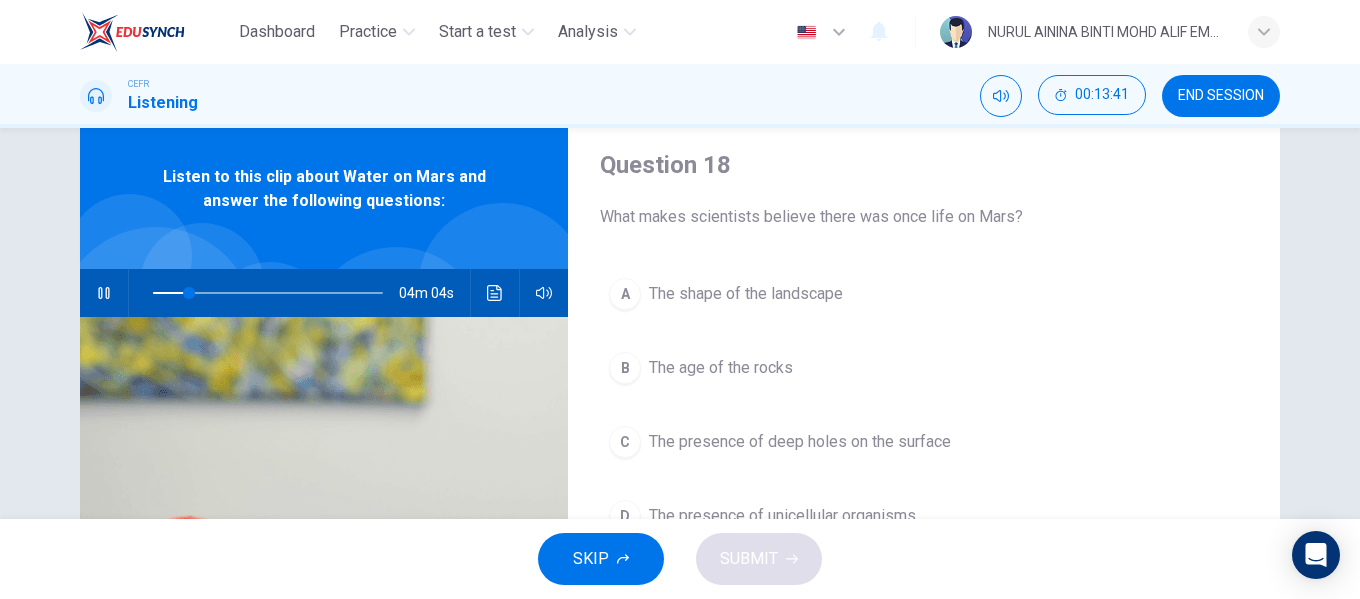 scroll, scrollTop: 69, scrollLeft: 0, axis: vertical 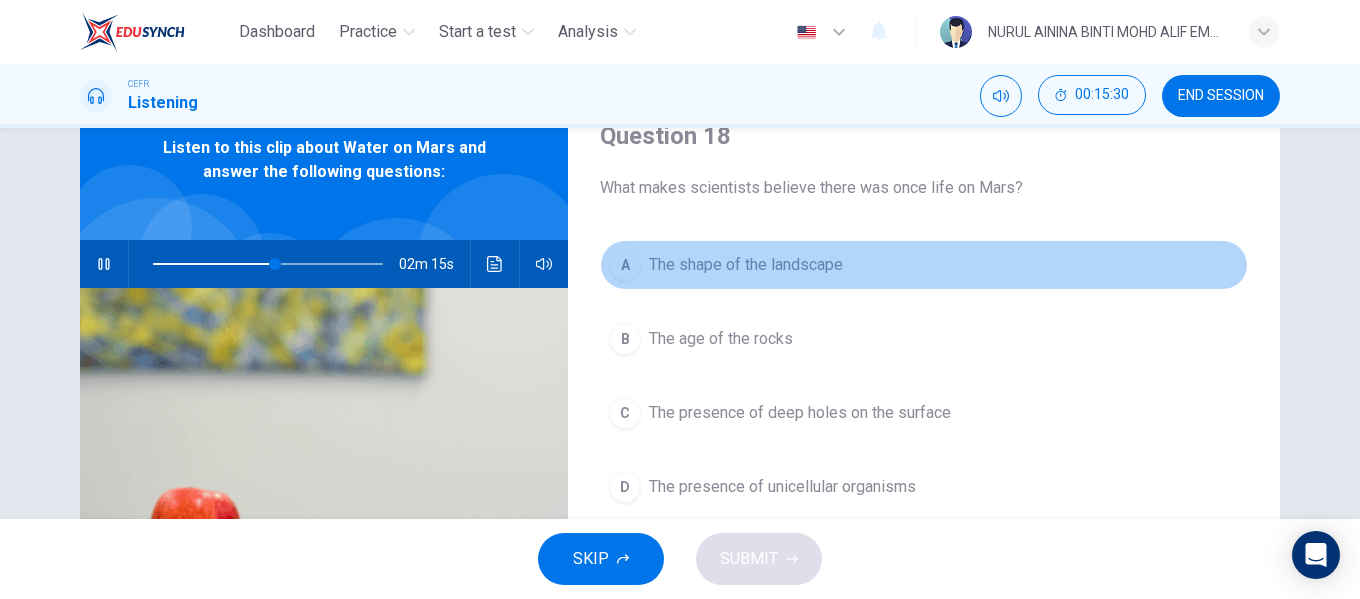 click on "The shape of the landscape" at bounding box center (746, 265) 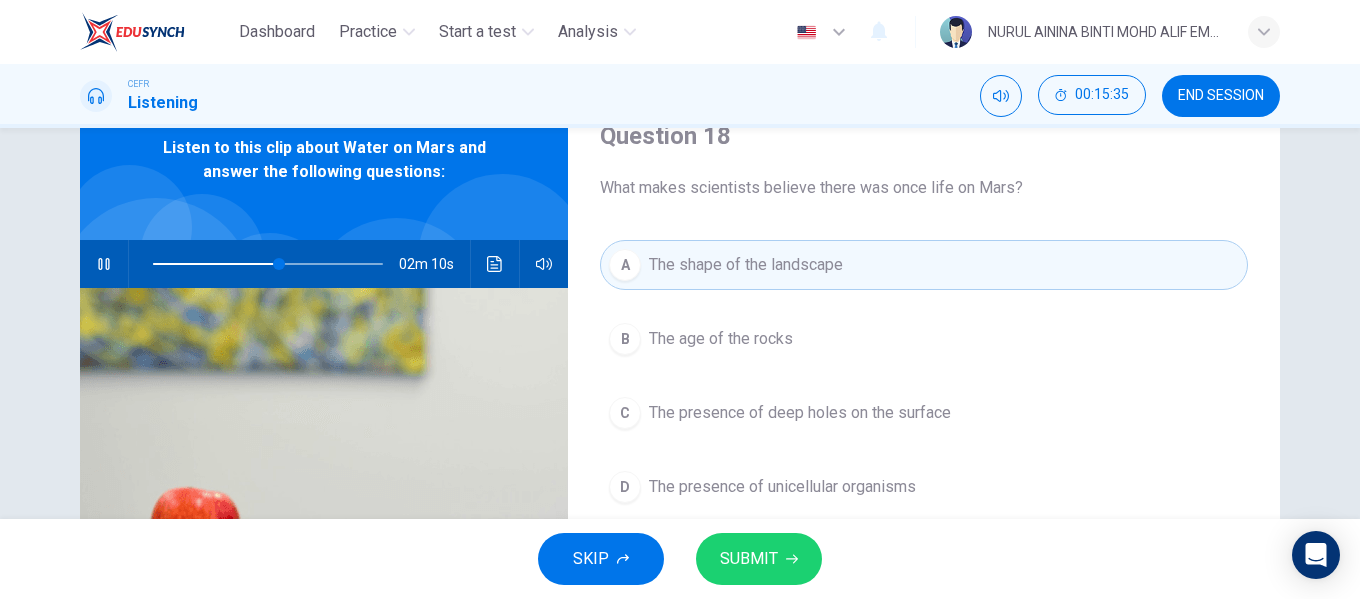 click on "SUBMIT" at bounding box center (759, 559) 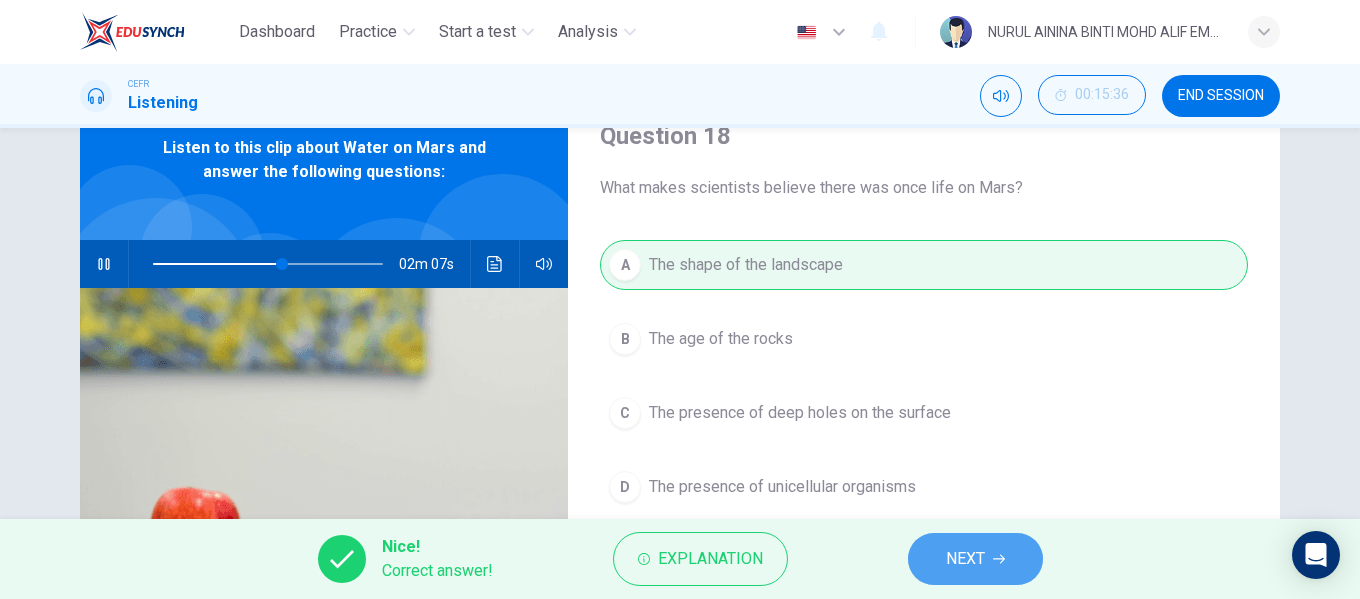 click at bounding box center [999, 559] 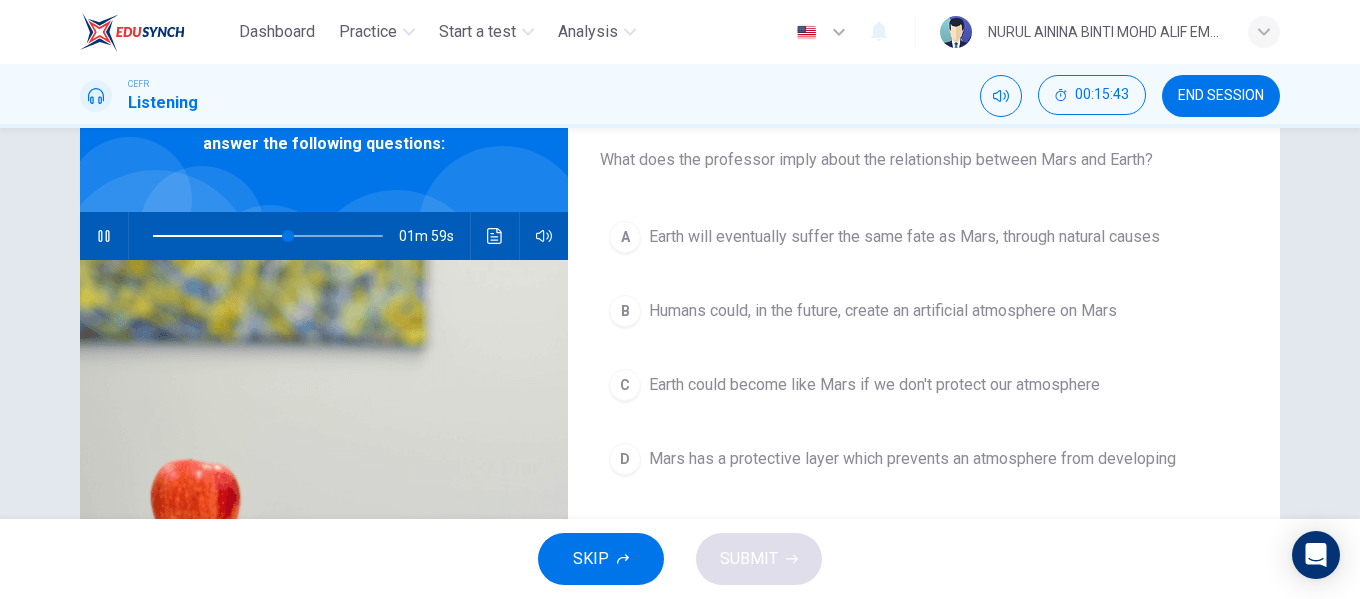 scroll, scrollTop: 101, scrollLeft: 0, axis: vertical 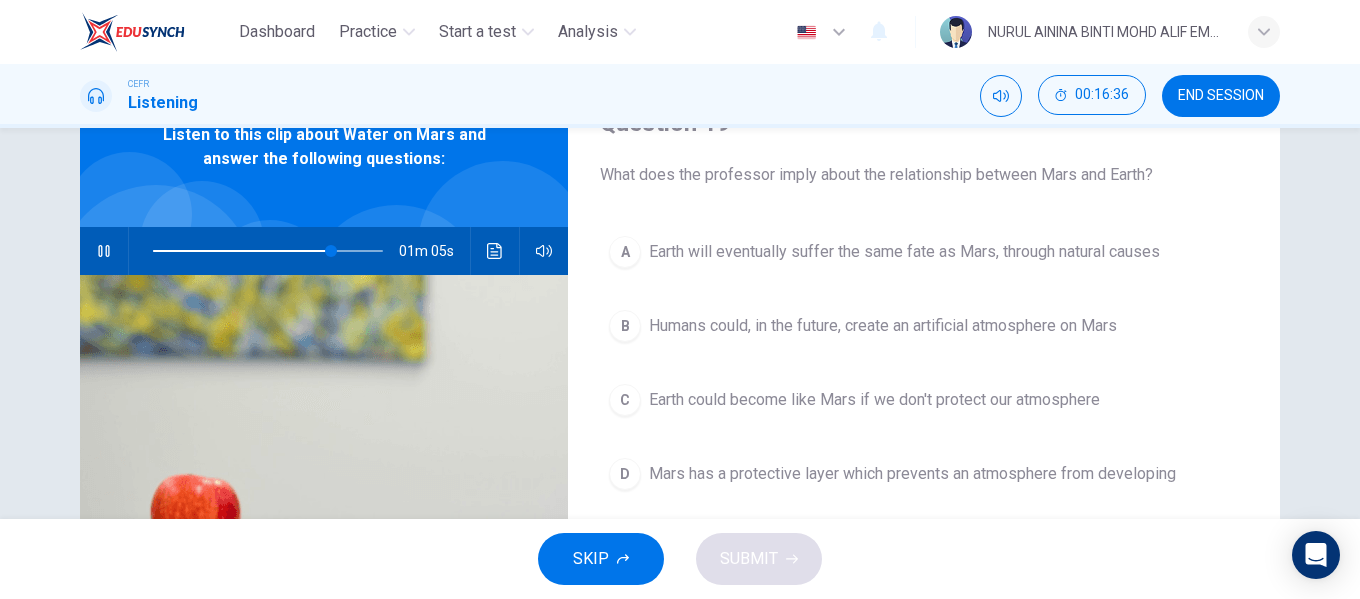 click on "C Earth could become like Mars if we don't protect our atmosphere" at bounding box center [924, 400] 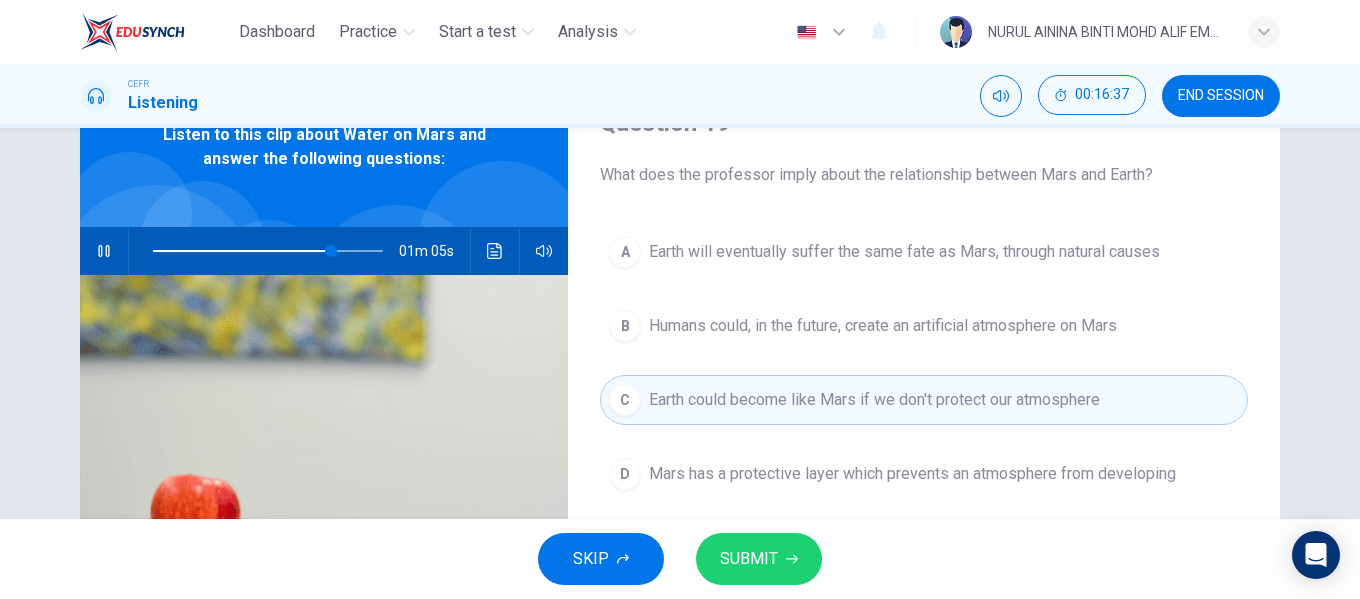 click at bounding box center (792, 559) 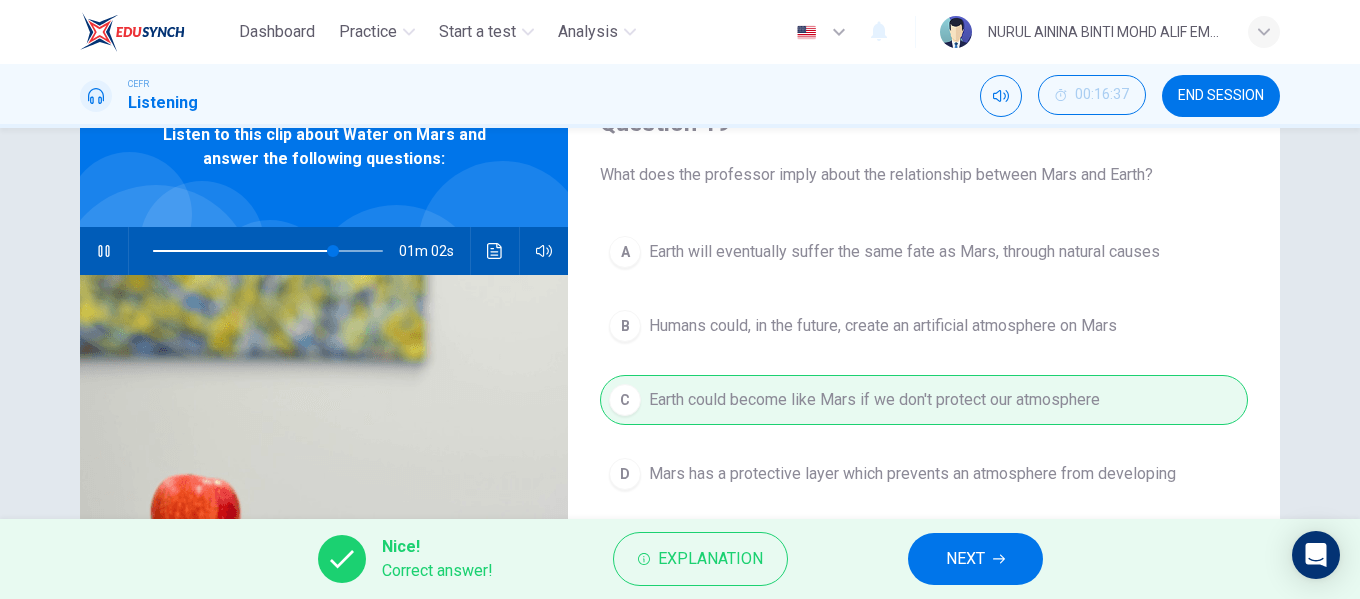 click at bounding box center [999, 559] 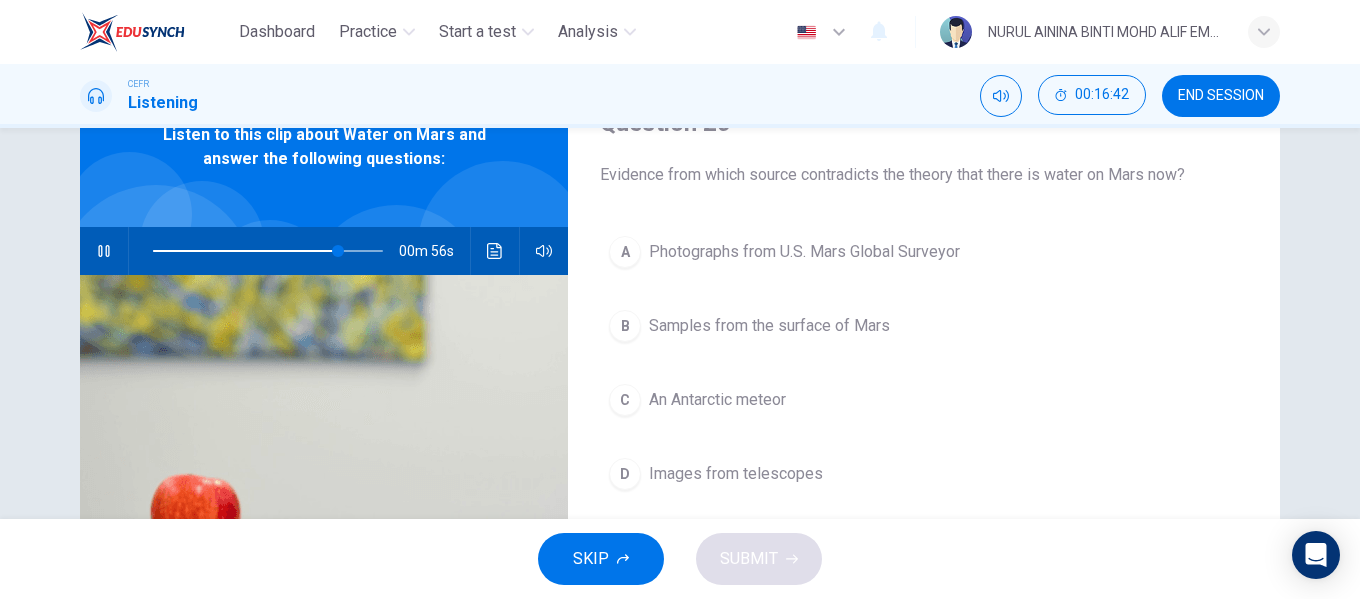 click on "Photographs from U.S. Mars Global Surveyor" at bounding box center [804, 252] 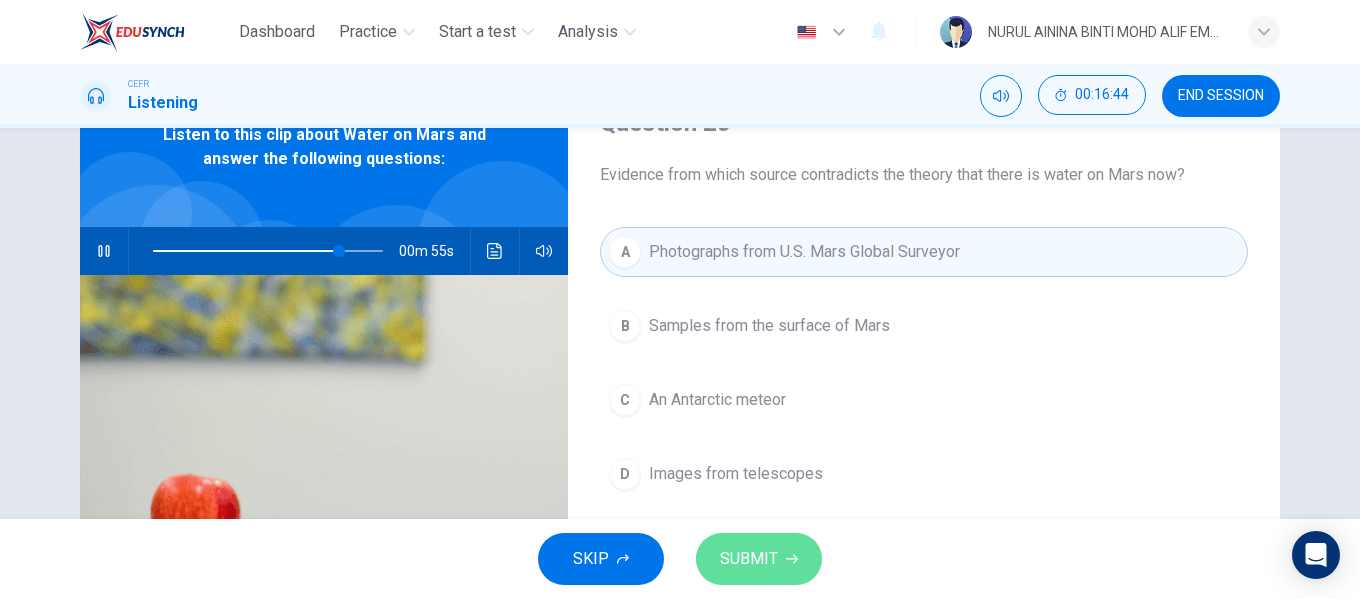 click on "SUBMIT" at bounding box center (759, 559) 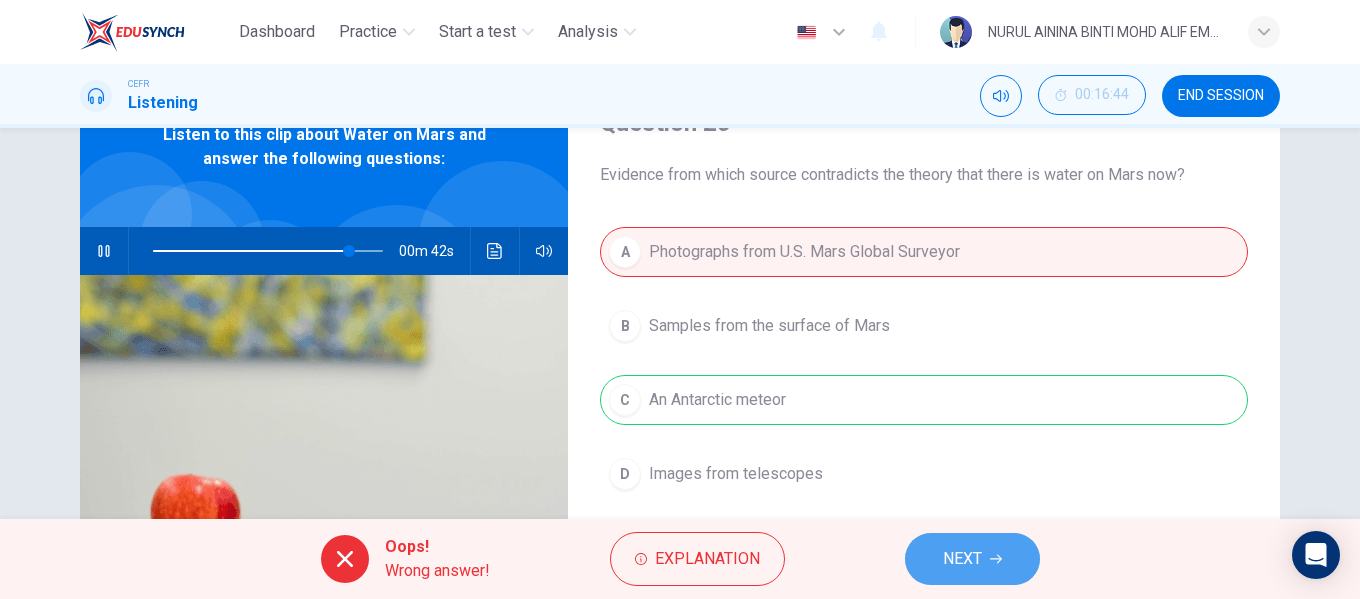 click on "NEXT" at bounding box center (962, 559) 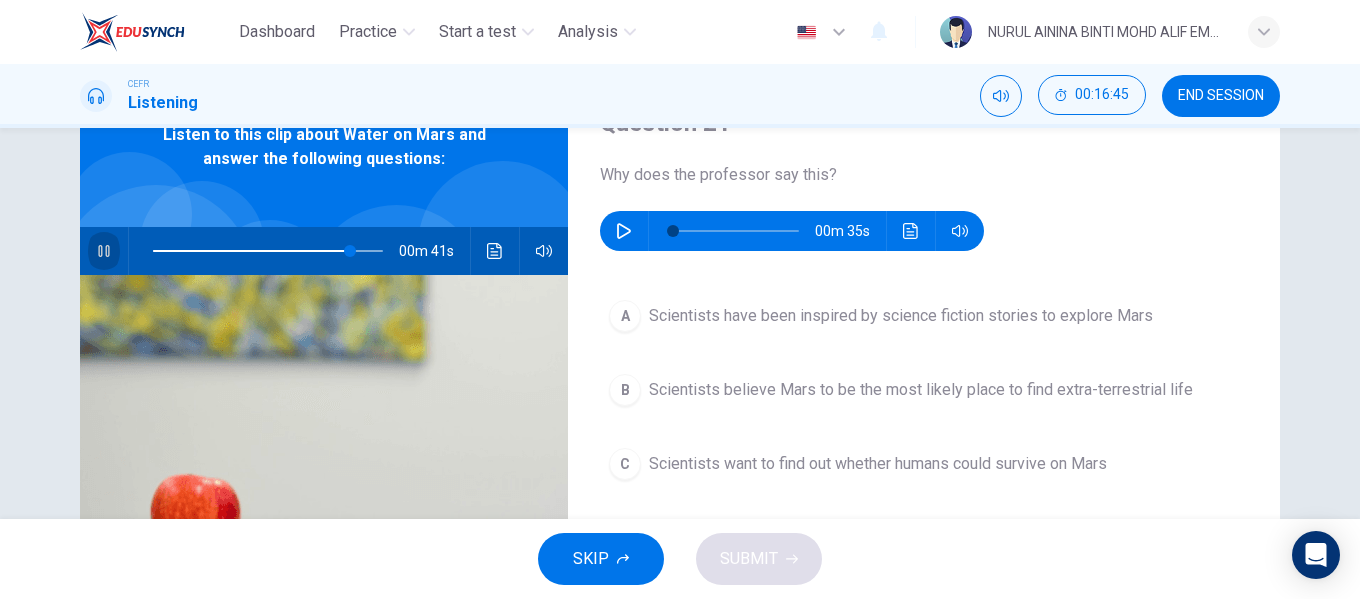 click at bounding box center (104, 251) 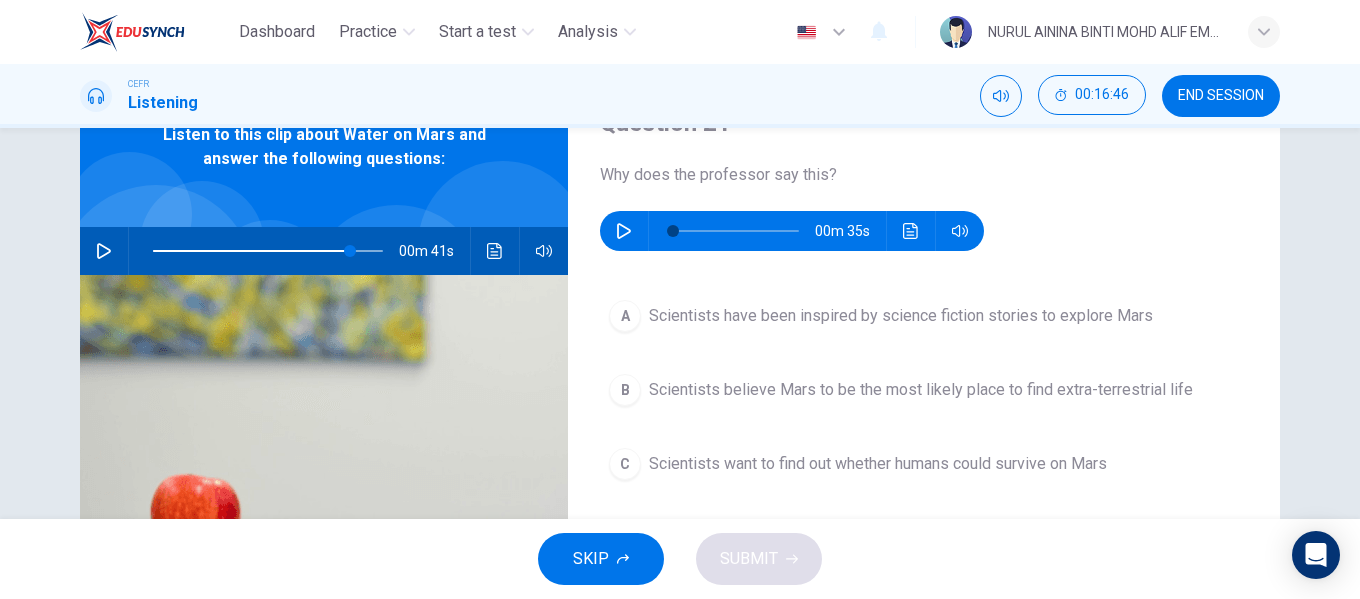 click at bounding box center [624, 231] 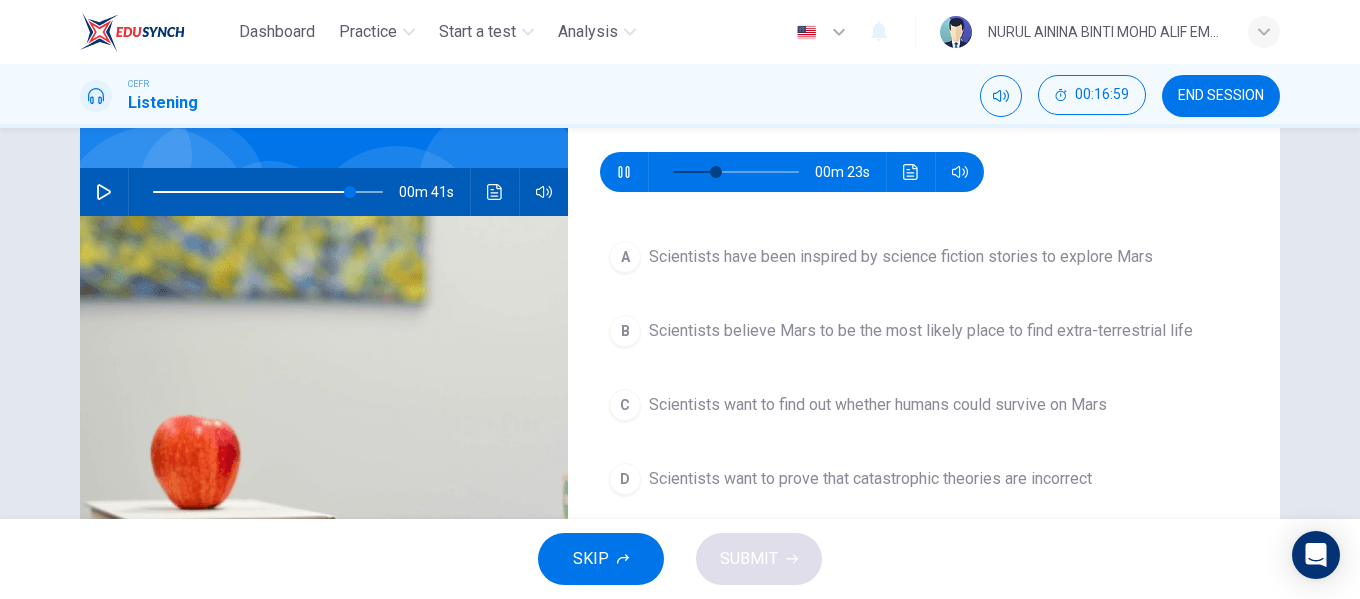 scroll, scrollTop: 162, scrollLeft: 0, axis: vertical 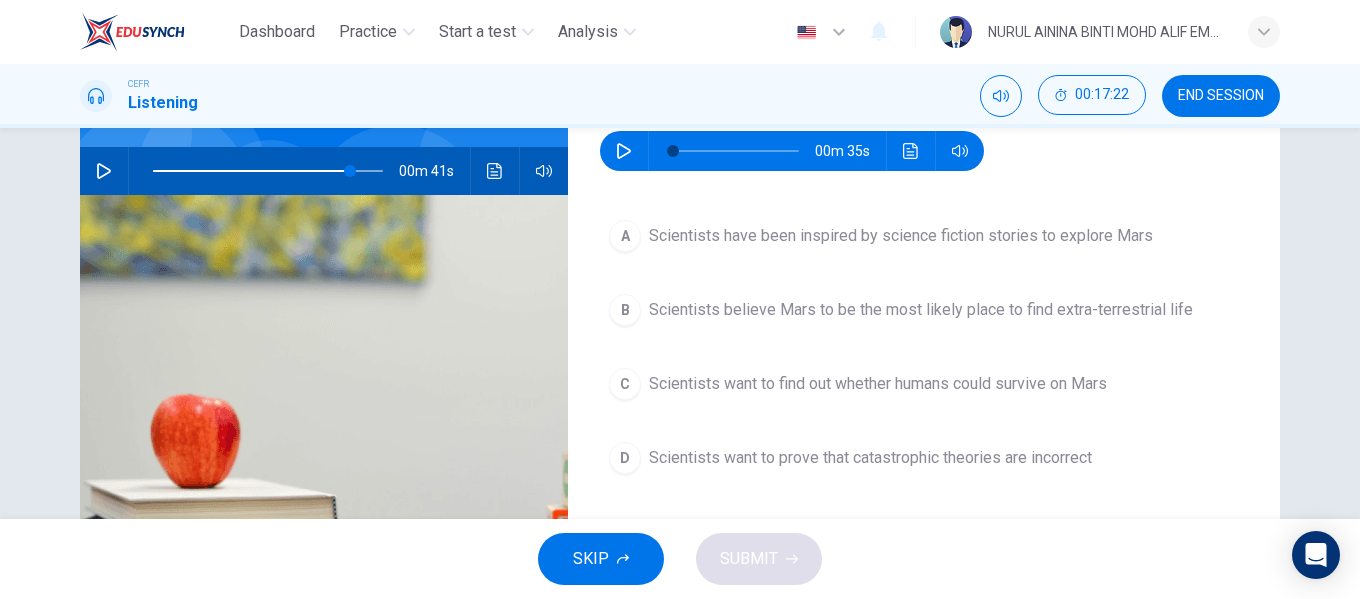 click on "Scientists want to find out whether humans could survive on Mars" at bounding box center [901, 236] 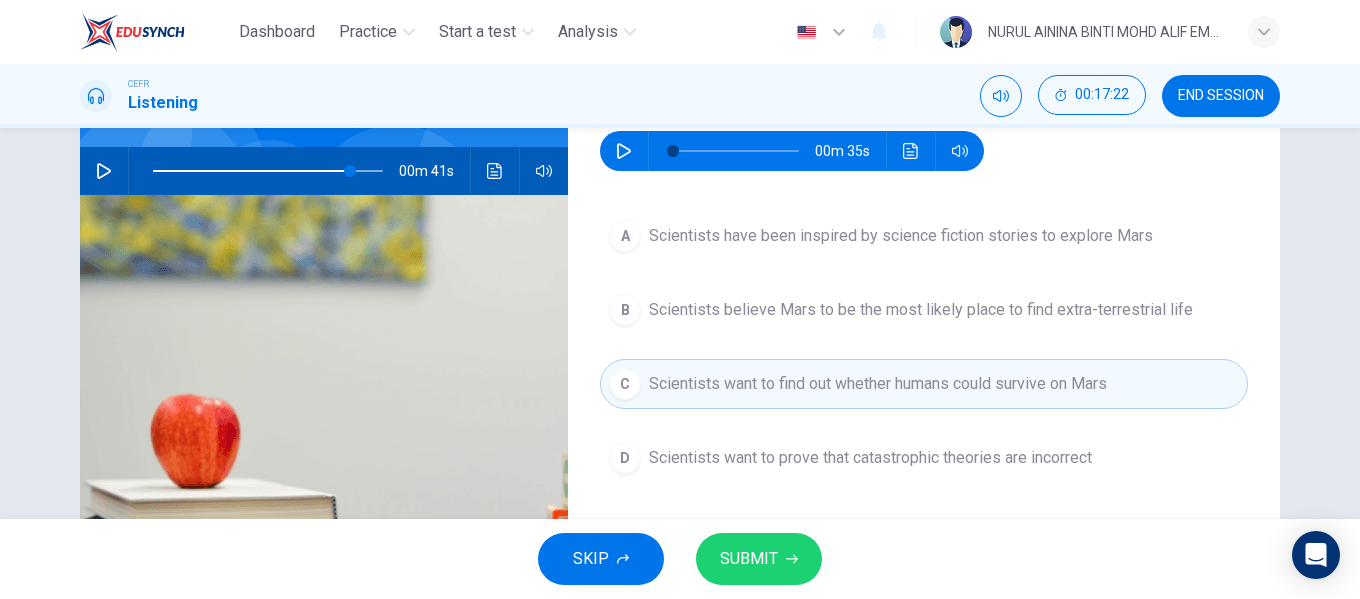 click on "SUBMIT" at bounding box center [759, 559] 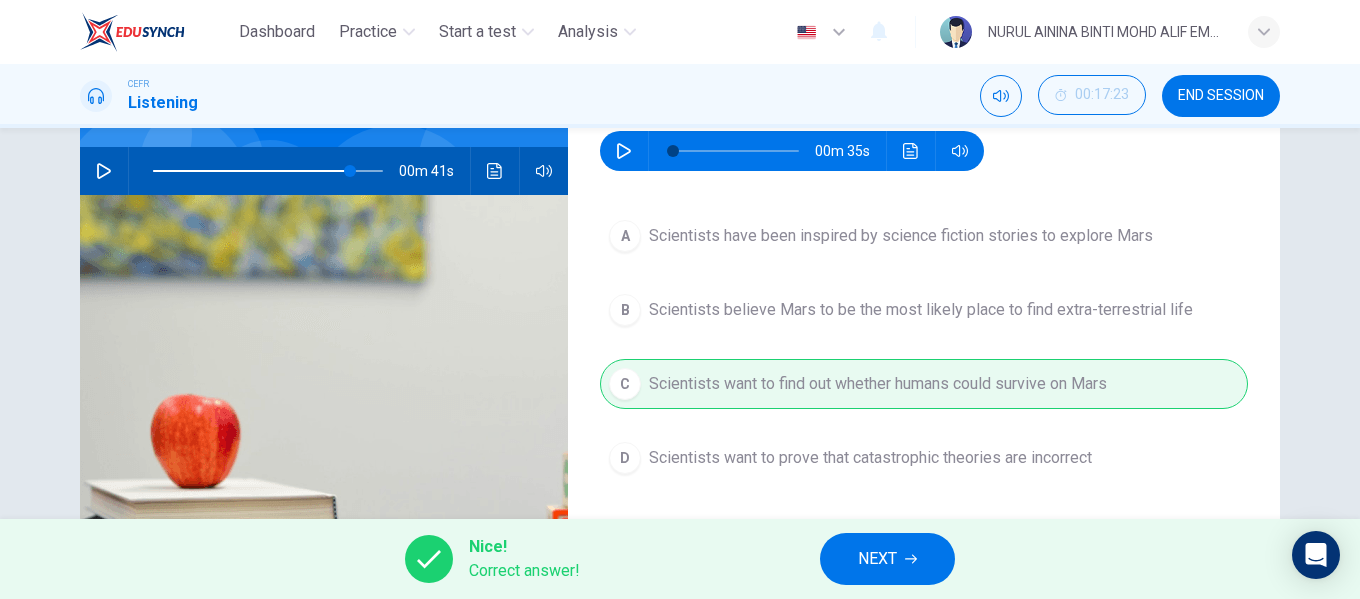 click on "NEXT" at bounding box center [887, 559] 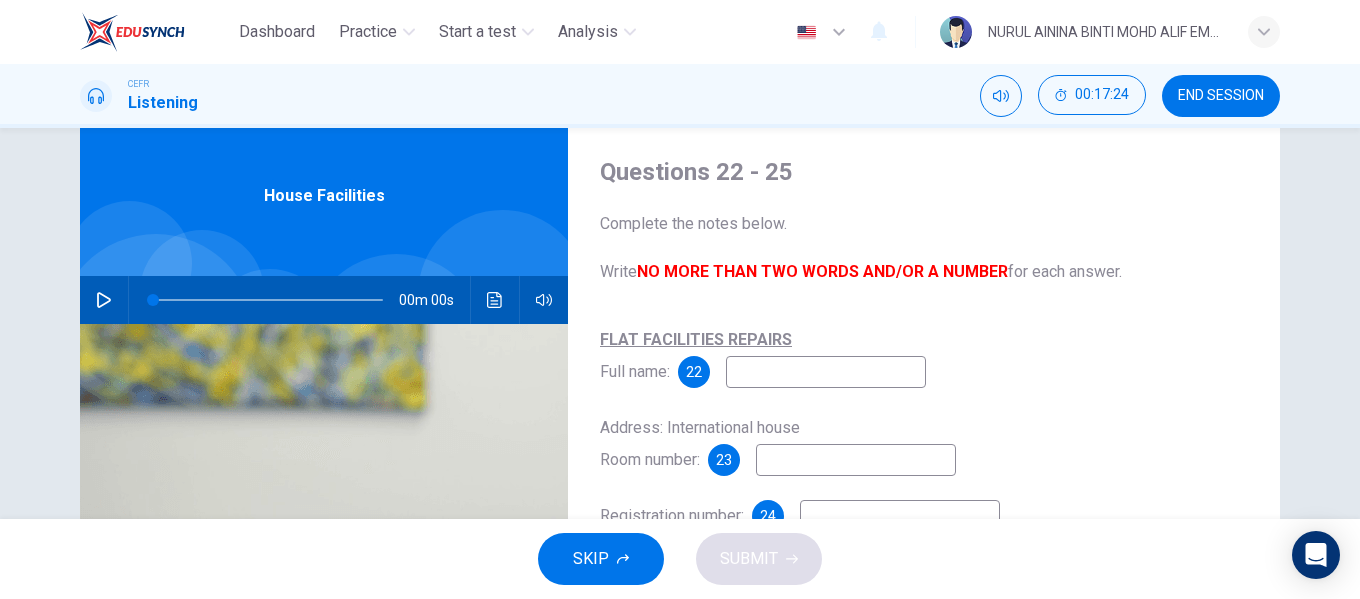 scroll, scrollTop: 100, scrollLeft: 0, axis: vertical 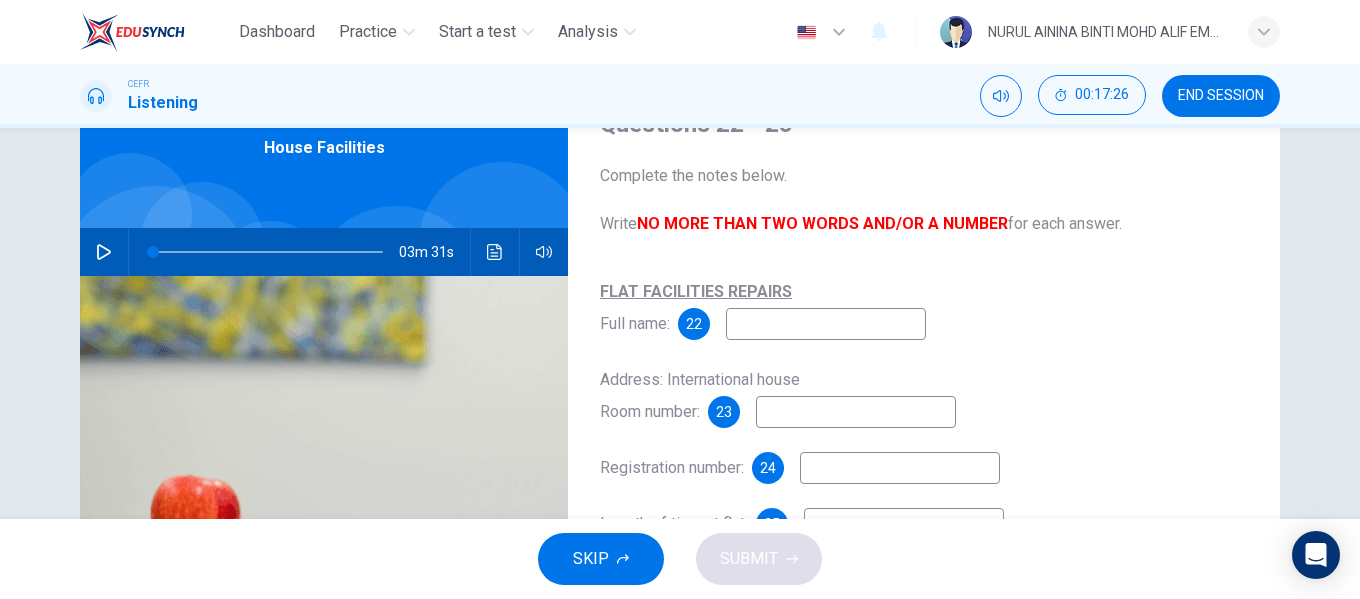 click on "03m 31s" at bounding box center [324, 252] 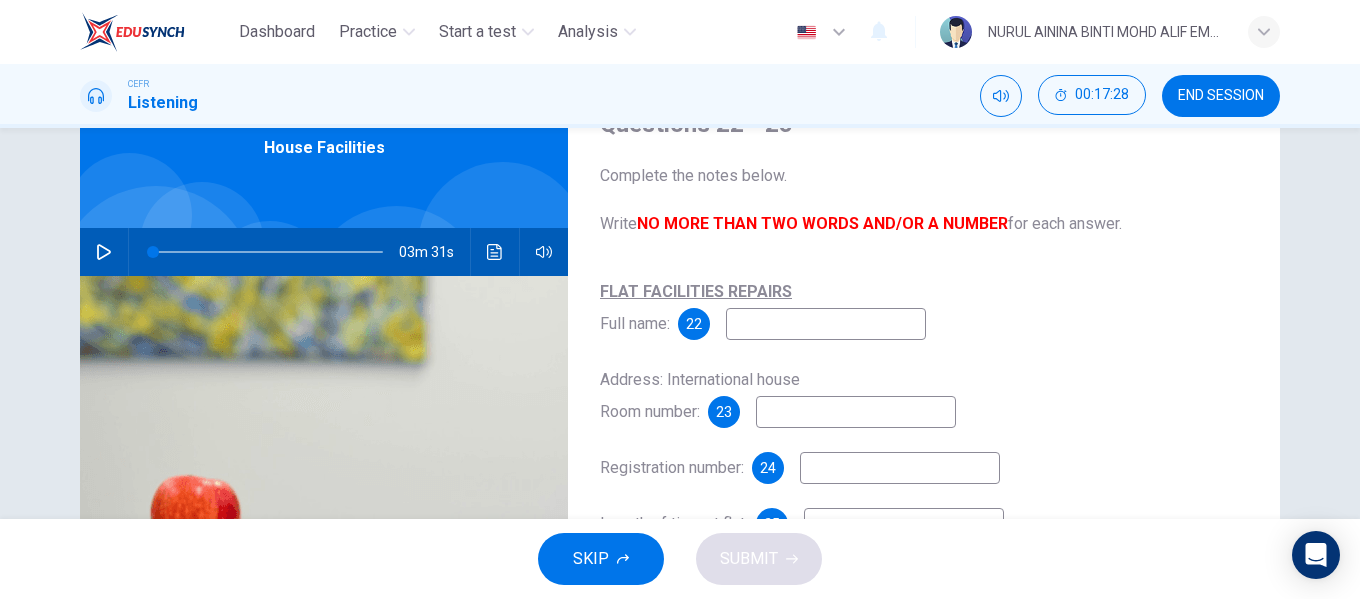 click at bounding box center (104, 252) 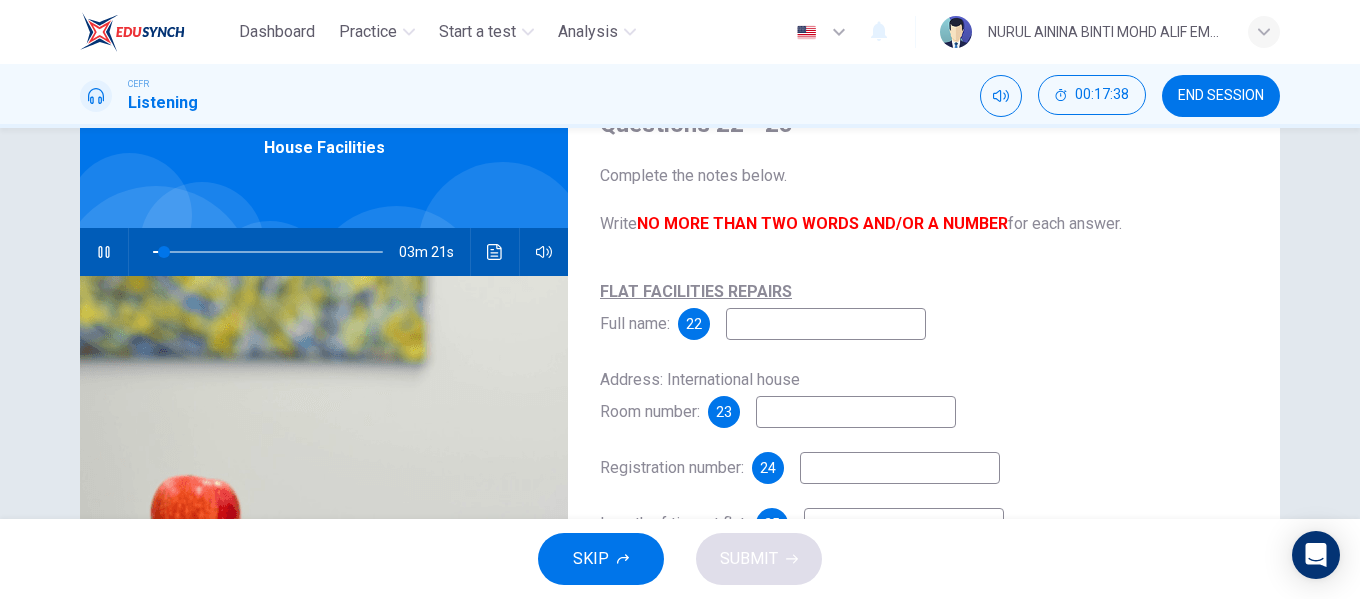 click at bounding box center [104, 252] 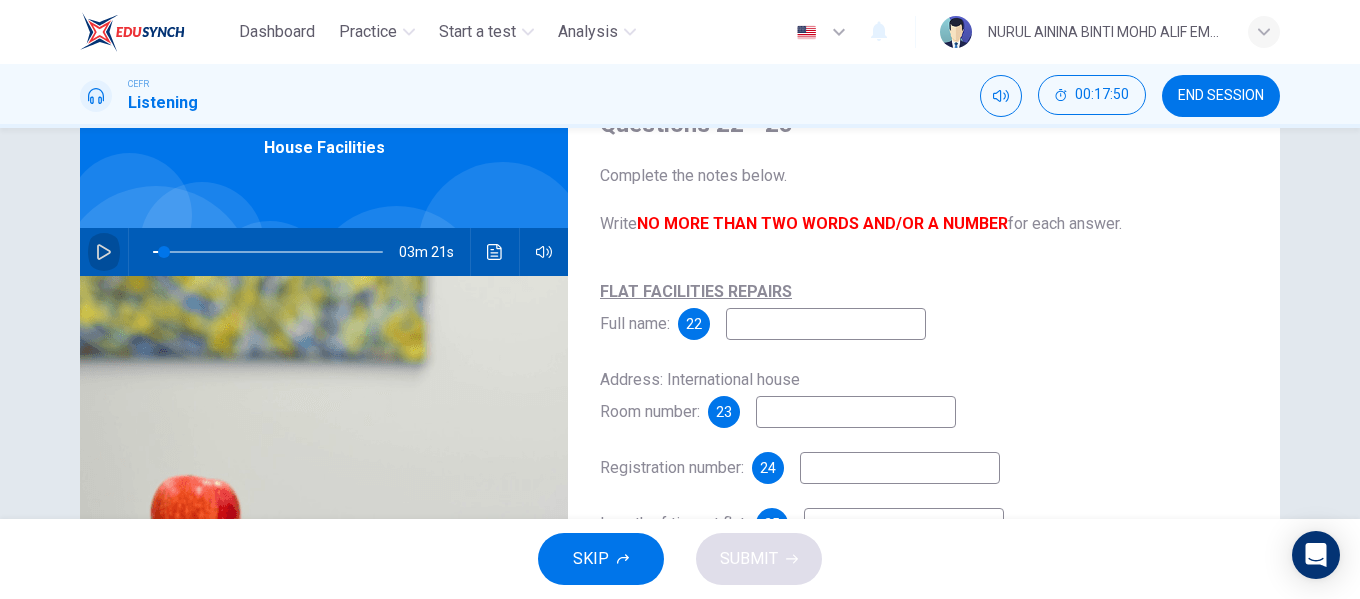 click at bounding box center [104, 252] 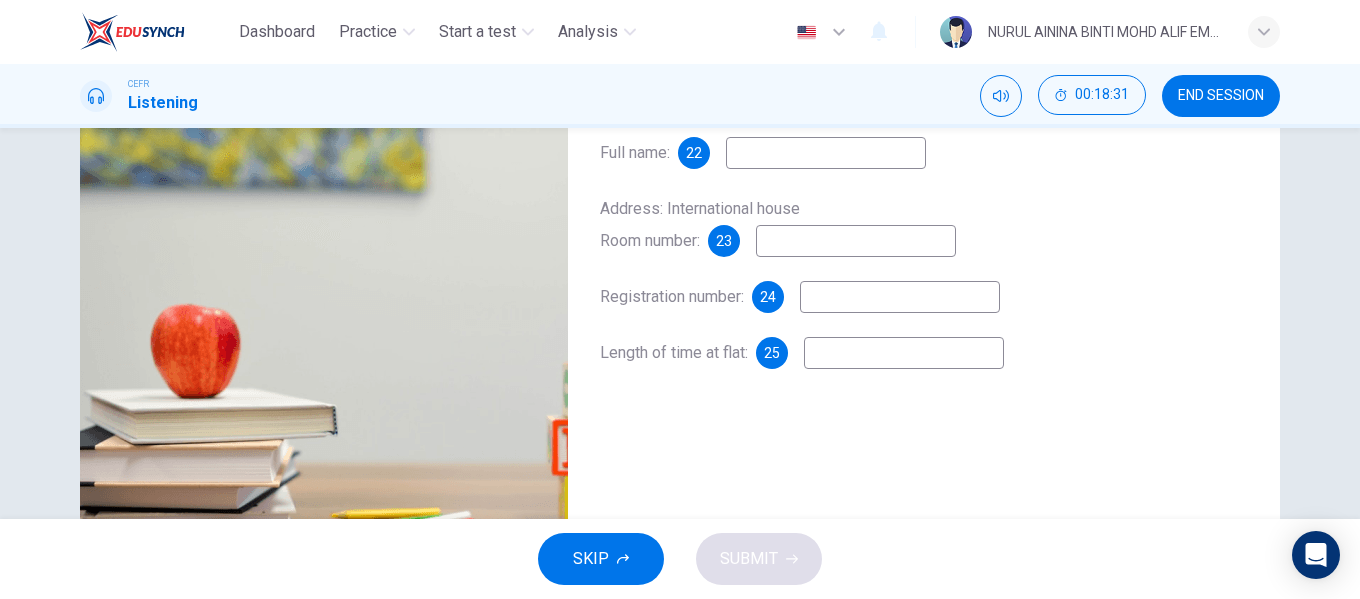 scroll, scrollTop: 267, scrollLeft: 0, axis: vertical 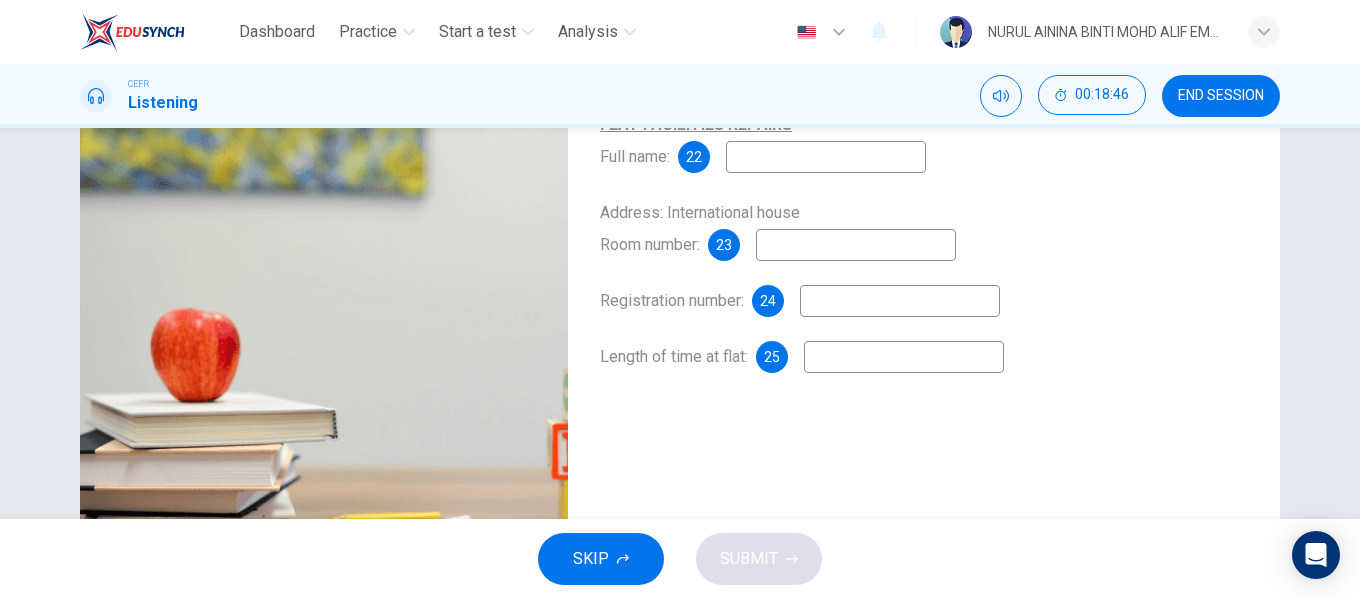 click at bounding box center (826, 157) 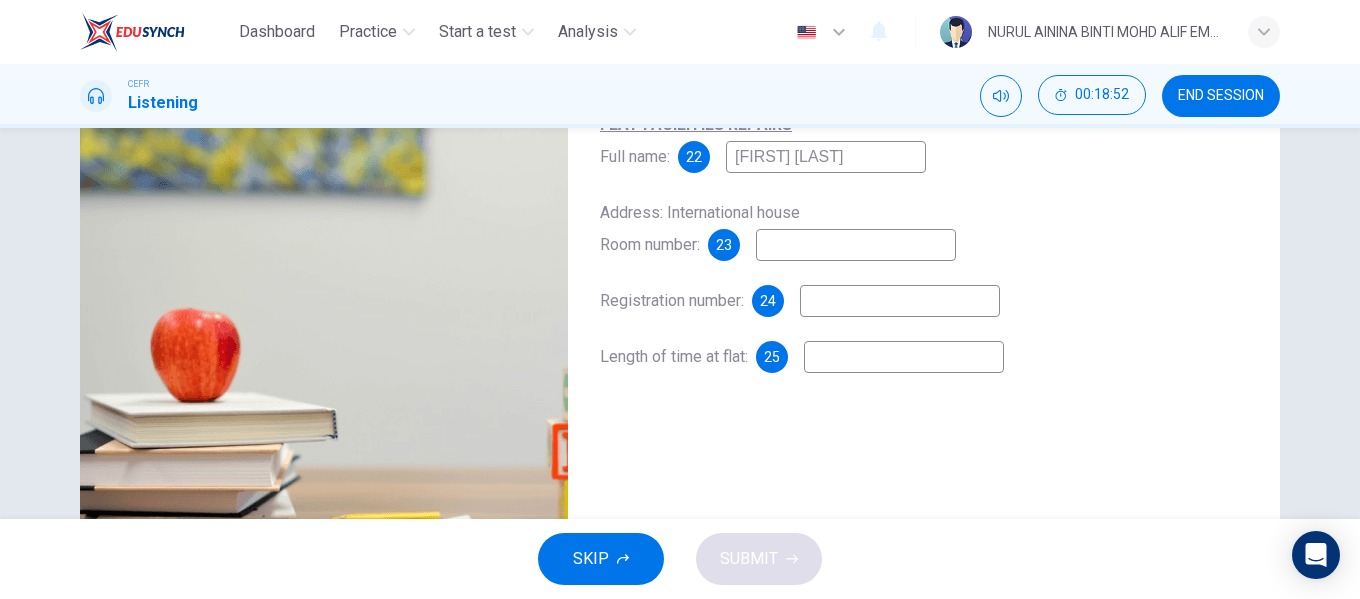 type on "[FIRST] [LAST]" 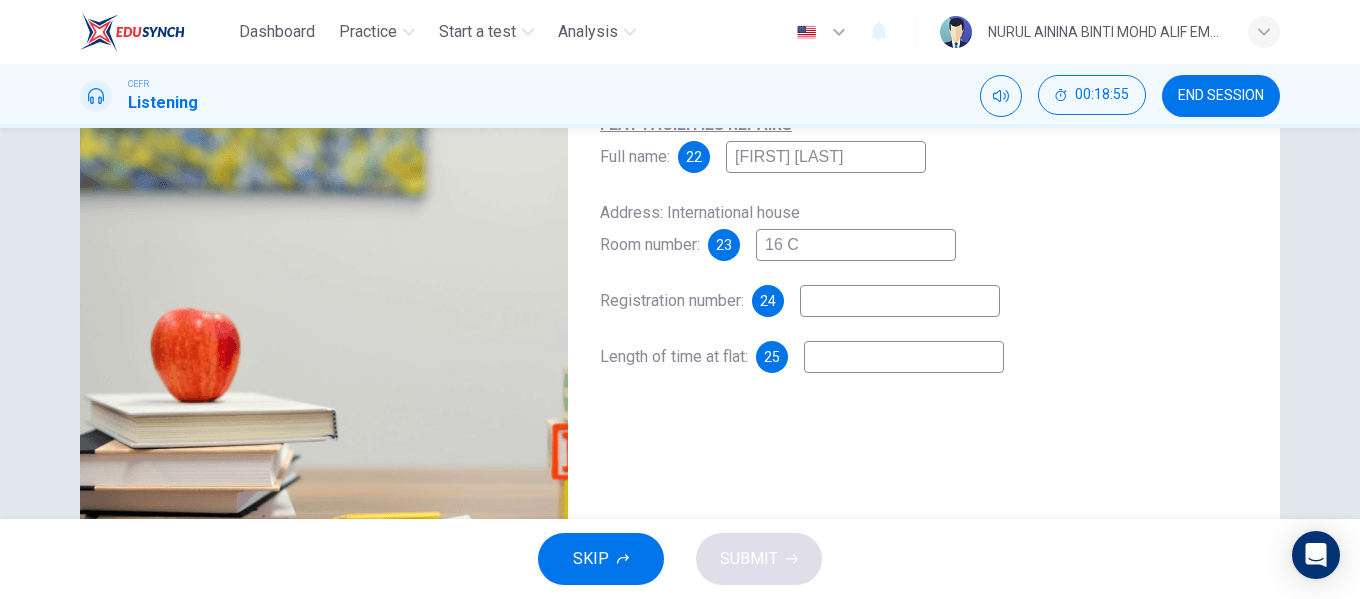 type on "16 C" 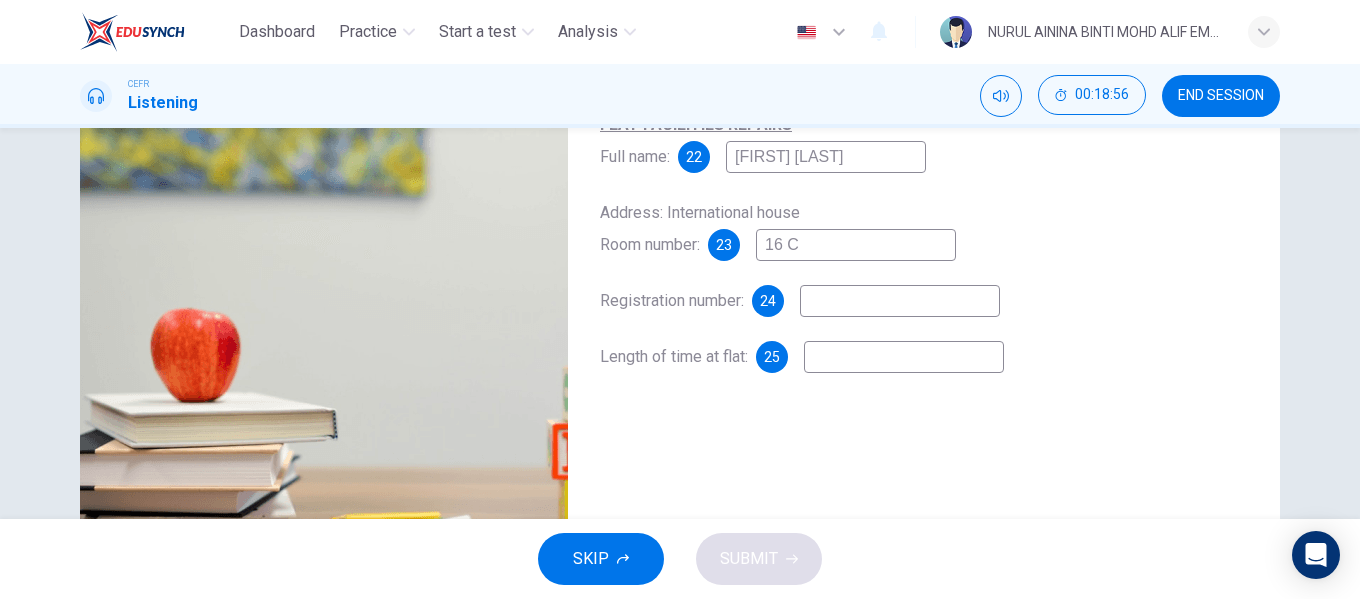 click at bounding box center [826, 157] 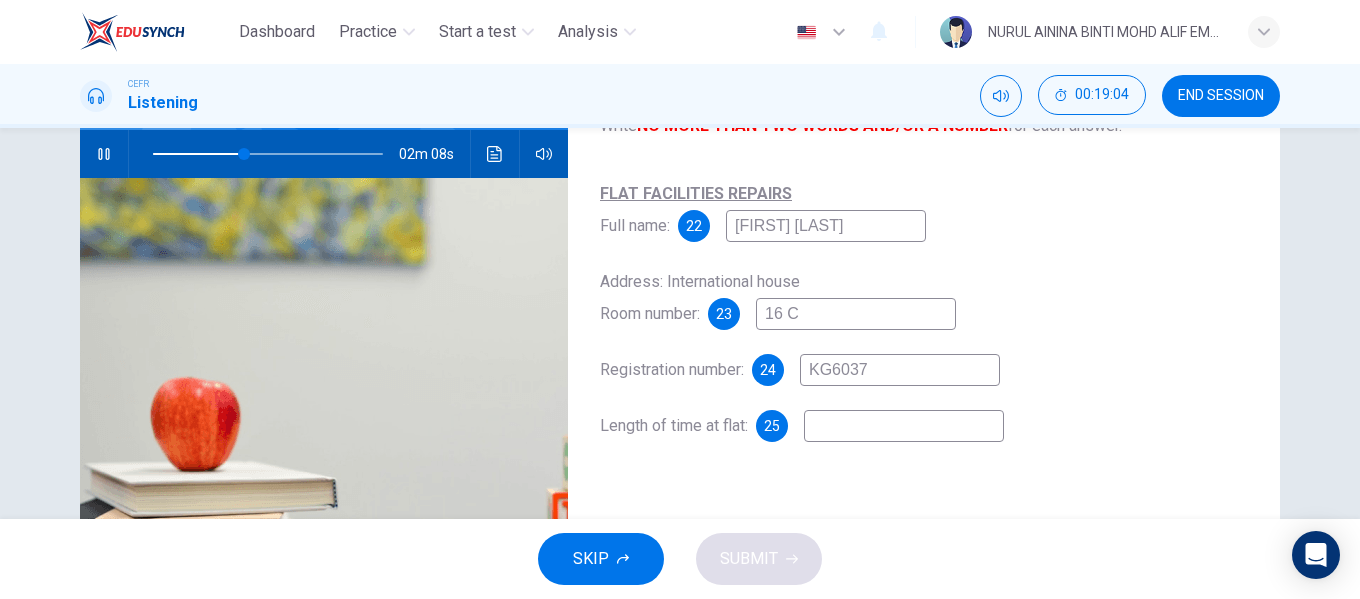 scroll, scrollTop: 167, scrollLeft: 0, axis: vertical 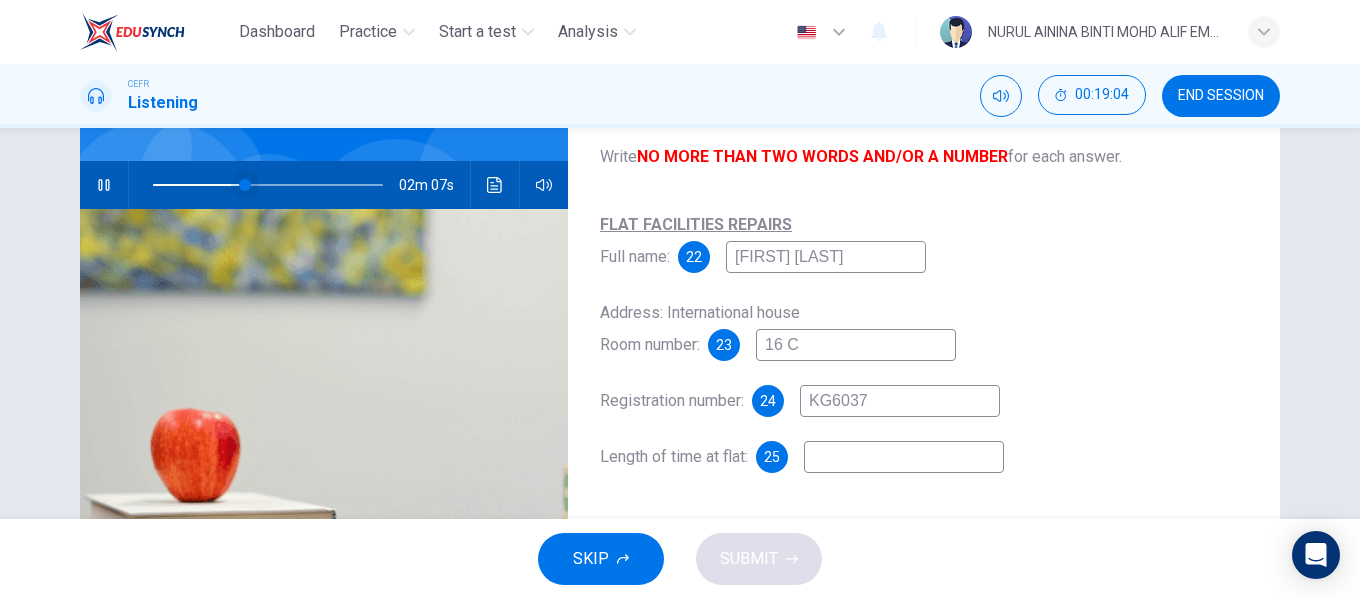 type on "KG6037" 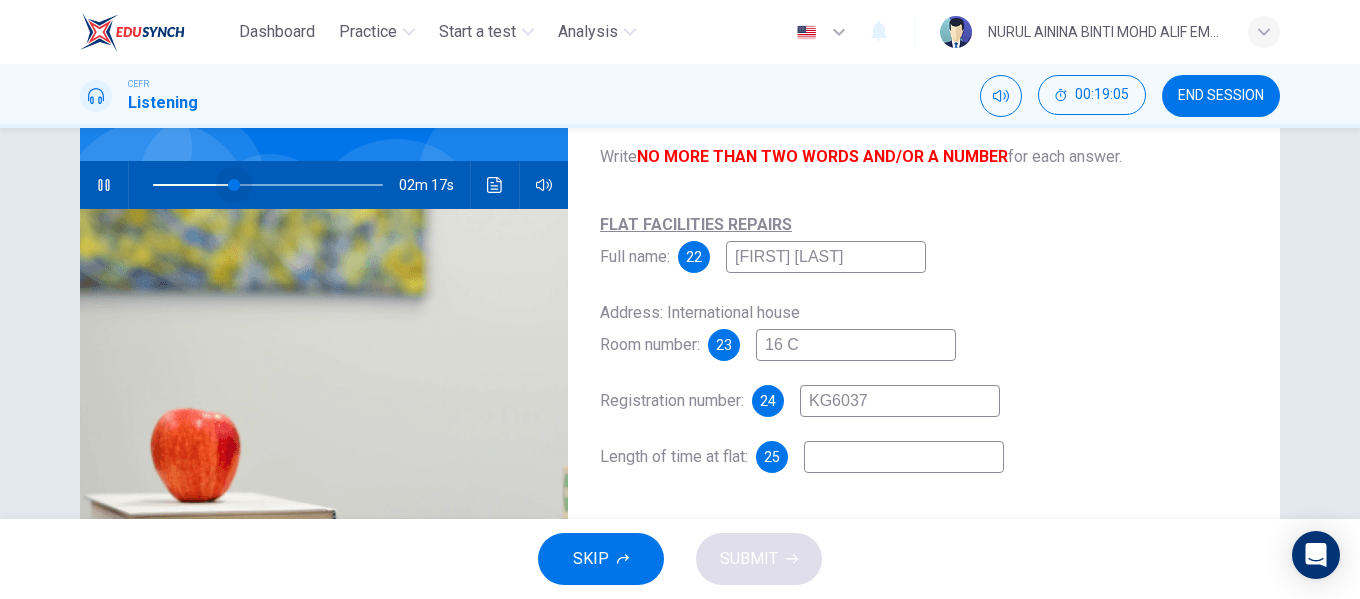 click at bounding box center [234, 185] 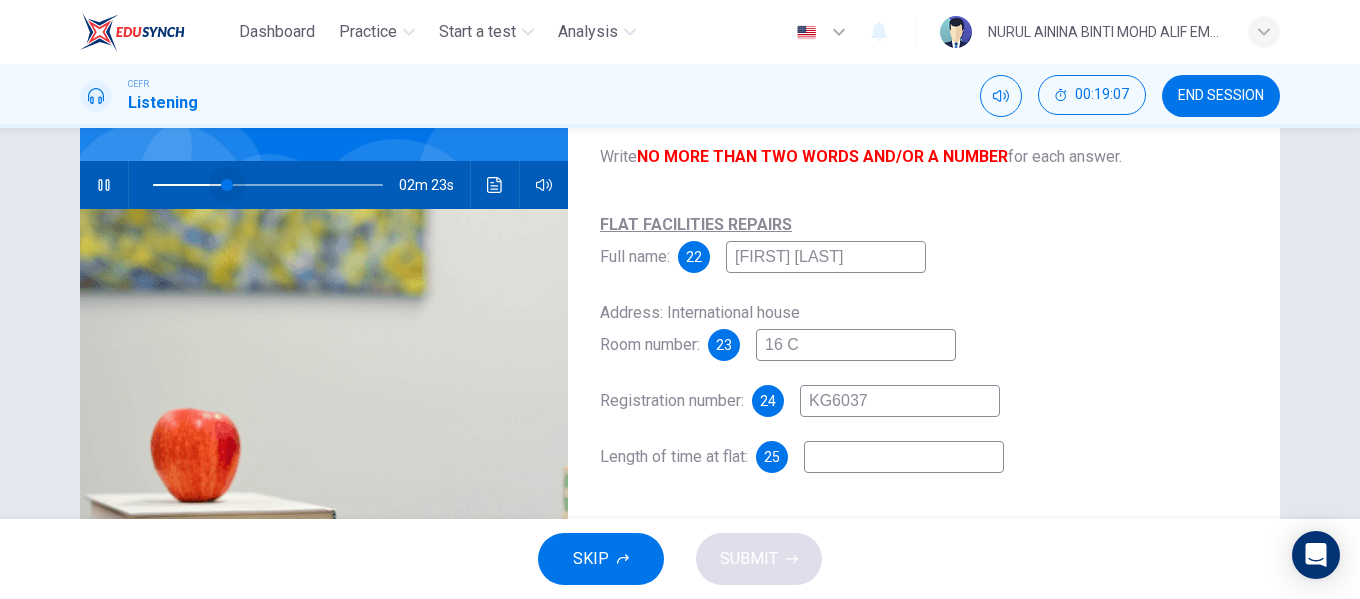 click at bounding box center (227, 185) 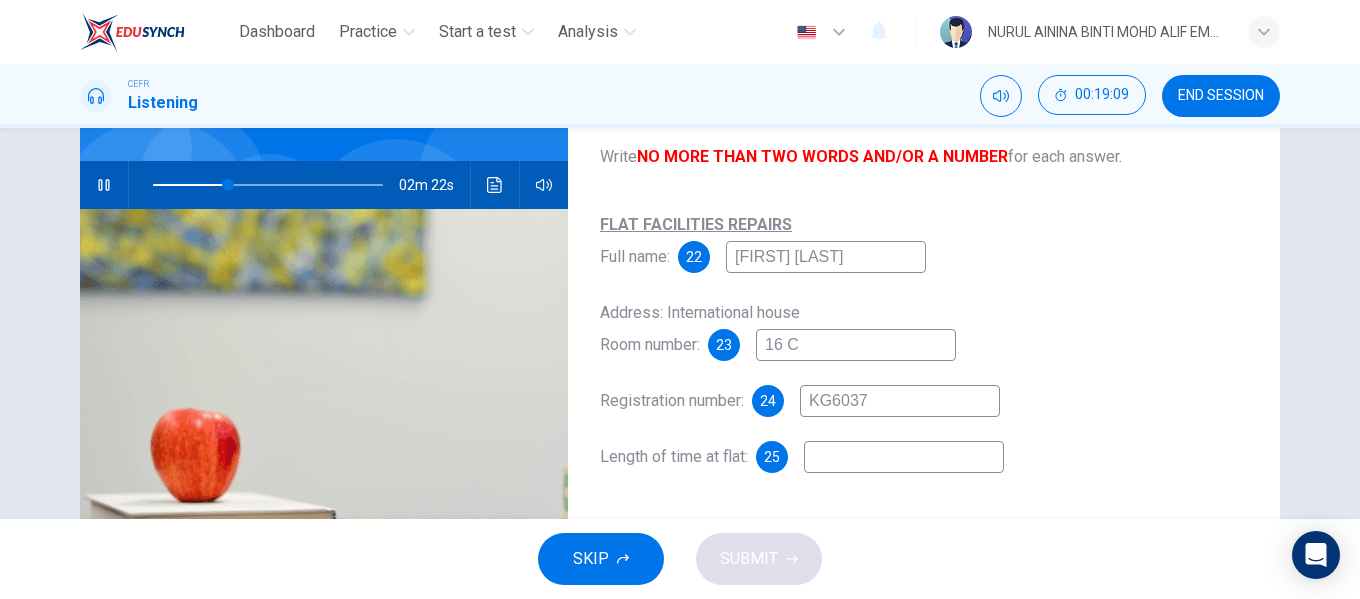 scroll, scrollTop: 198, scrollLeft: 0, axis: vertical 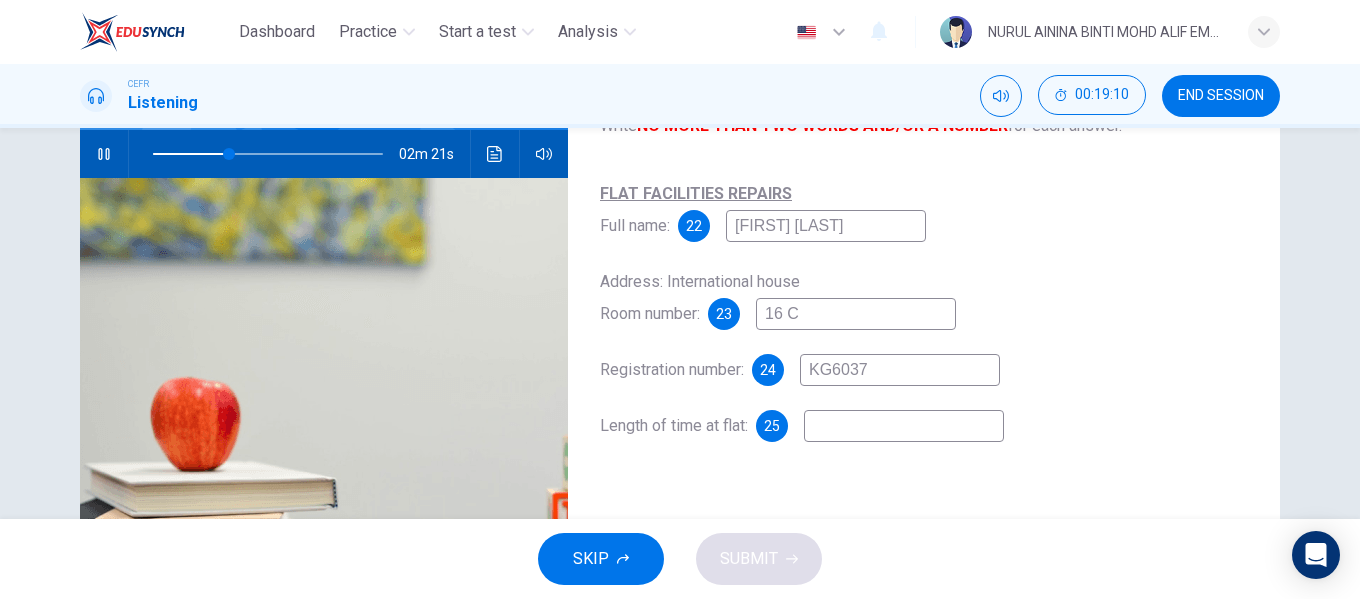 click at bounding box center (826, 226) 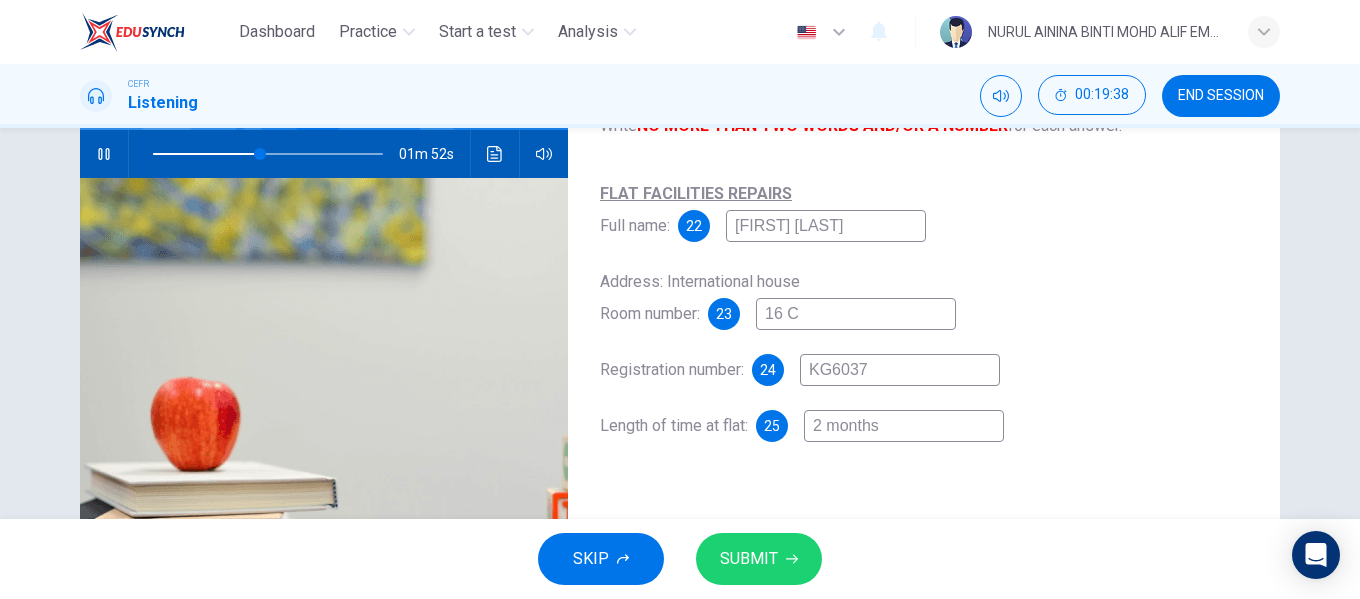 type on "2 months" 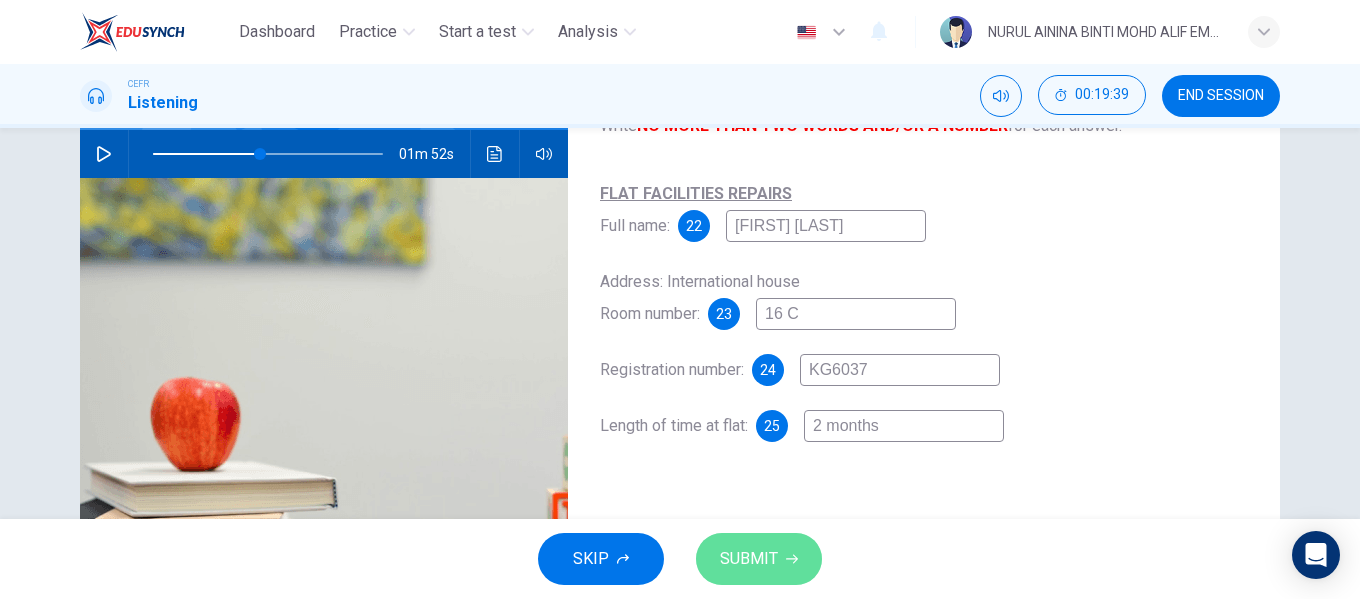 click on "SUBMIT" at bounding box center [749, 559] 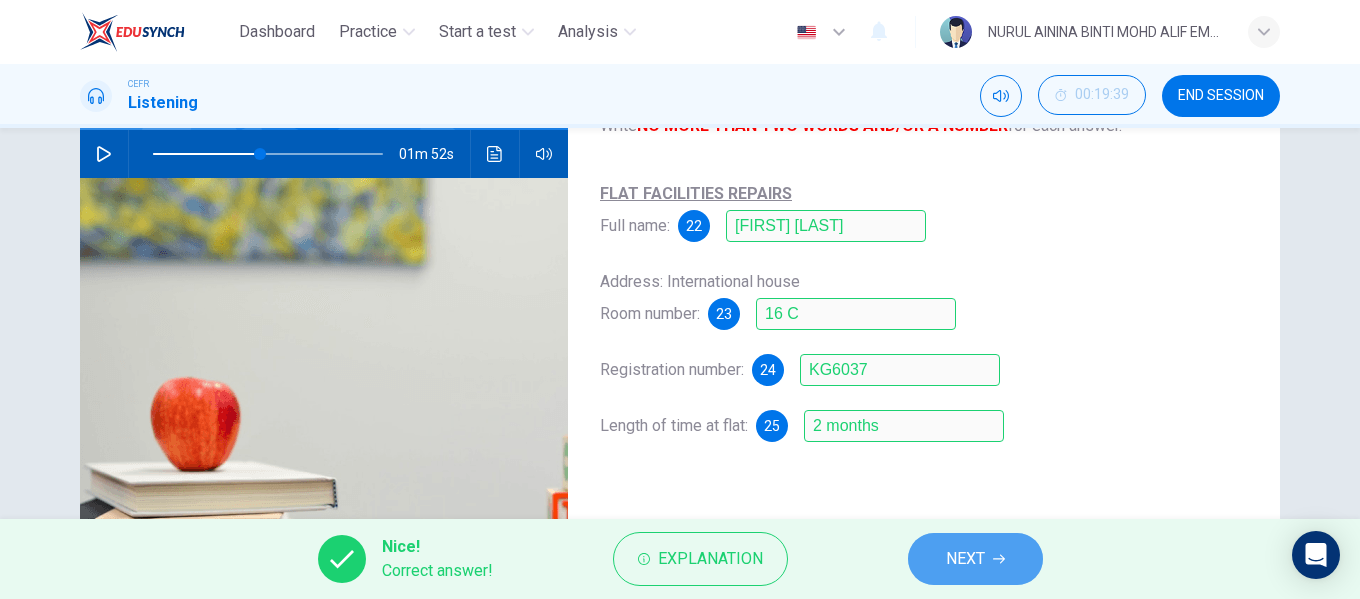 click on "NEXT" at bounding box center (975, 559) 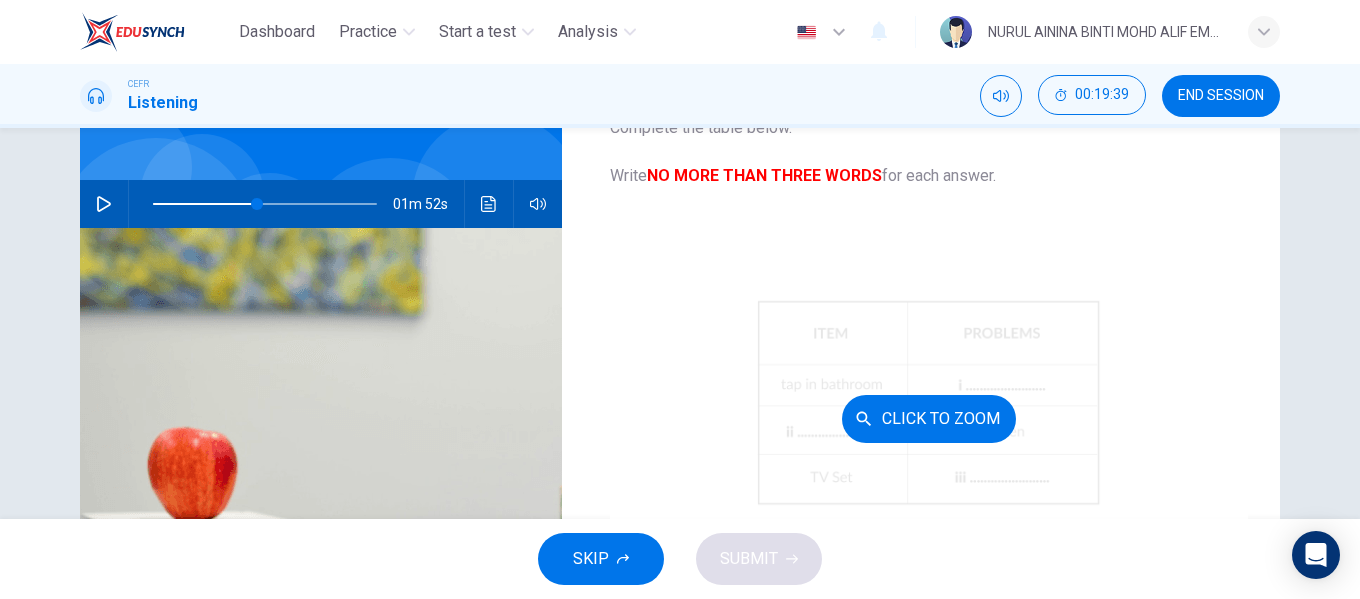 scroll, scrollTop: 98, scrollLeft: 0, axis: vertical 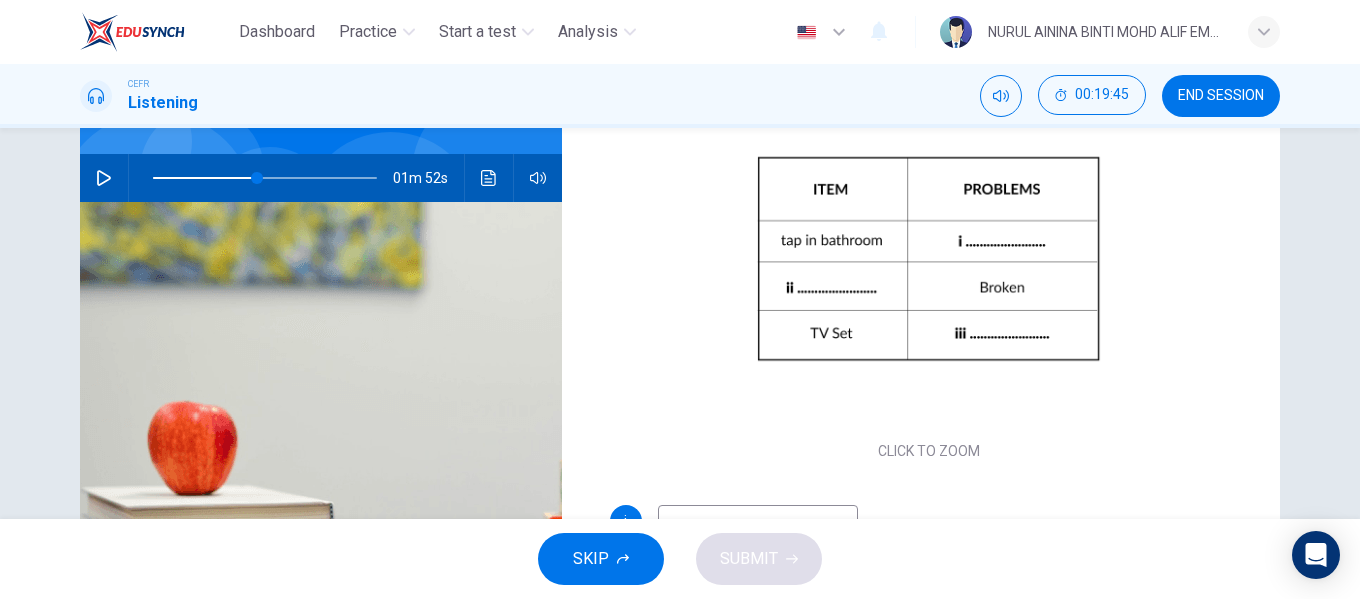 click at bounding box center [758, 521] 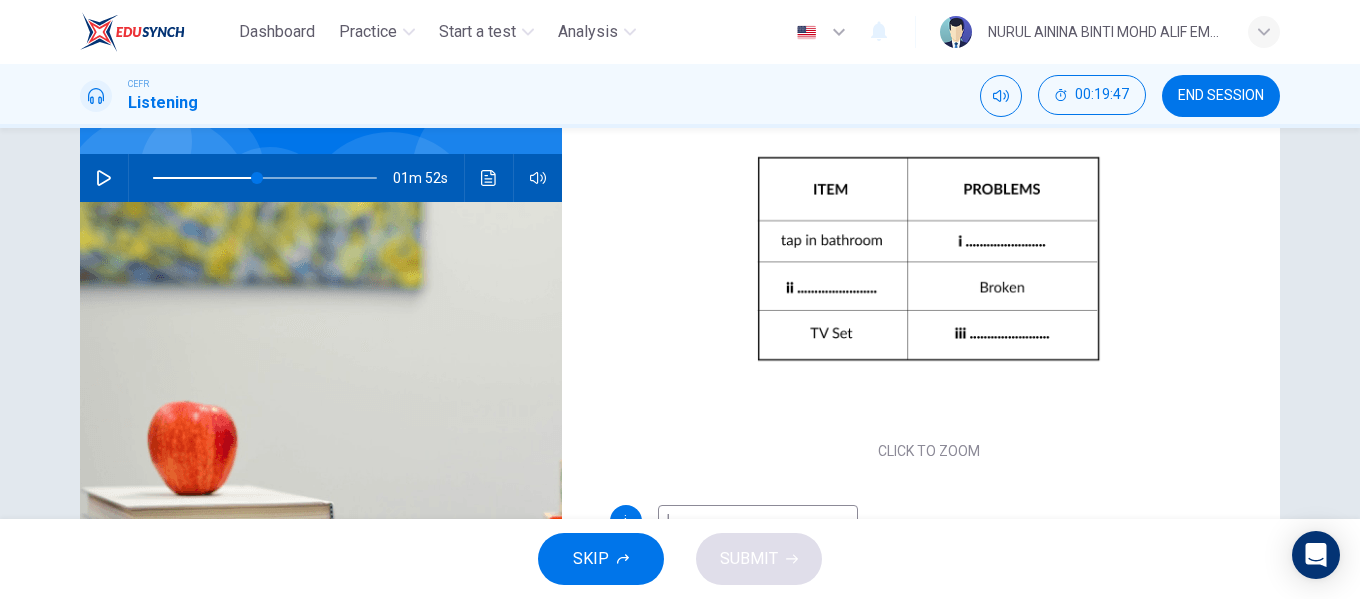scroll, scrollTop: 184, scrollLeft: 0, axis: vertical 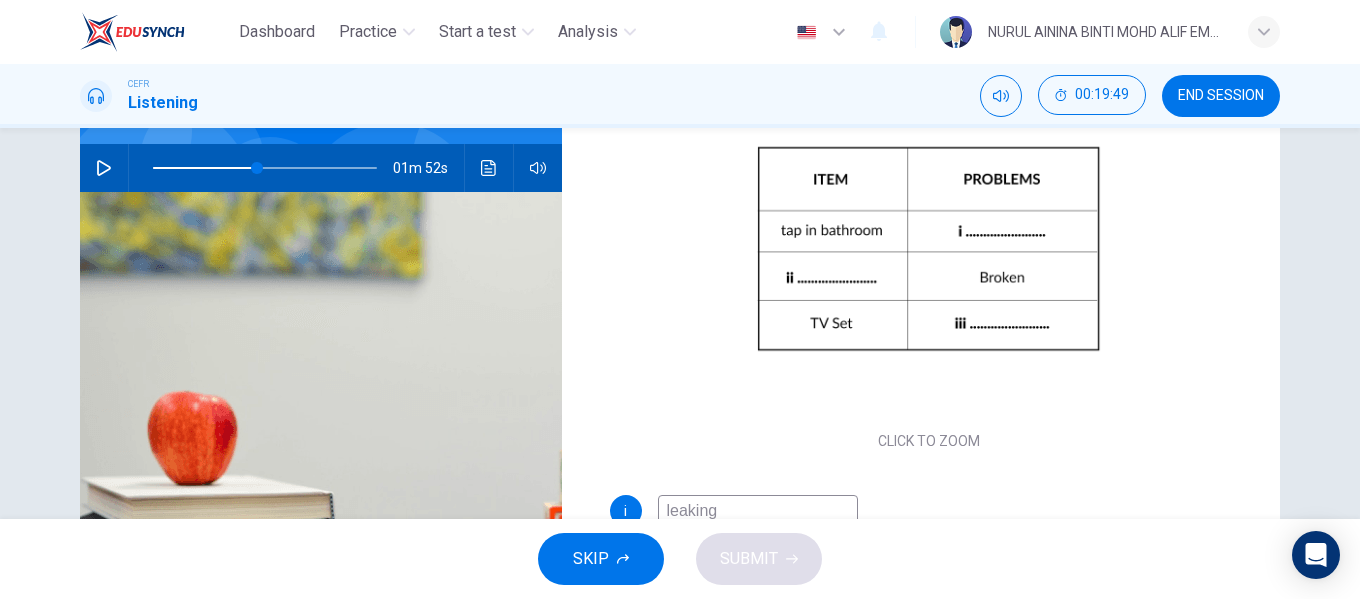 type on "leaking" 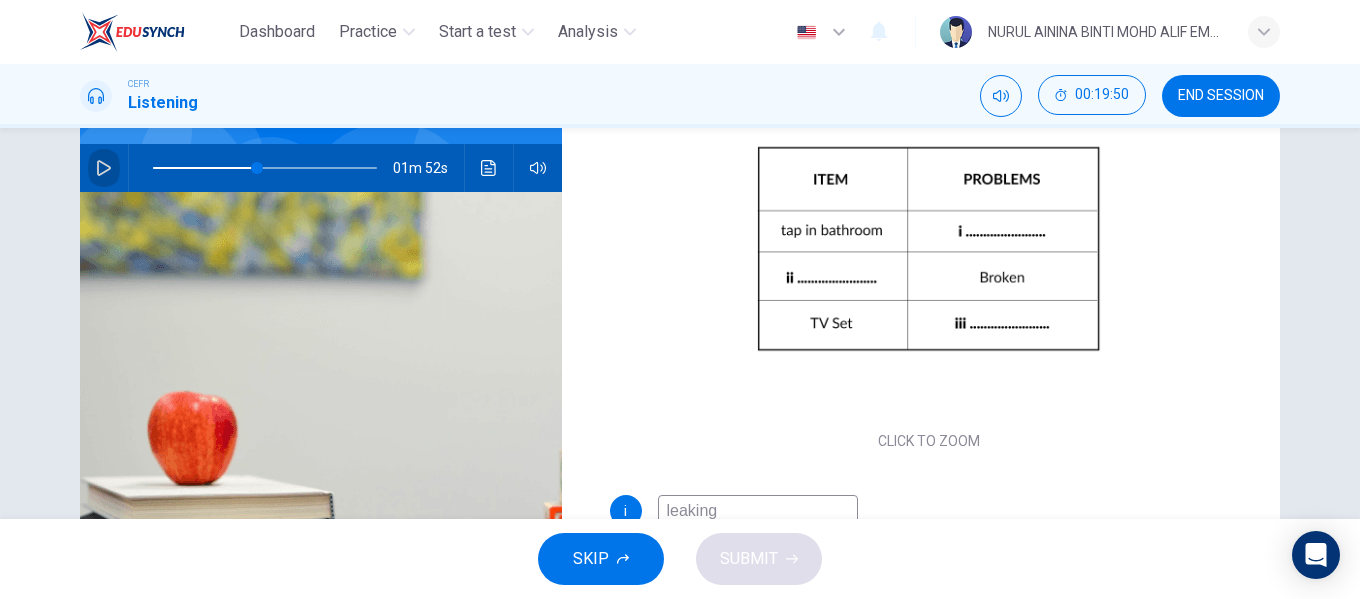 click at bounding box center [104, 168] 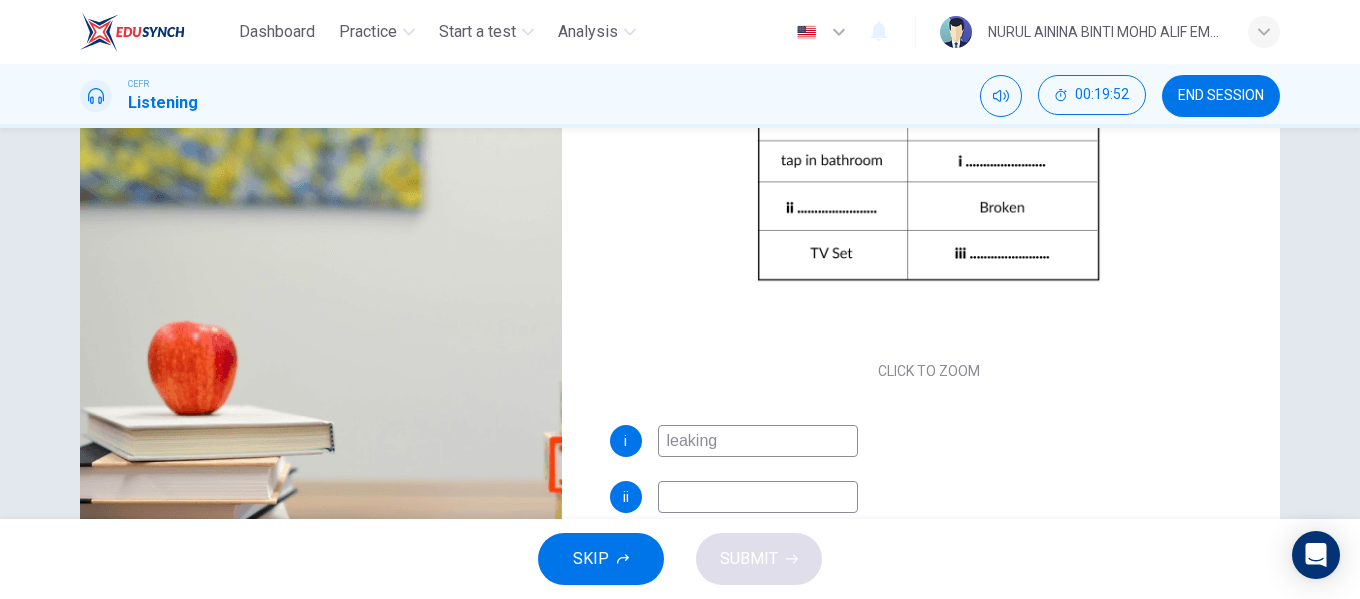 scroll, scrollTop: 260, scrollLeft: 0, axis: vertical 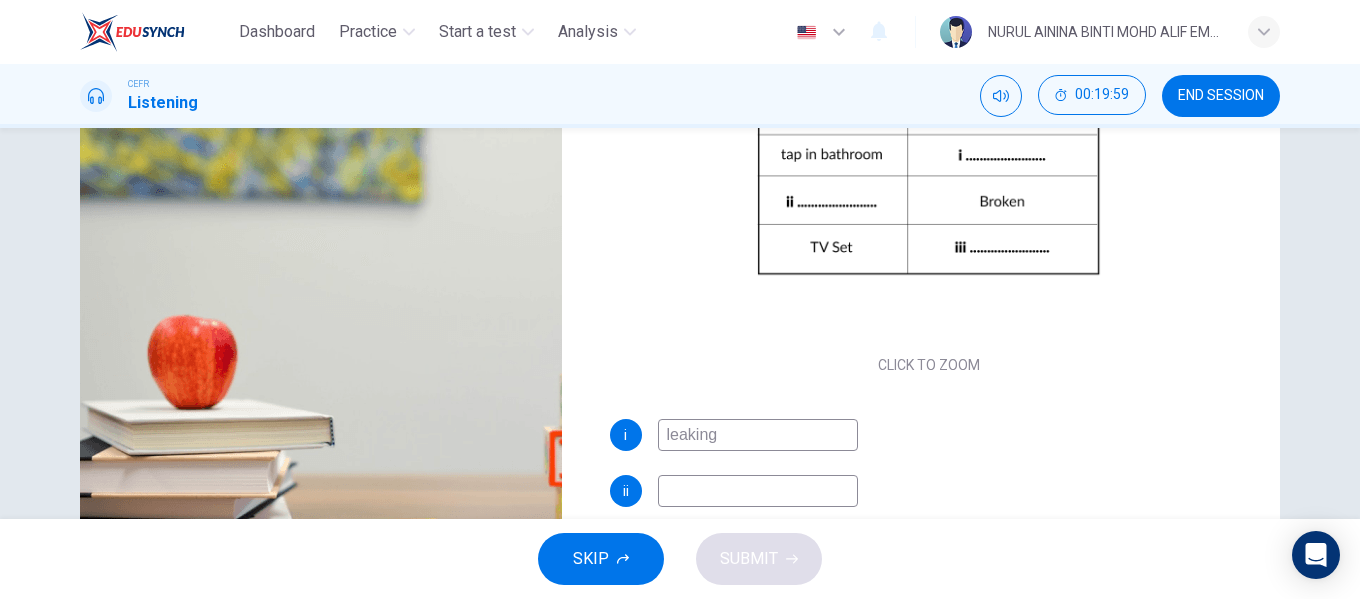 click at bounding box center (758, 435) 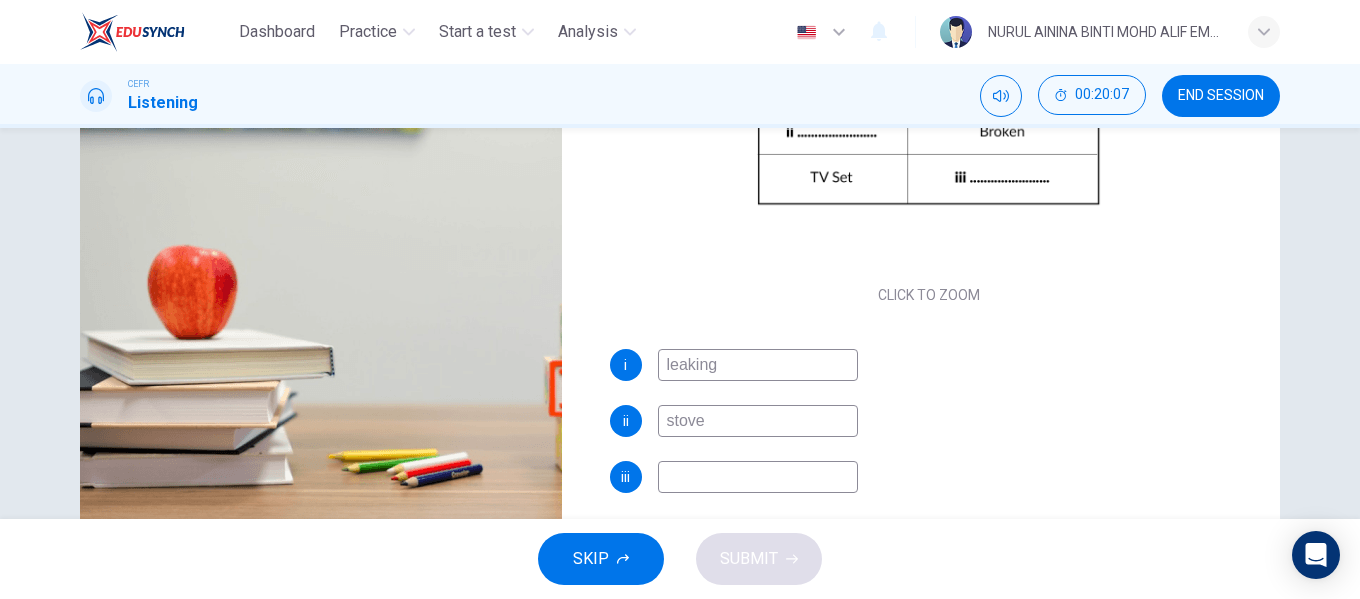 scroll, scrollTop: 313, scrollLeft: 0, axis: vertical 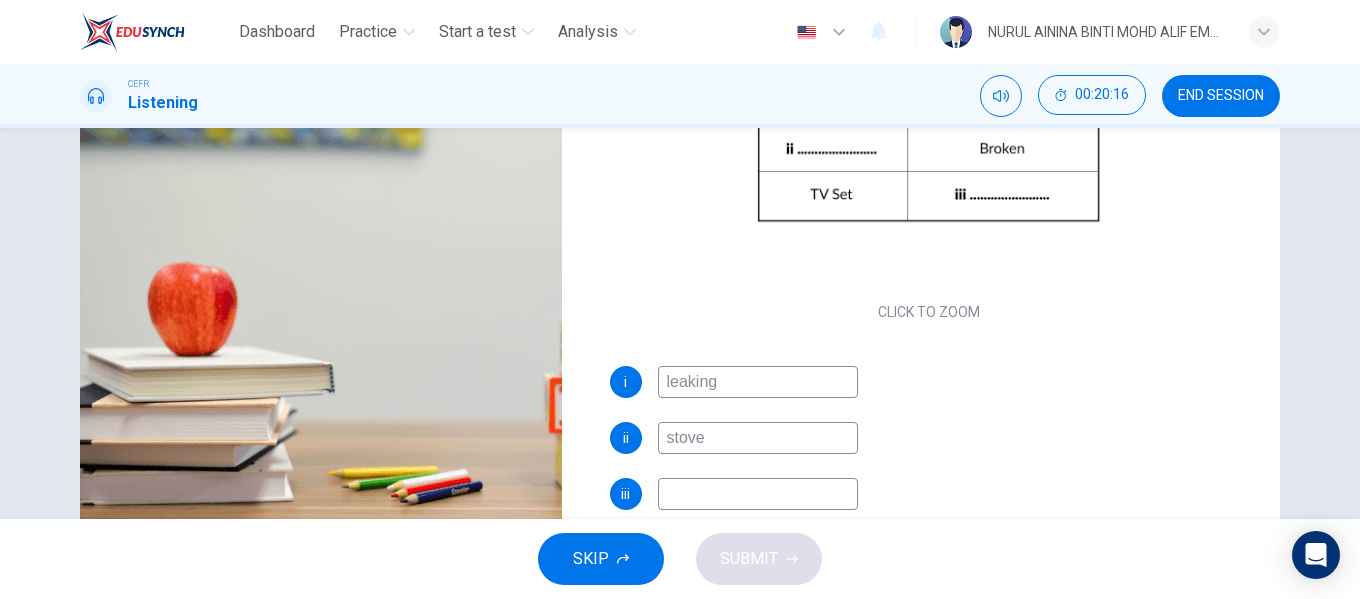 type on "stove" 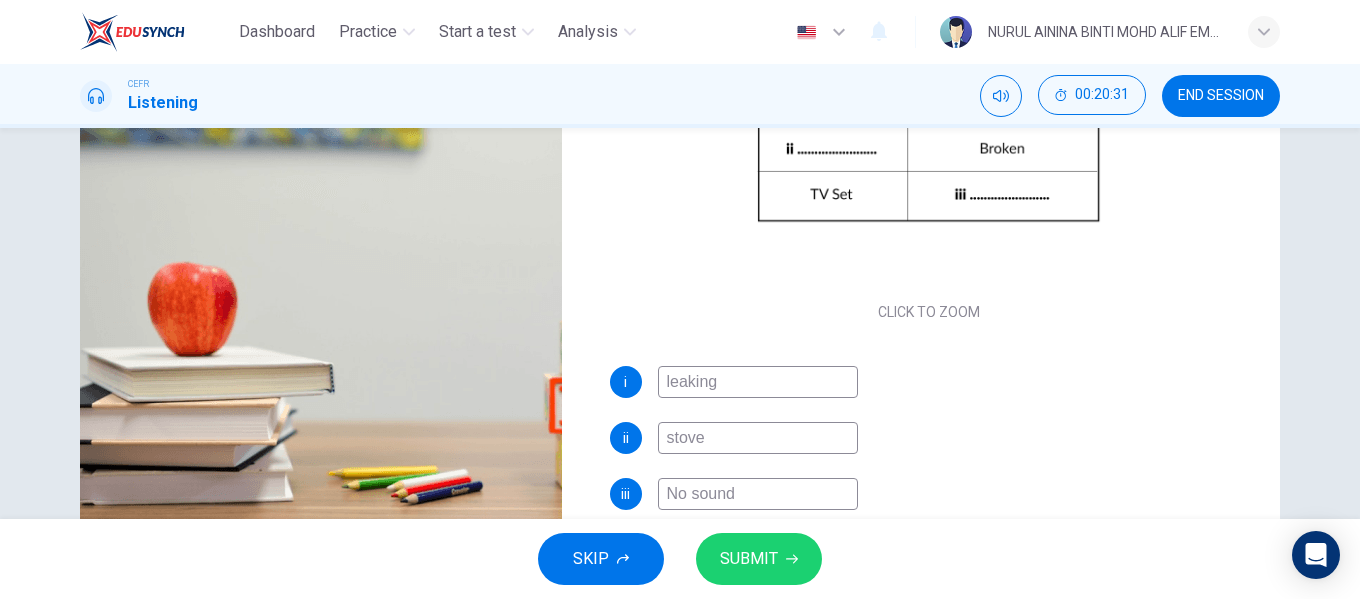 type on "No sound" 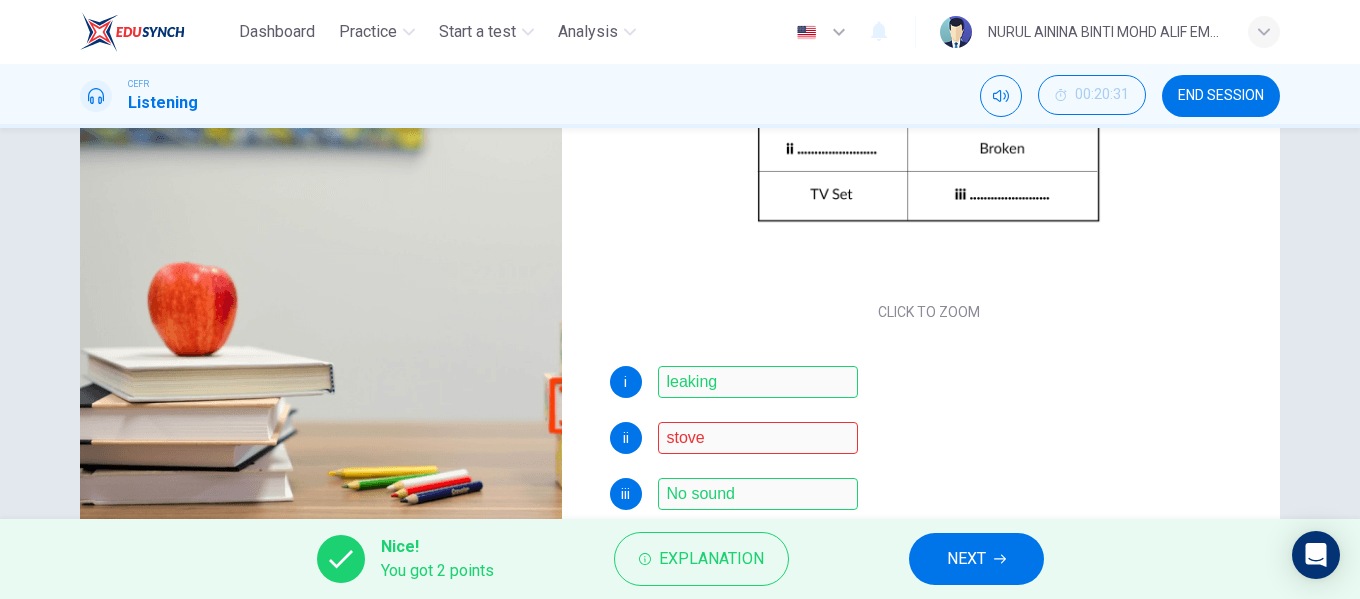 click at bounding box center (1000, 559) 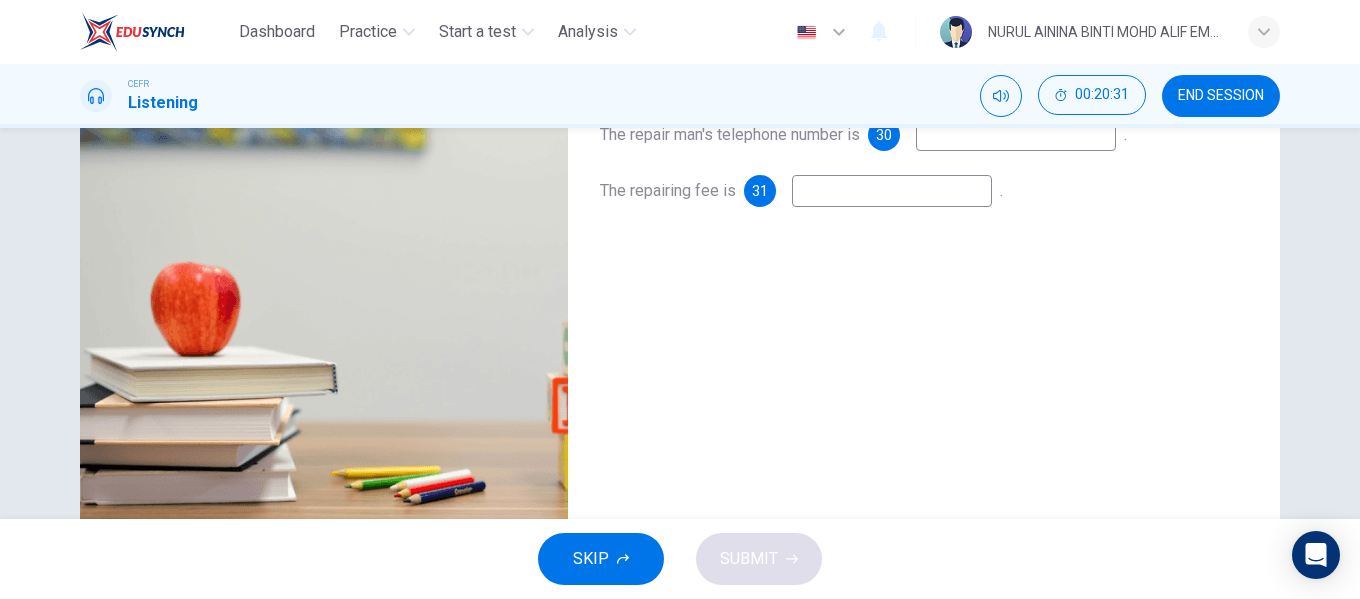 scroll, scrollTop: 0, scrollLeft: 0, axis: both 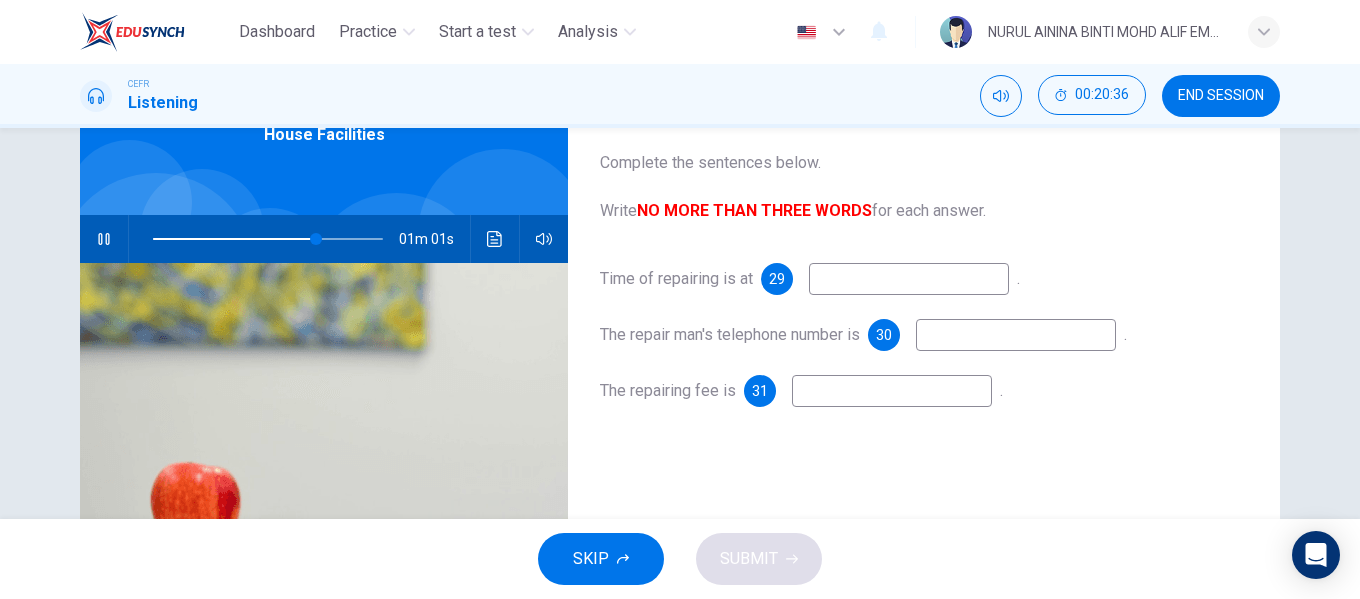 click at bounding box center [909, 279] 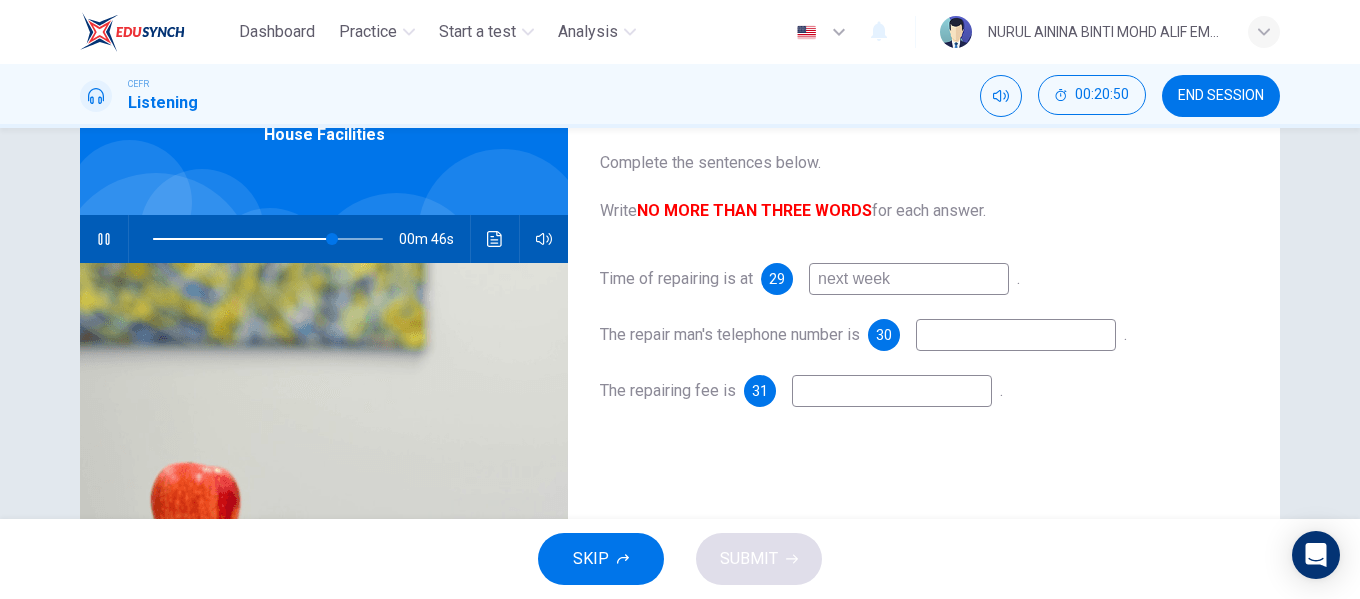 click at bounding box center (104, 239) 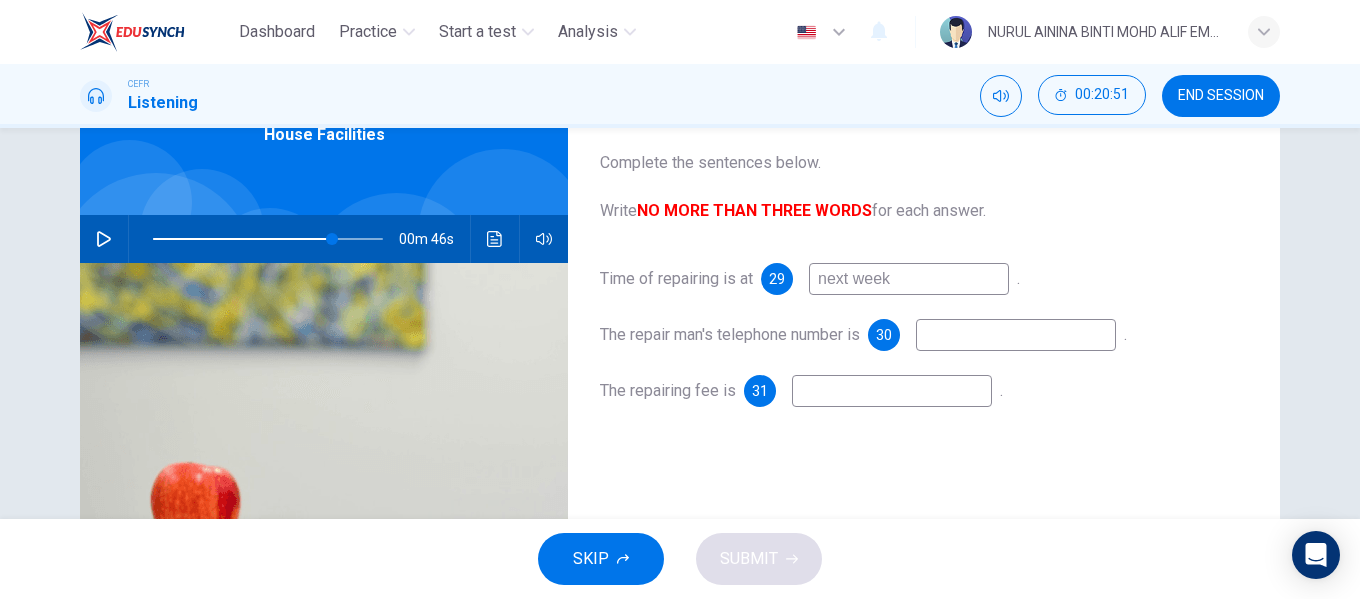 click at bounding box center [268, 239] 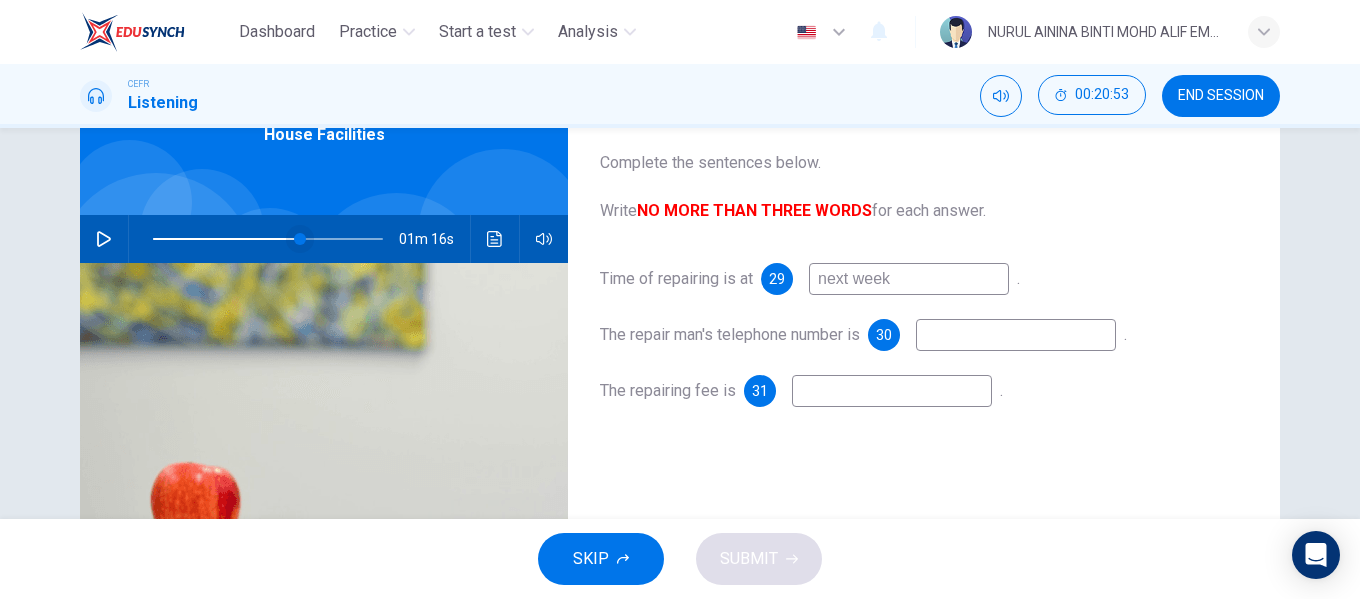 click at bounding box center [300, 239] 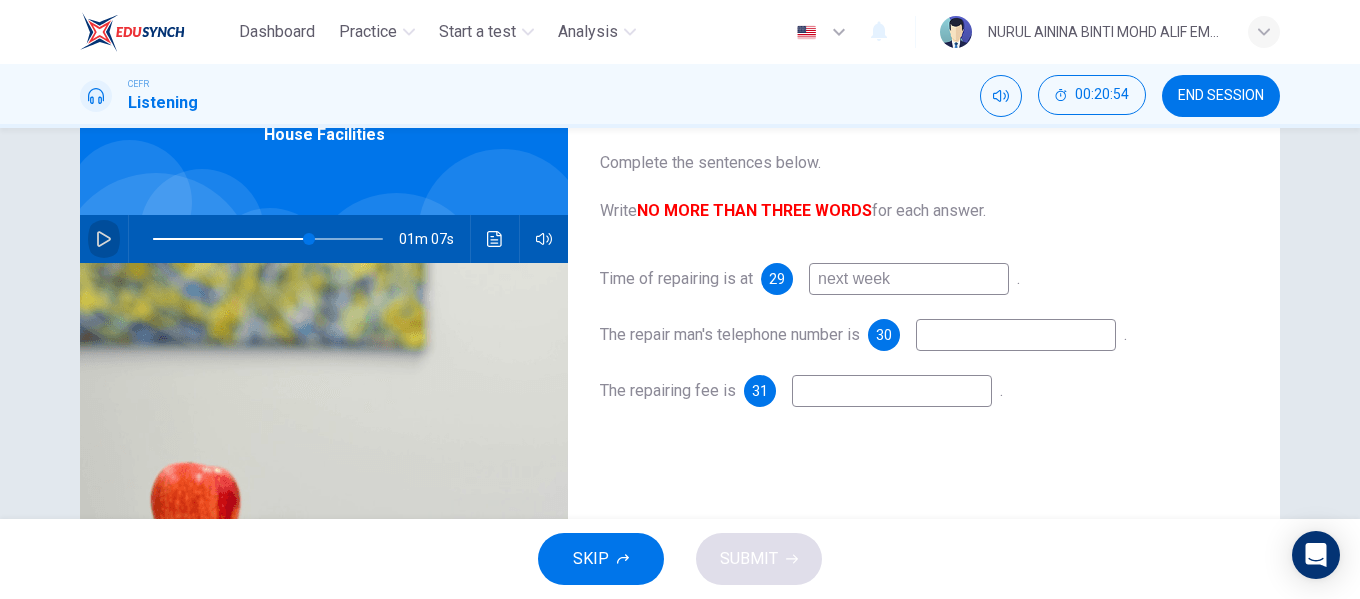 click at bounding box center [104, 239] 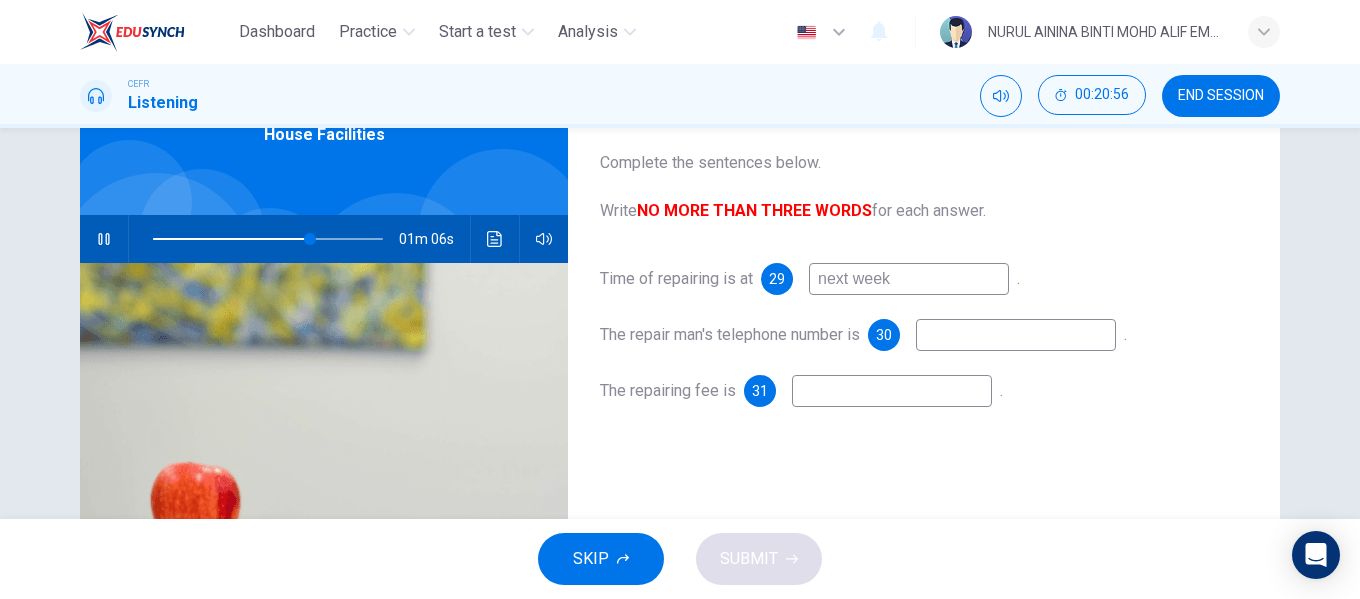 drag, startPoint x: 911, startPoint y: 281, endPoint x: 815, endPoint y: 289, distance: 96.332756 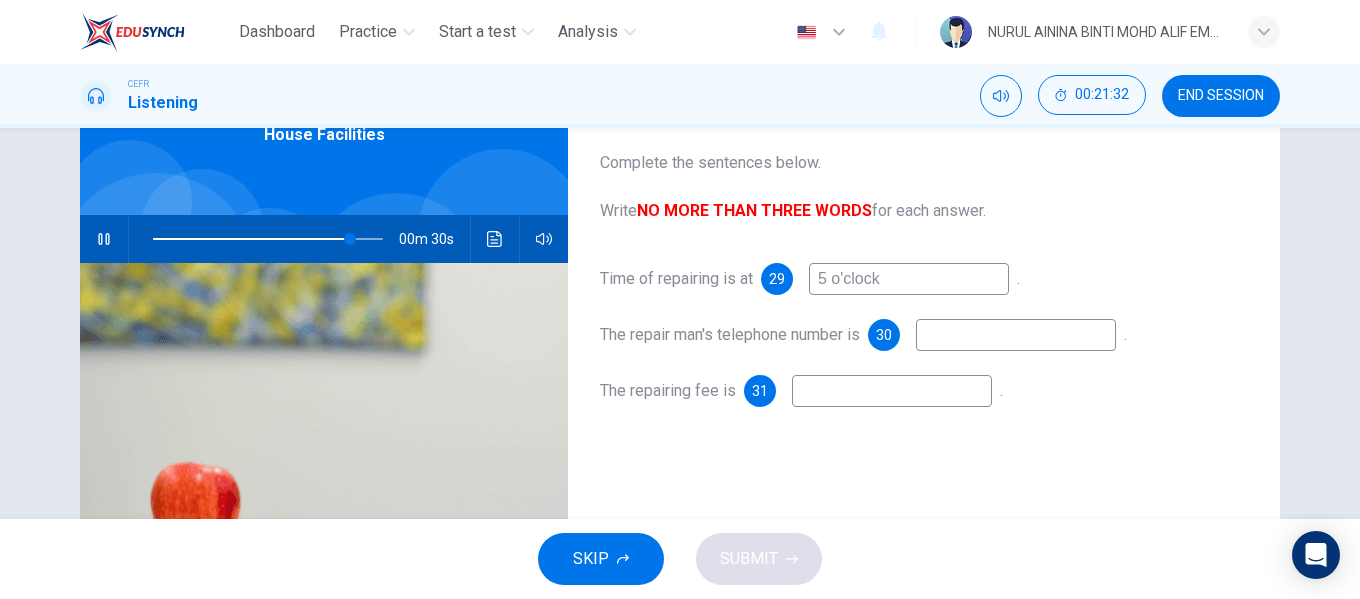 type on "5 o'clock" 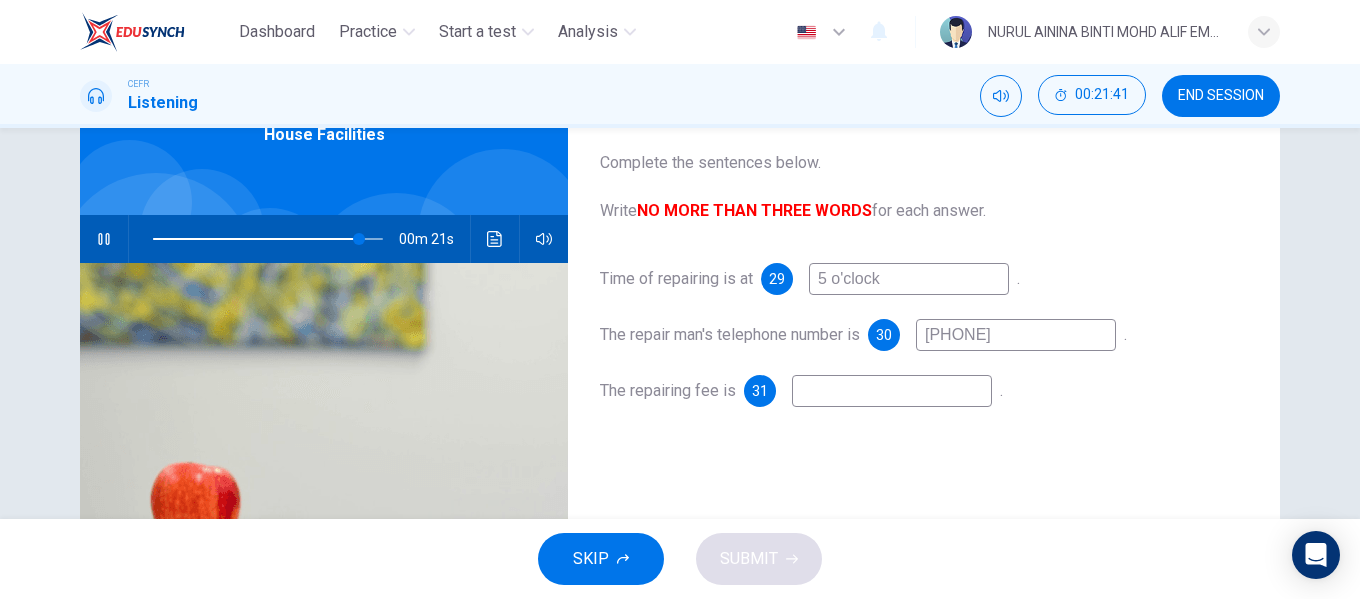 type on "[PHONE]" 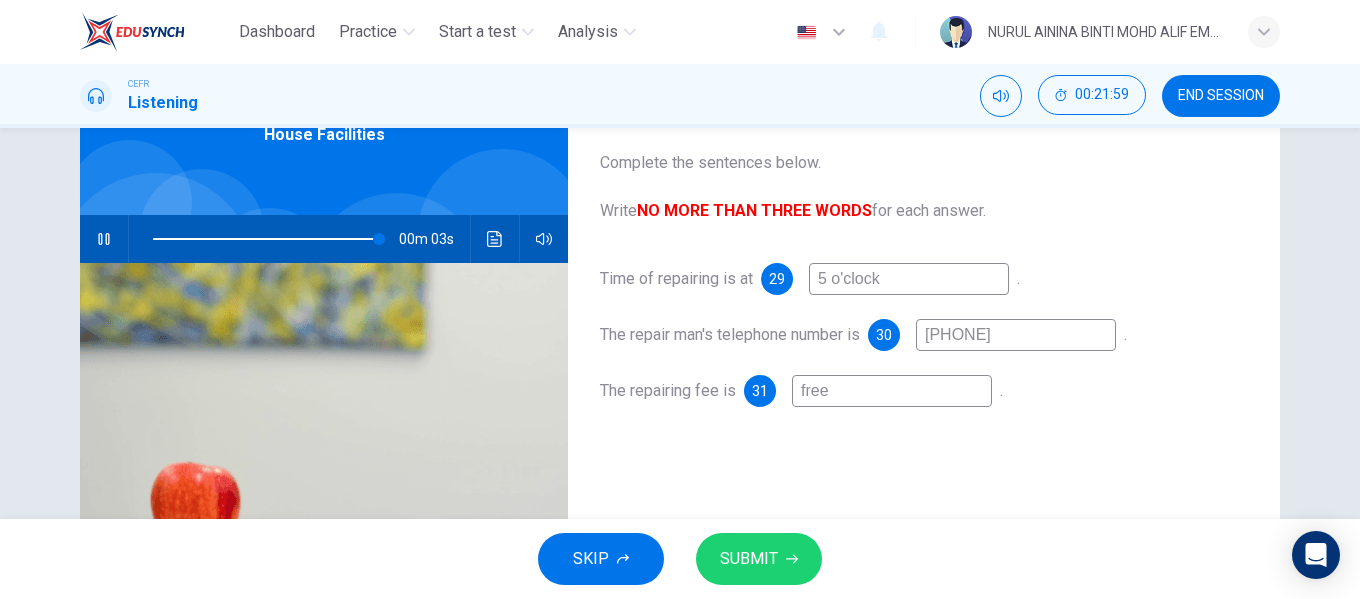 type on "free" 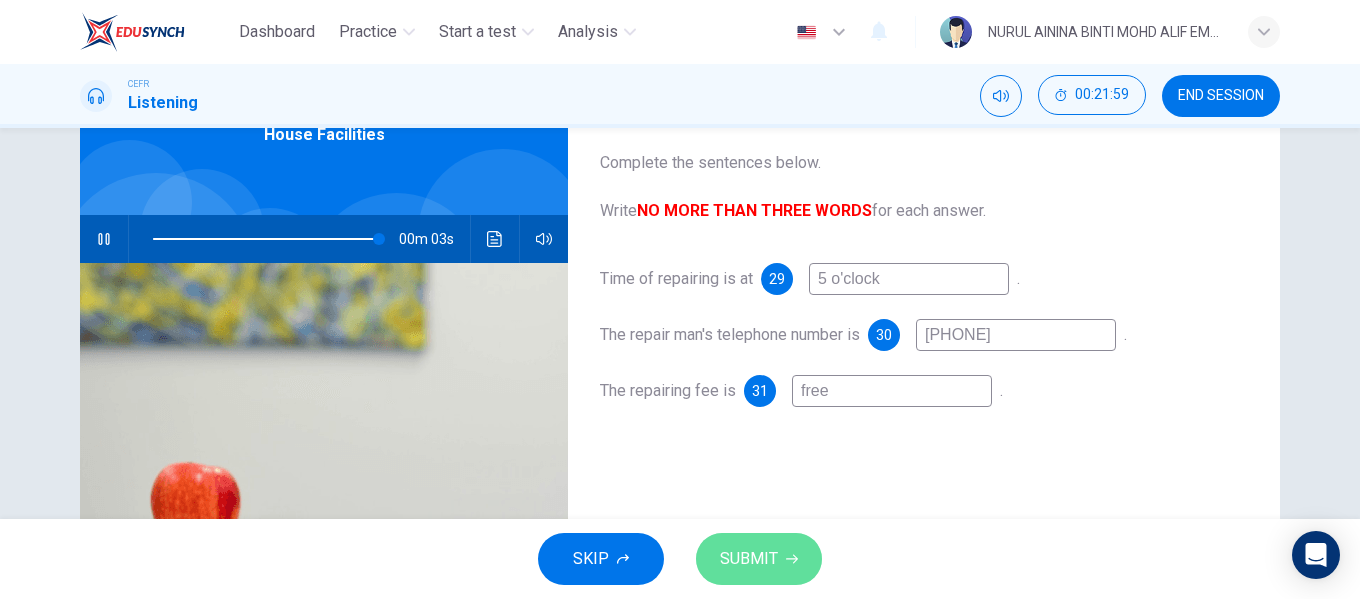 click on "SUBMIT" at bounding box center (749, 559) 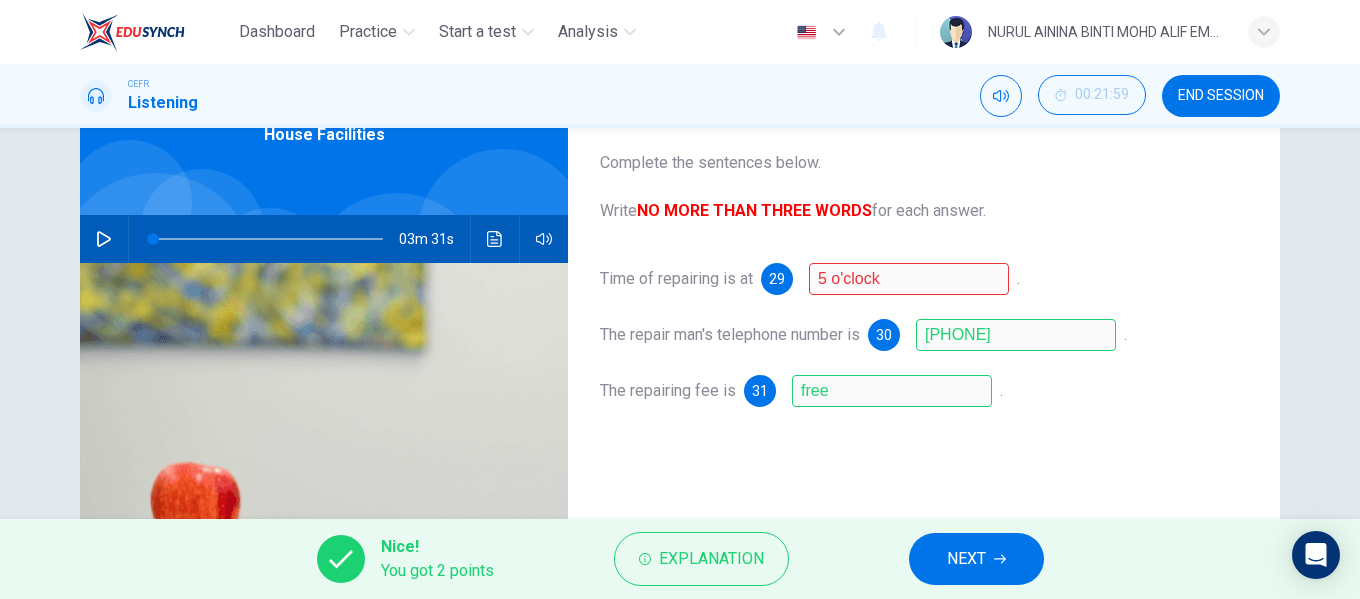 click on "NEXT" at bounding box center (976, 559) 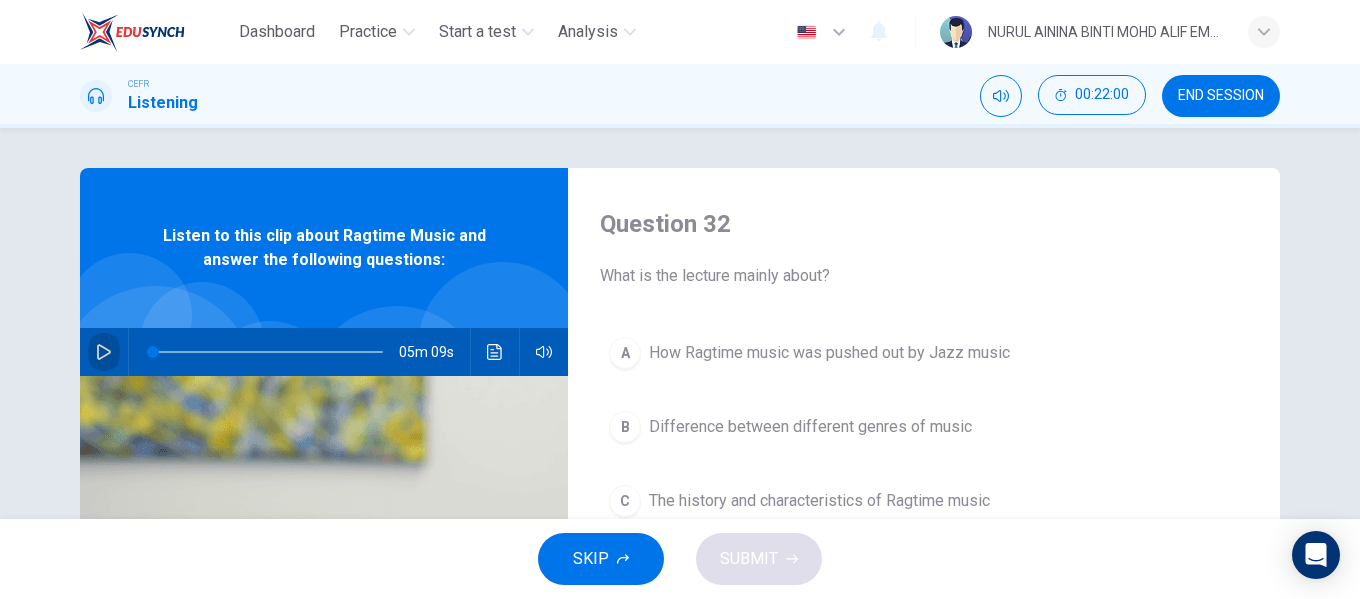 click at bounding box center [104, 352] 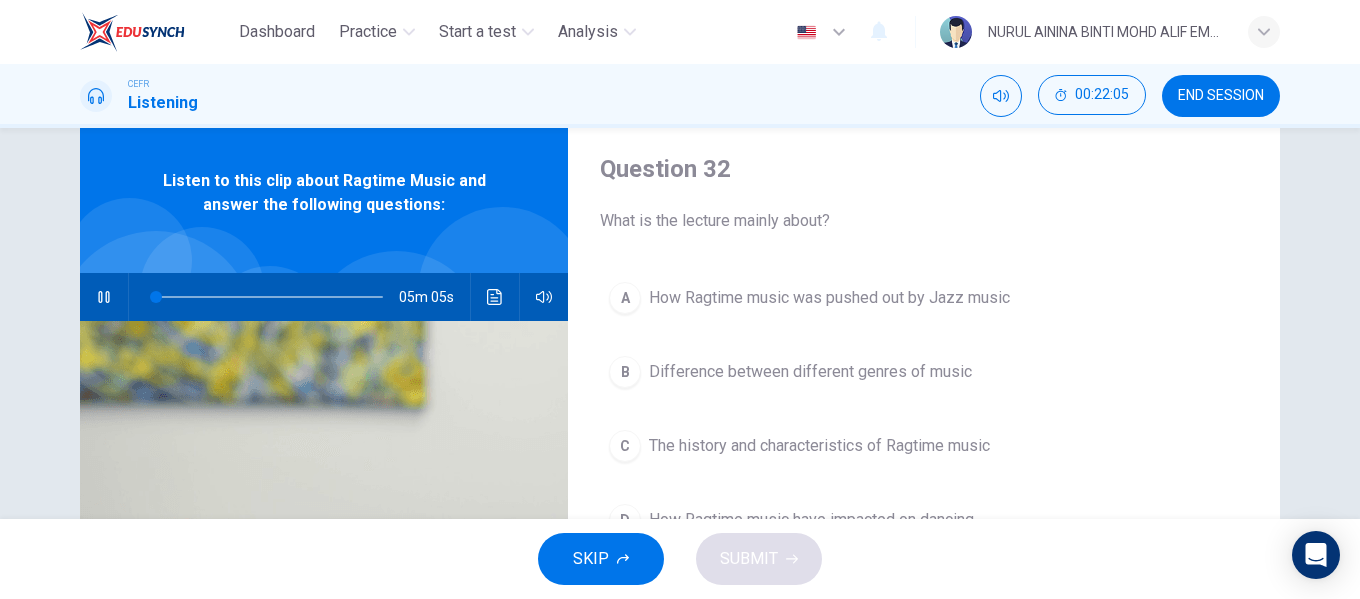 scroll, scrollTop: 100, scrollLeft: 0, axis: vertical 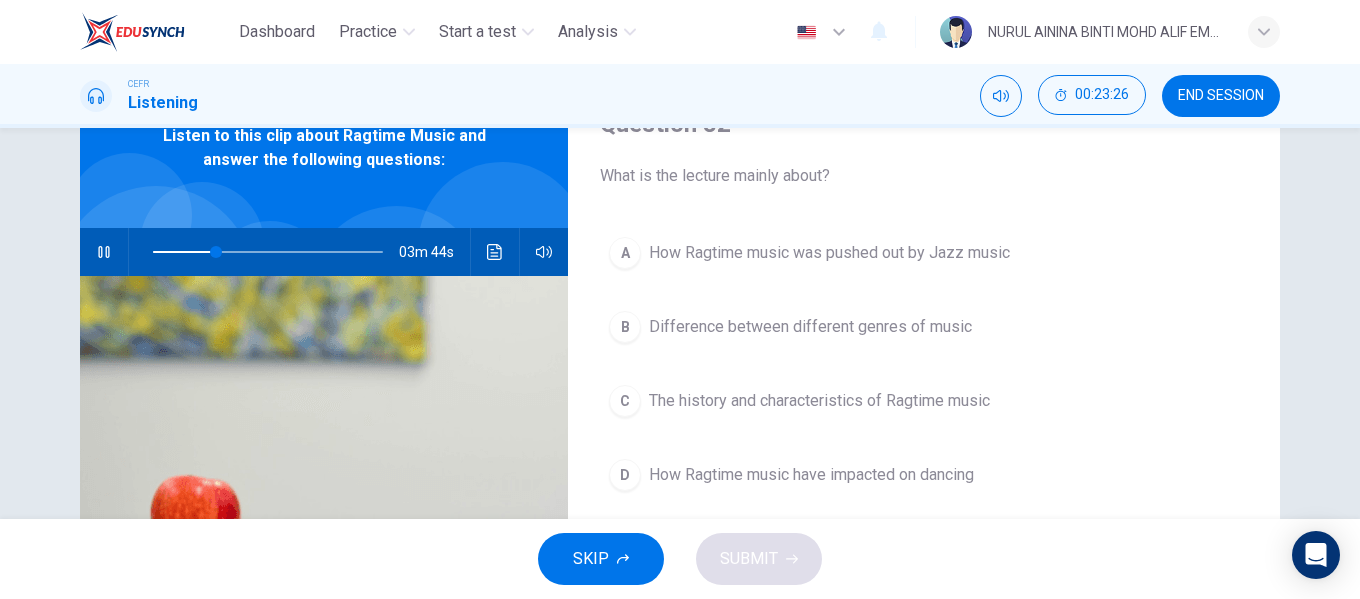 click at bounding box center [1264, 32] 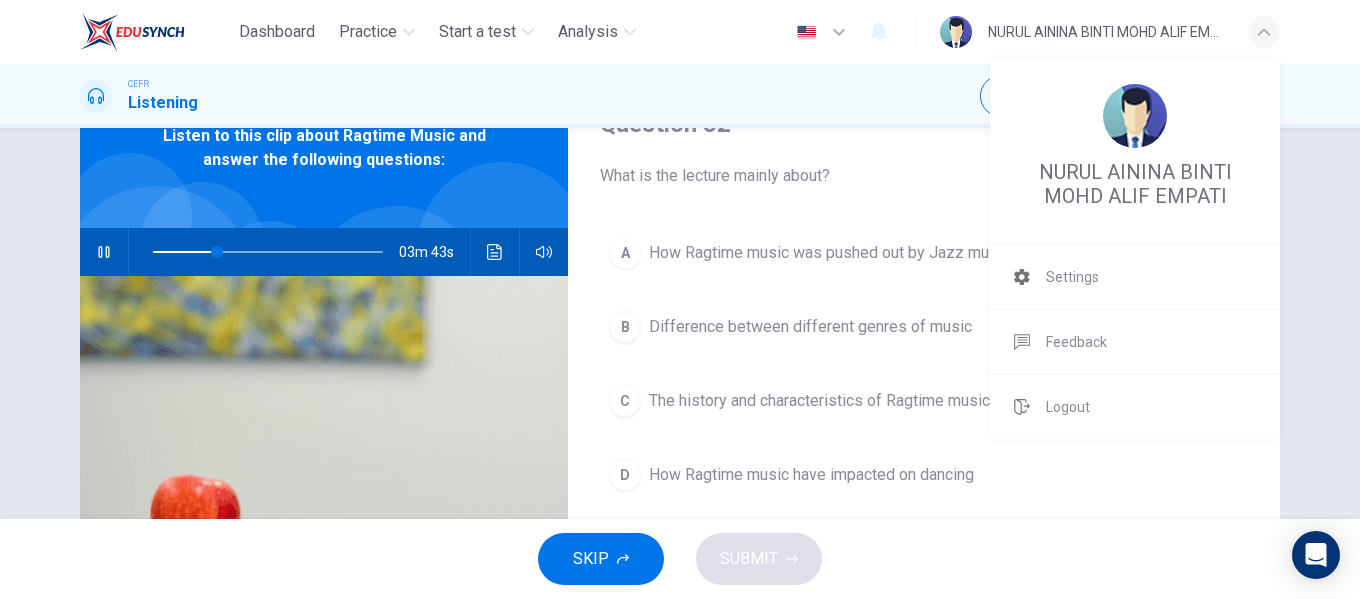 click at bounding box center (680, 299) 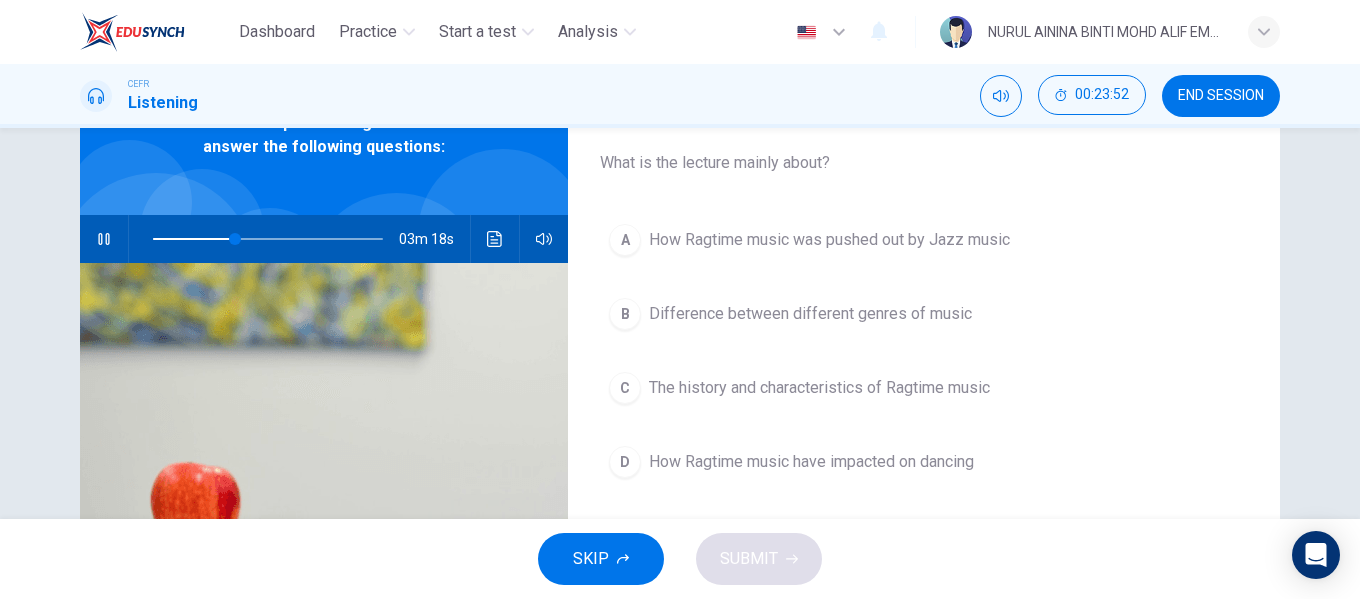scroll, scrollTop: 92, scrollLeft: 0, axis: vertical 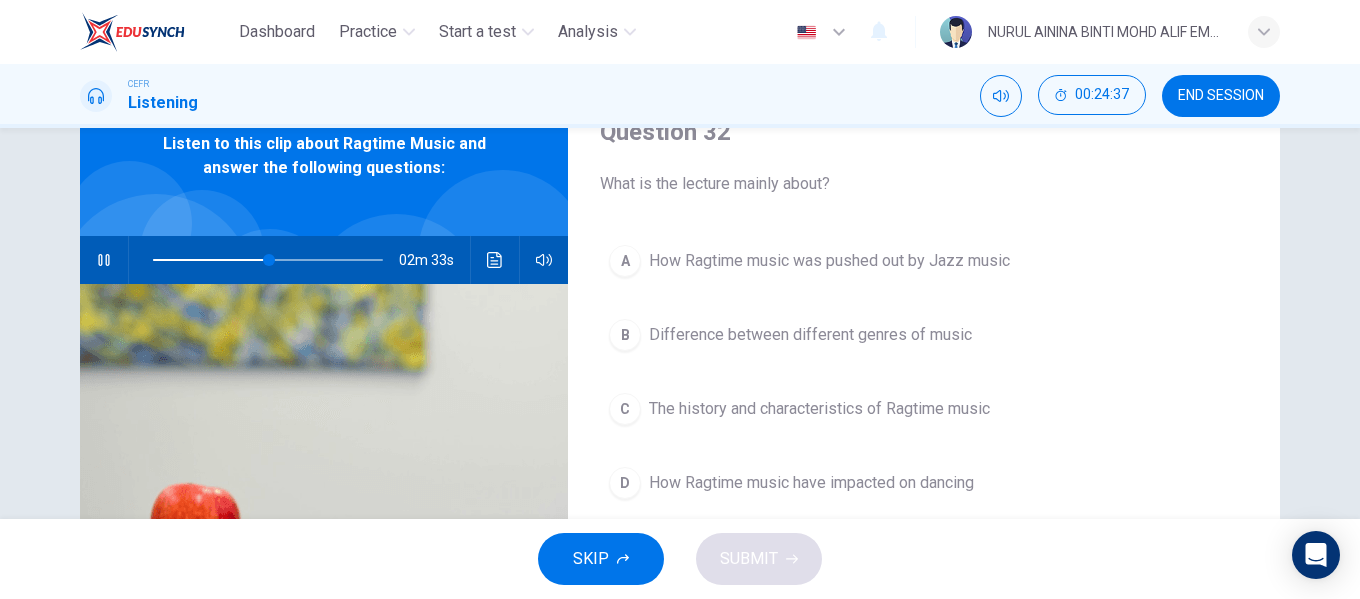 click on "The history and characteristics of Ragtime music" at bounding box center (829, 261) 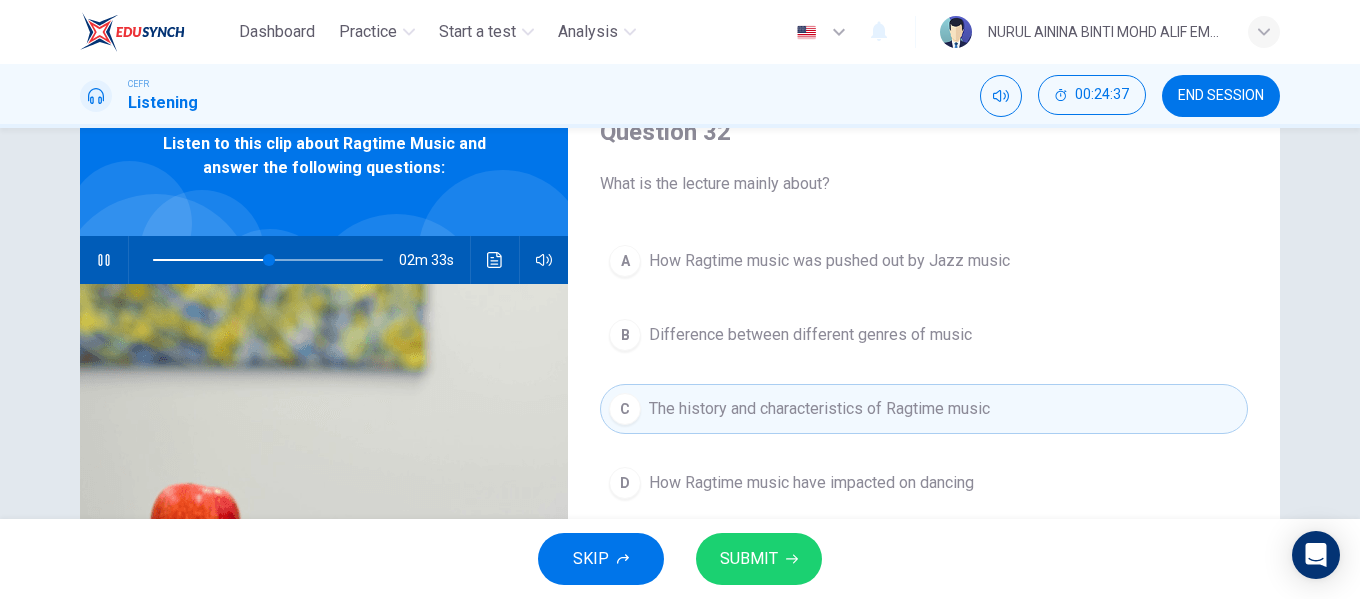 click on "SUBMIT" at bounding box center (749, 559) 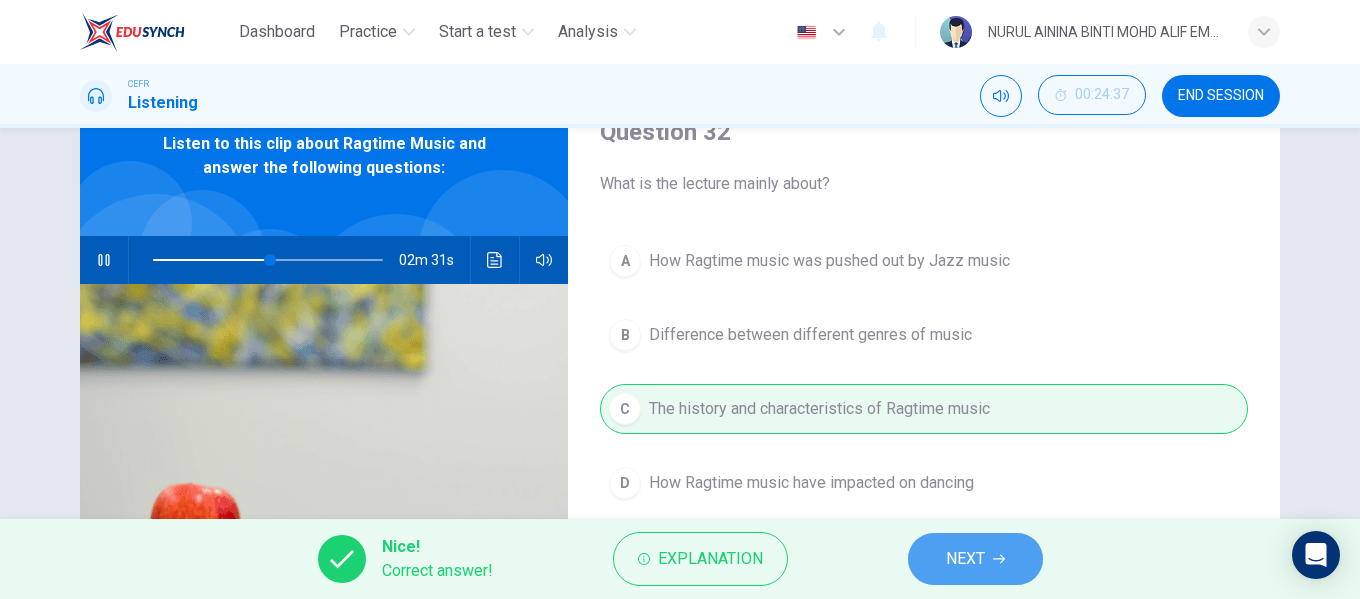 click on "NEXT" at bounding box center [965, 559] 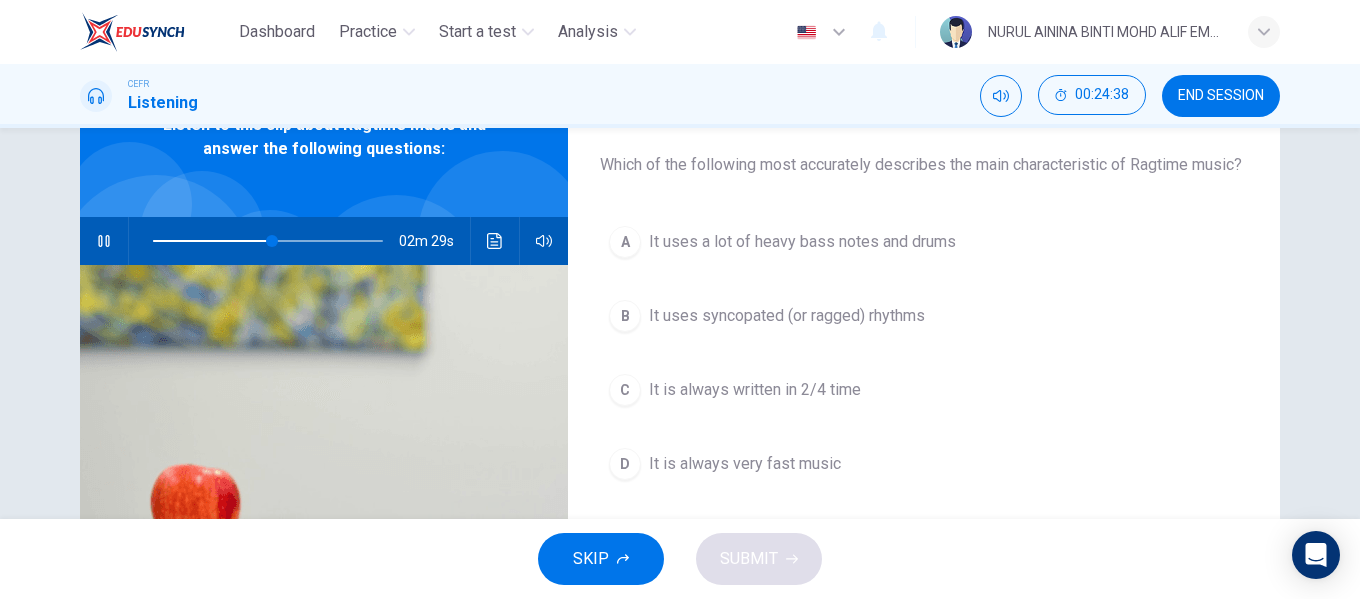 scroll, scrollTop: 117, scrollLeft: 0, axis: vertical 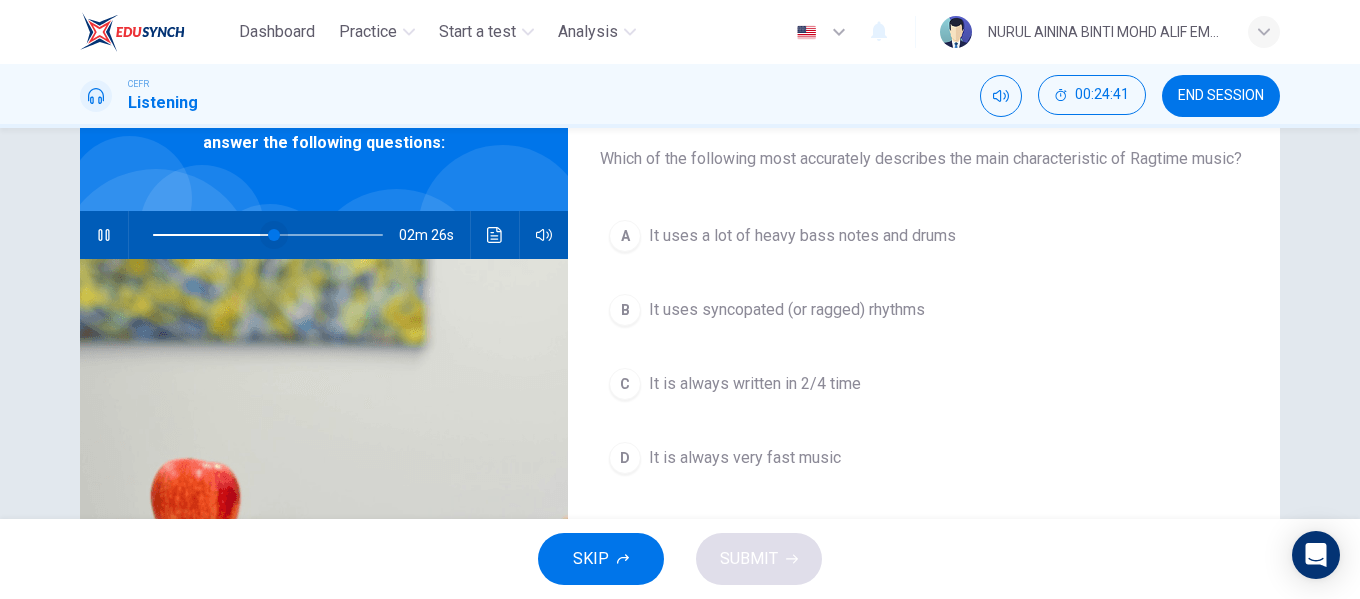 click at bounding box center (268, 235) 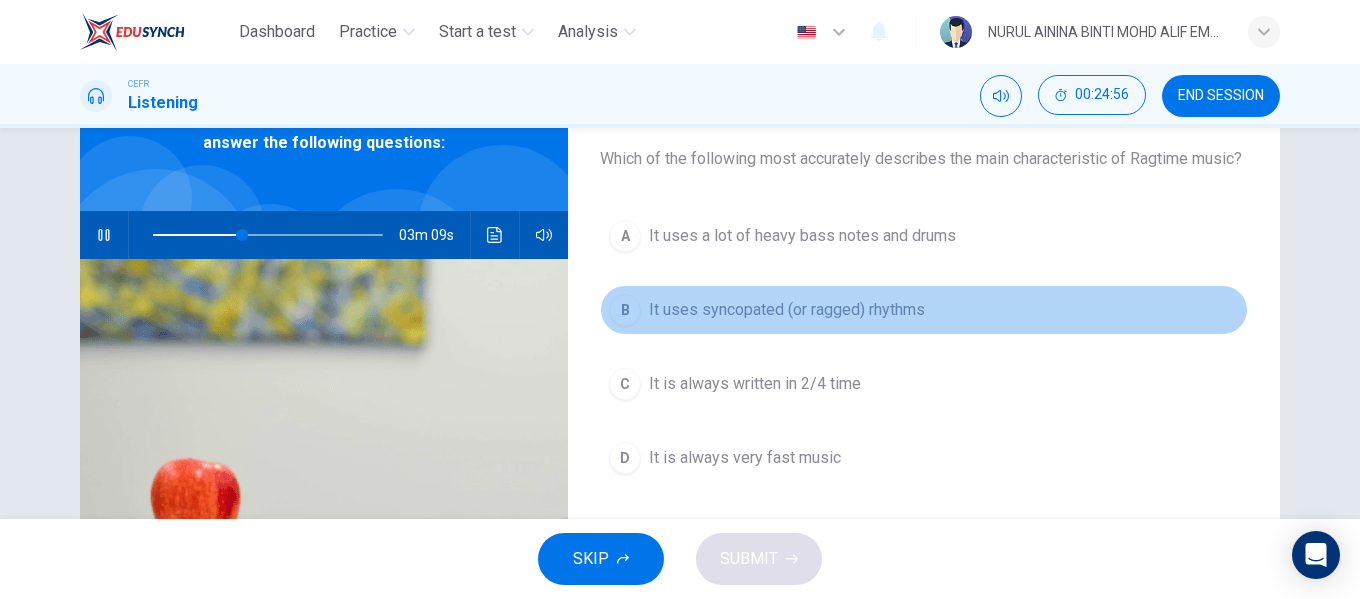 click on "B It uses syncopated (or ragged) rhythms" at bounding box center [924, 310] 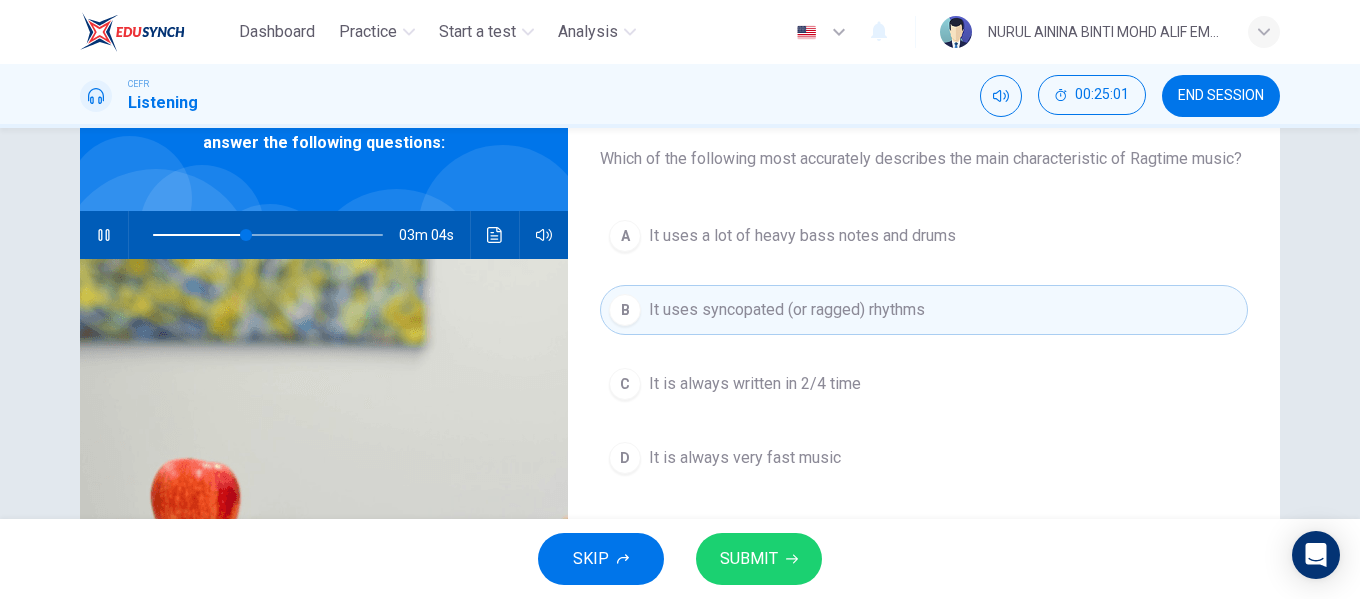 drag, startPoint x: 817, startPoint y: 585, endPoint x: 770, endPoint y: 557, distance: 54.708317 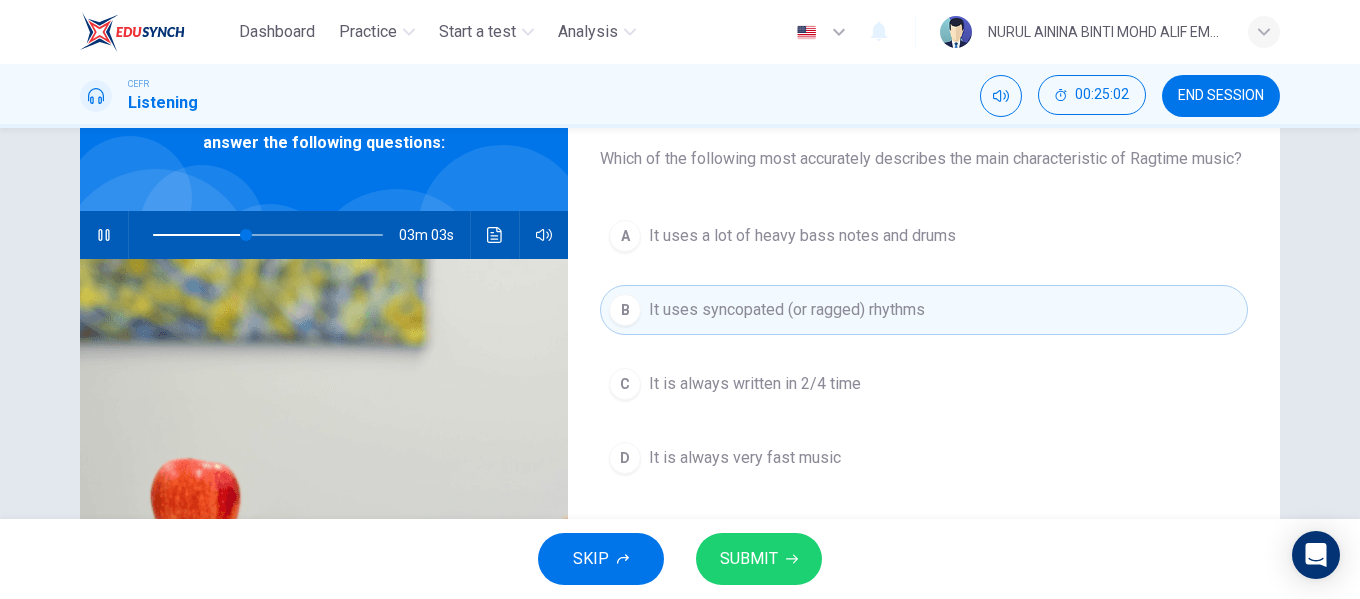 click on "SUBMIT" at bounding box center [749, 559] 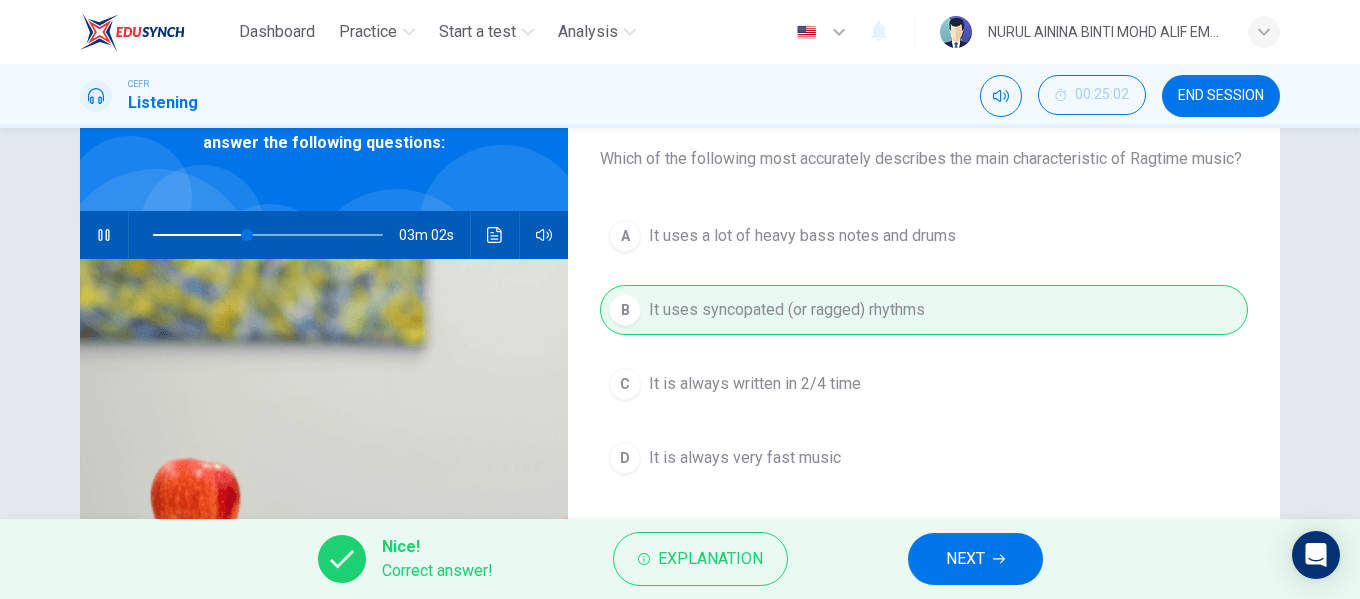 click on "NEXT" at bounding box center [975, 559] 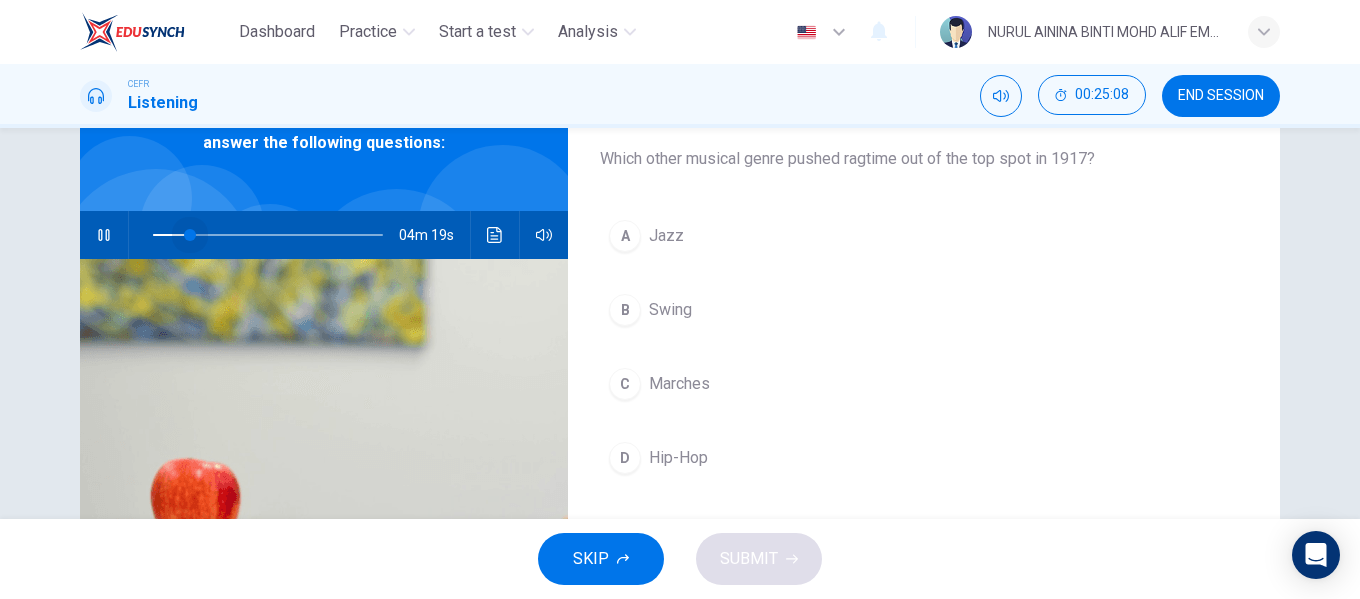 click at bounding box center (268, 235) 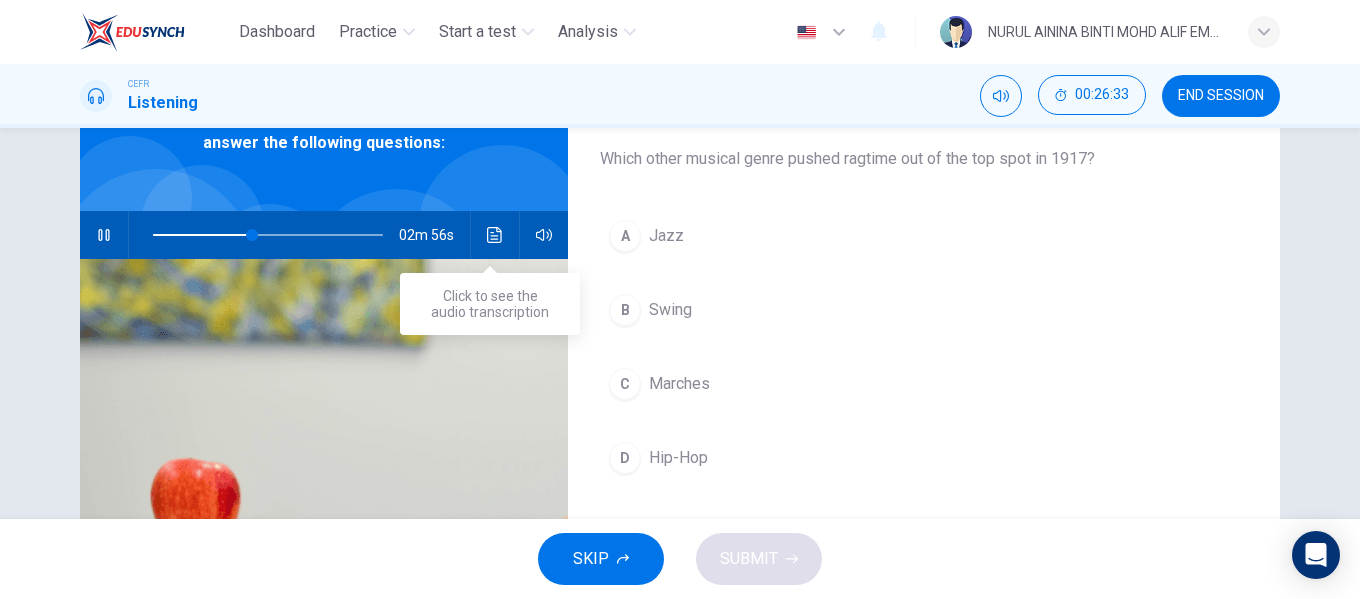click at bounding box center [495, 235] 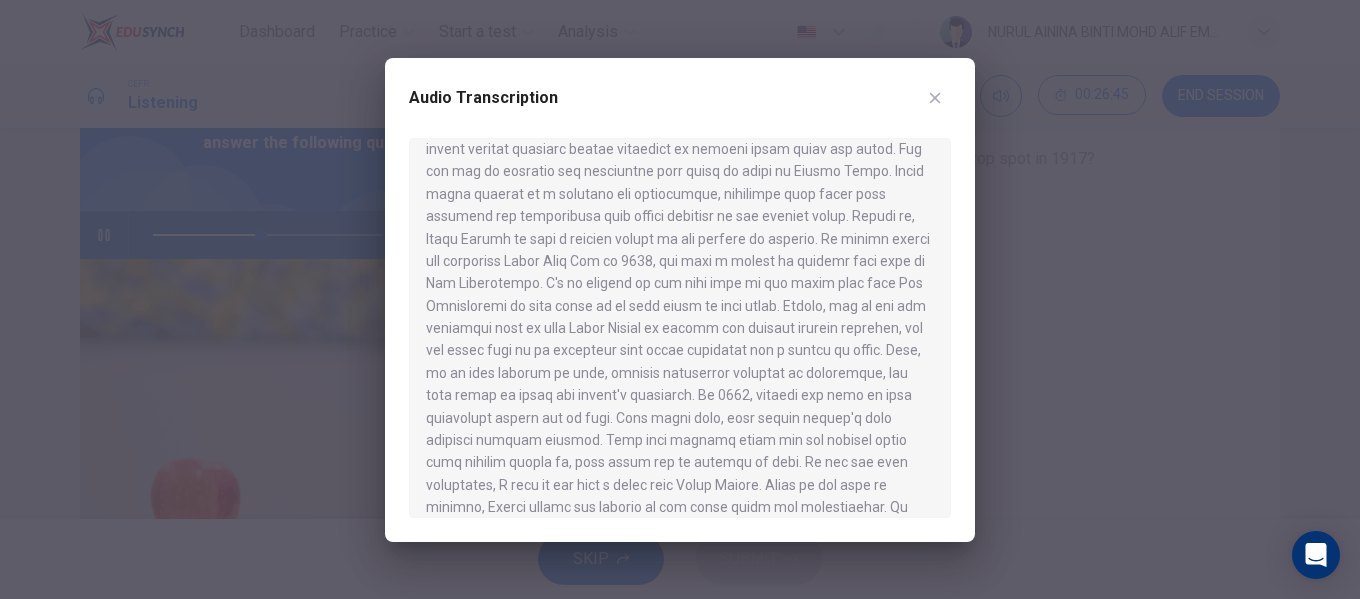 scroll, scrollTop: 849, scrollLeft: 0, axis: vertical 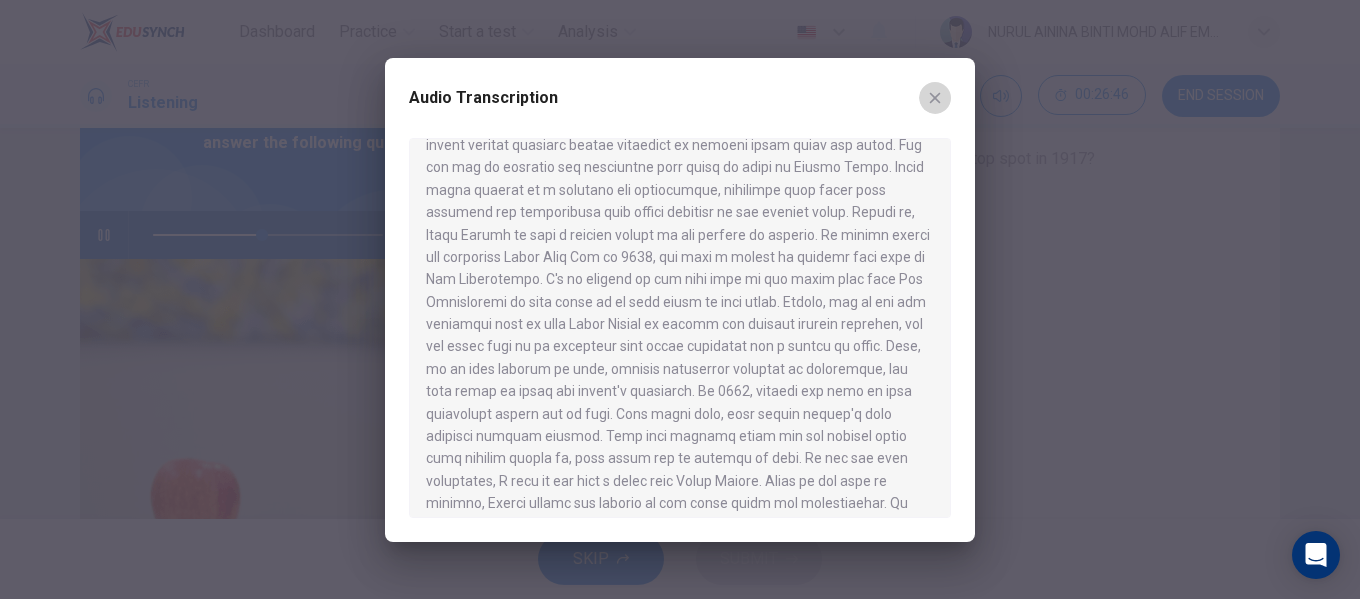 click at bounding box center (935, 98) 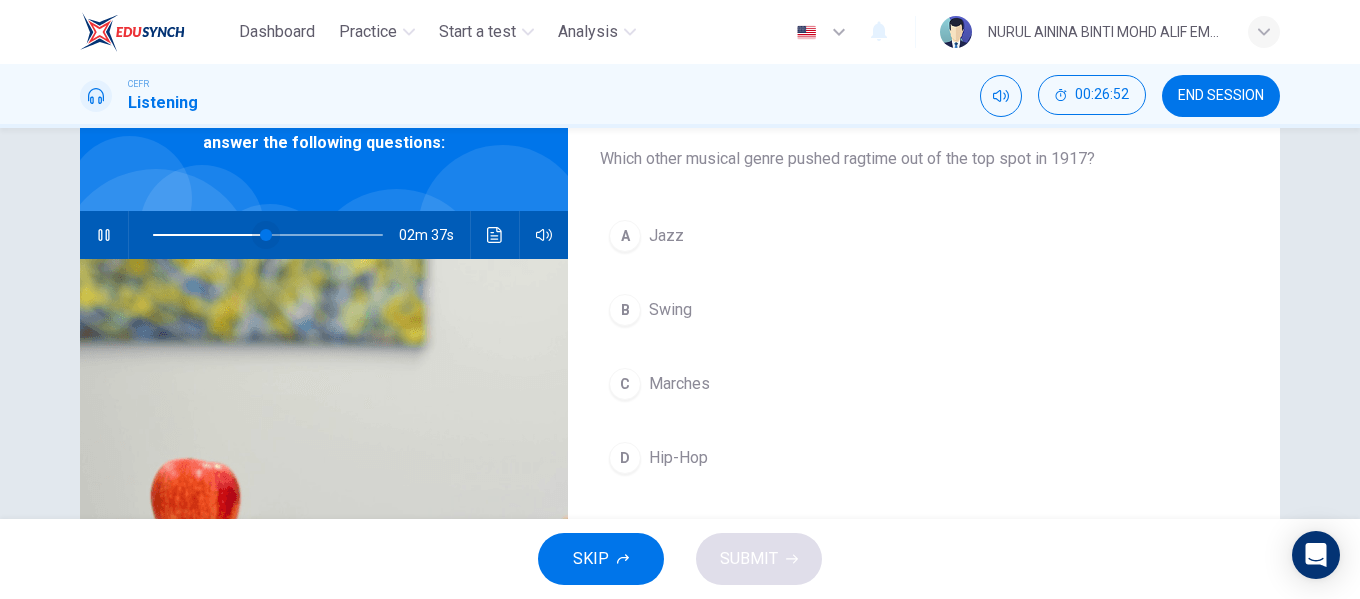 click at bounding box center (266, 235) 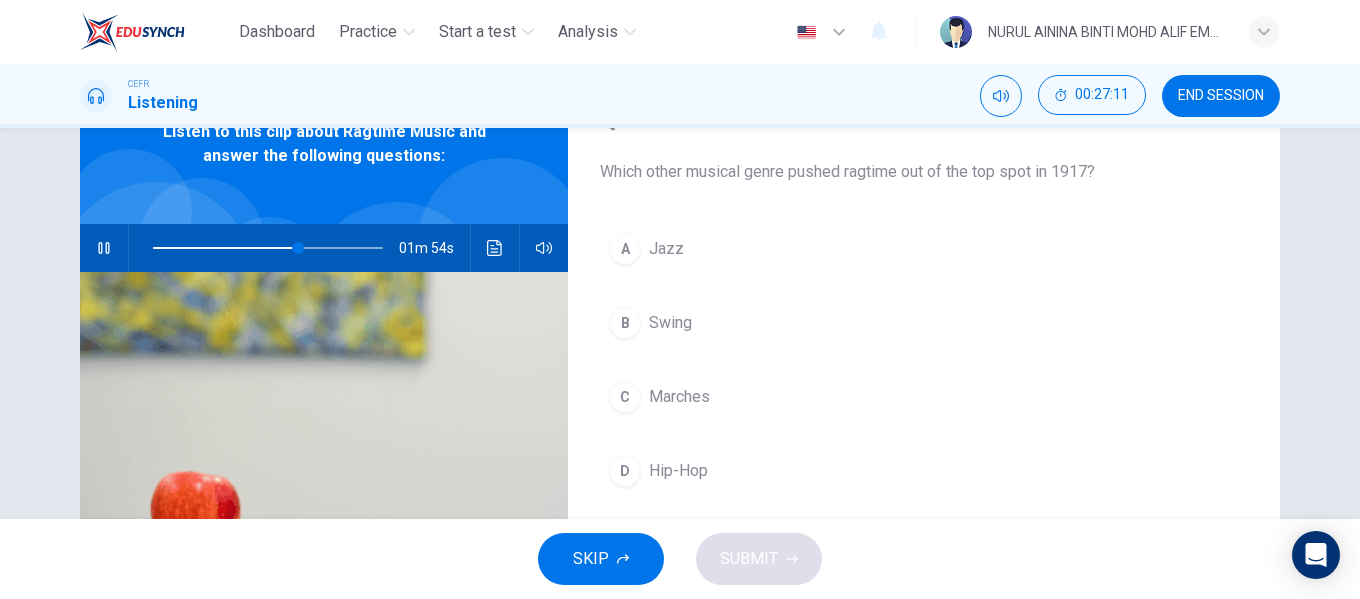 scroll, scrollTop: 94, scrollLeft: 0, axis: vertical 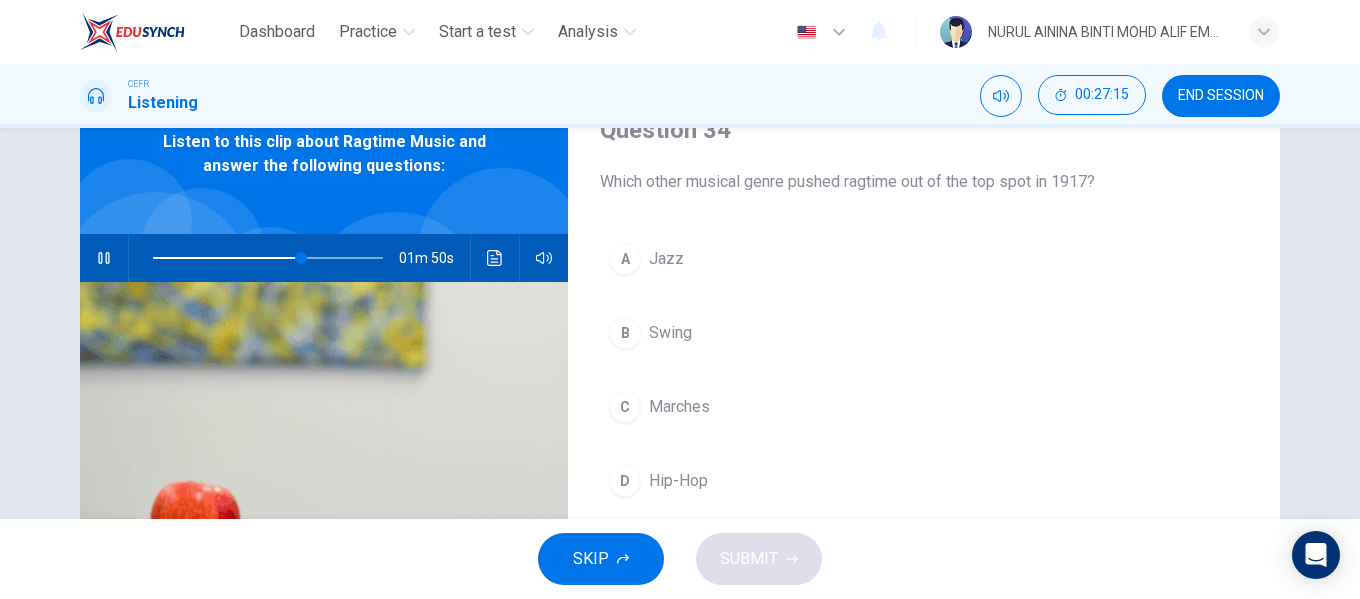 drag, startPoint x: 1012, startPoint y: 183, endPoint x: 1109, endPoint y: 174, distance: 97.41663 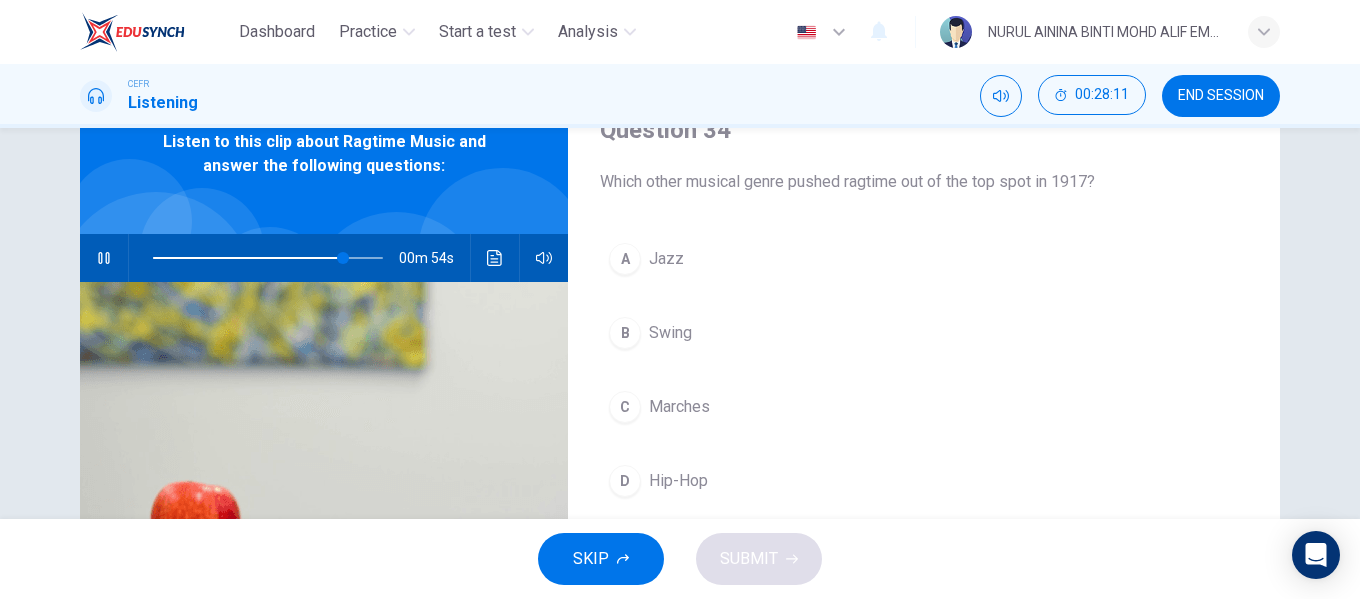 scroll, scrollTop: 0, scrollLeft: 0, axis: both 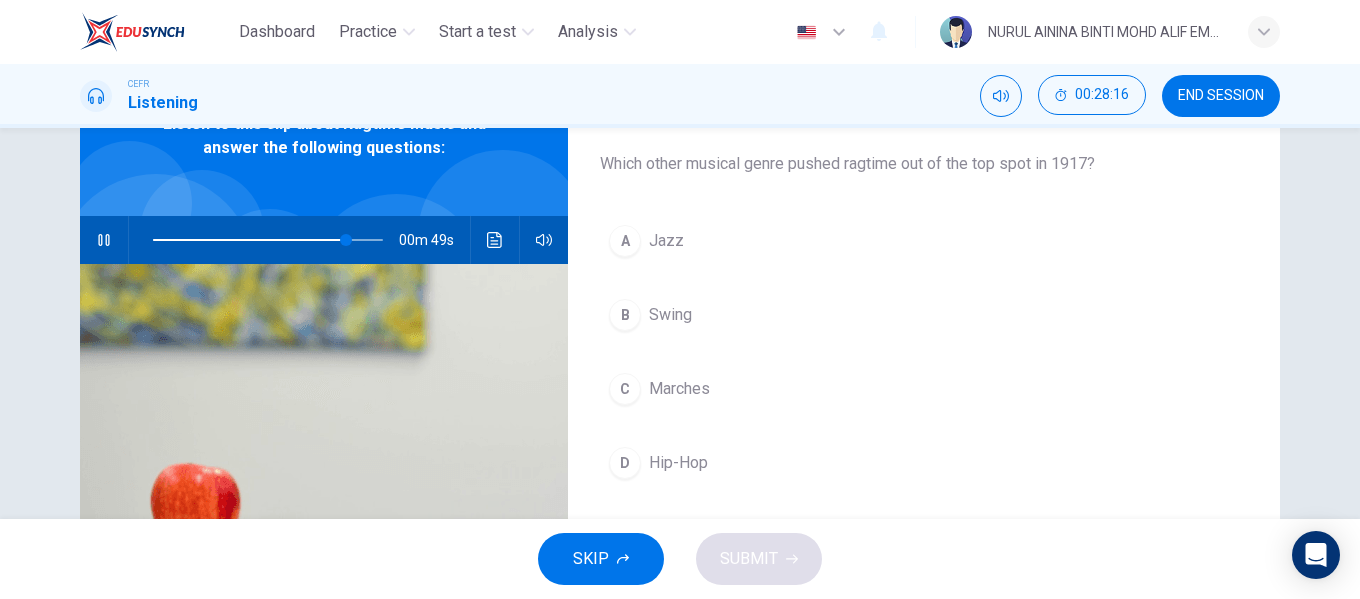 click on "A Jazz" at bounding box center (924, 241) 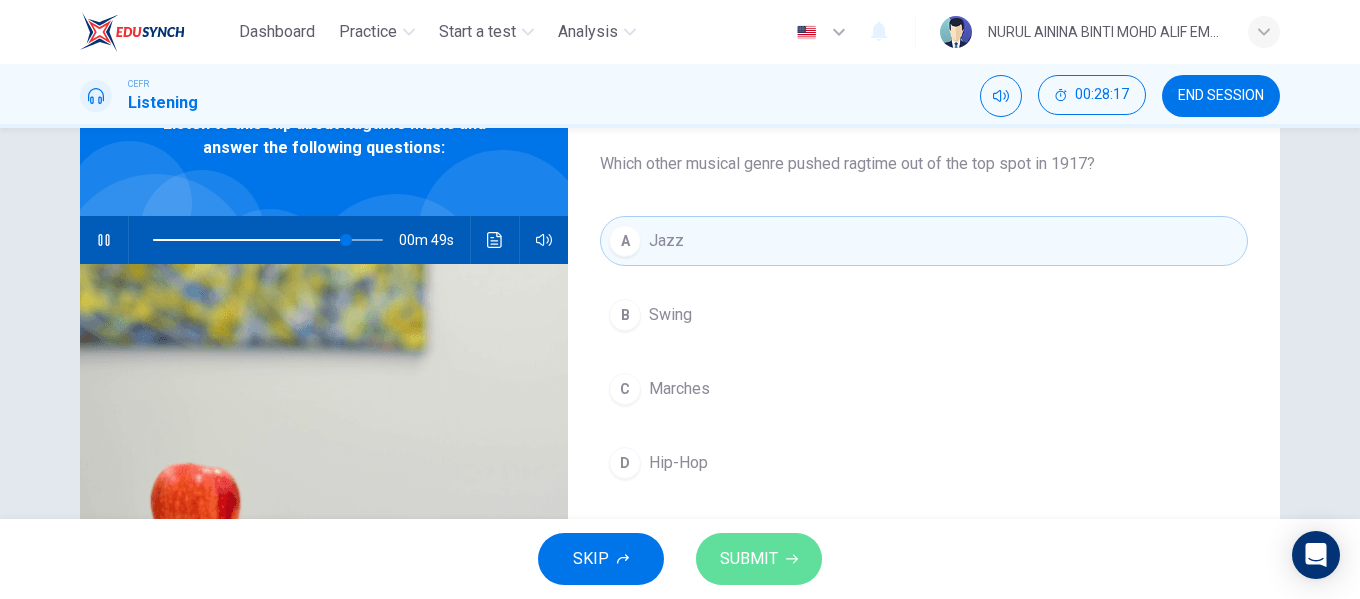 click on "SUBMIT" at bounding box center [749, 559] 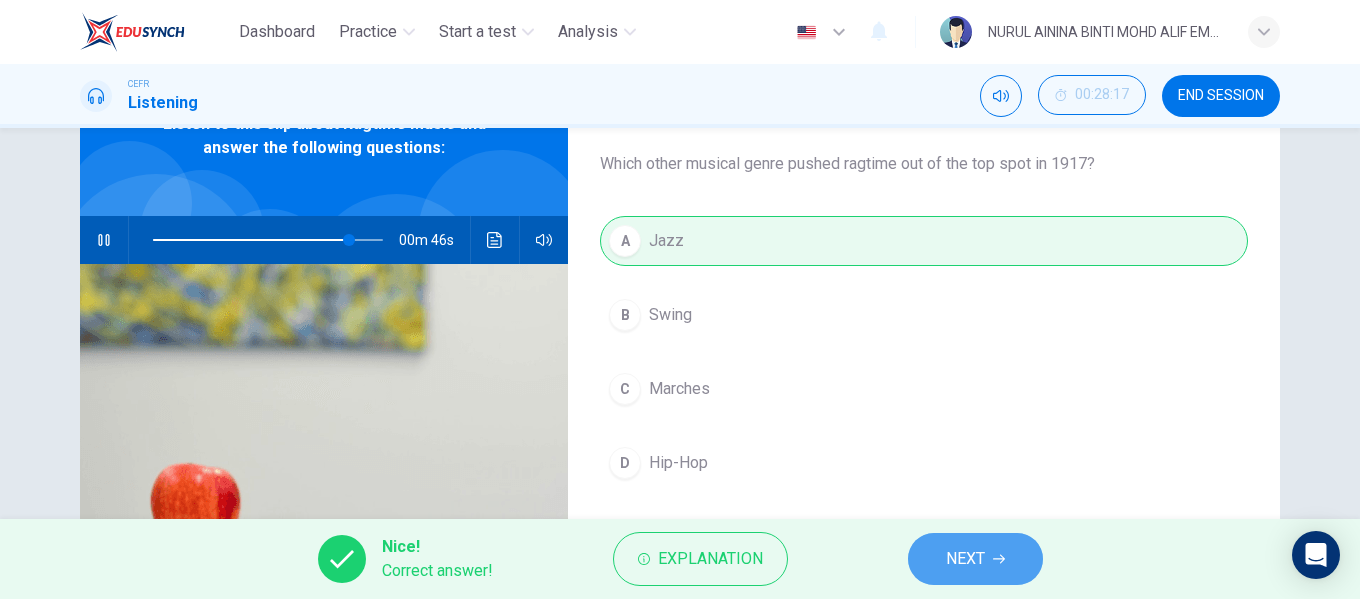 click on "NEXT" at bounding box center [965, 559] 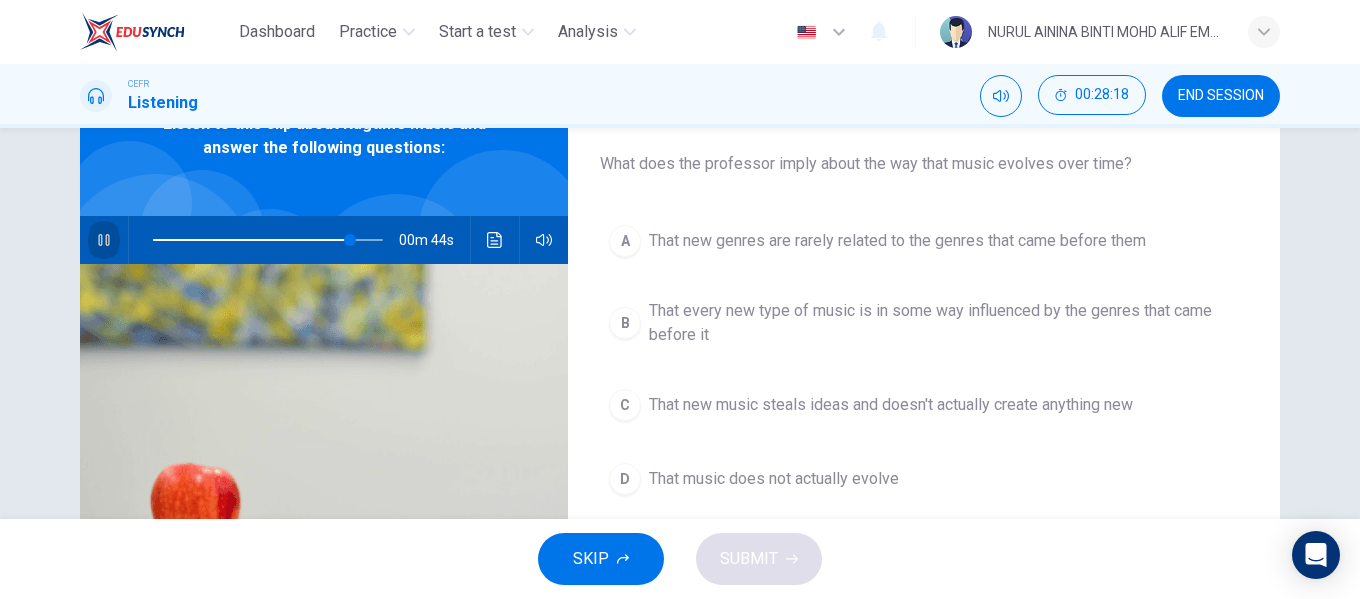 click at bounding box center (104, 240) 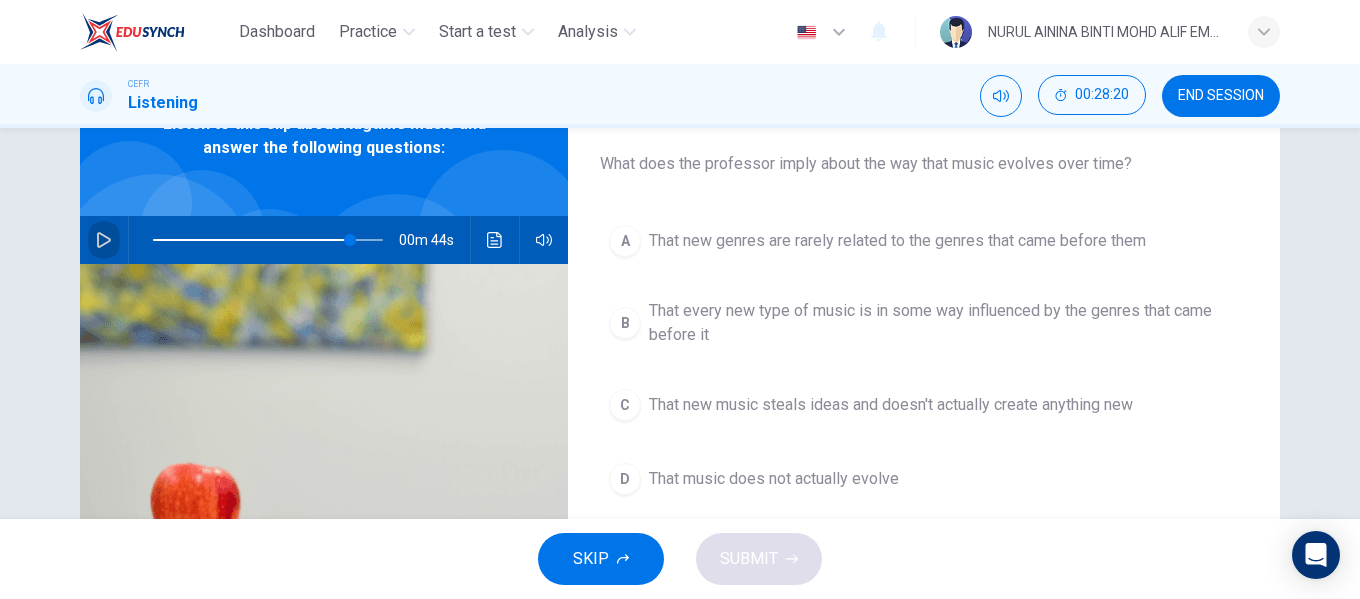 click at bounding box center (104, 240) 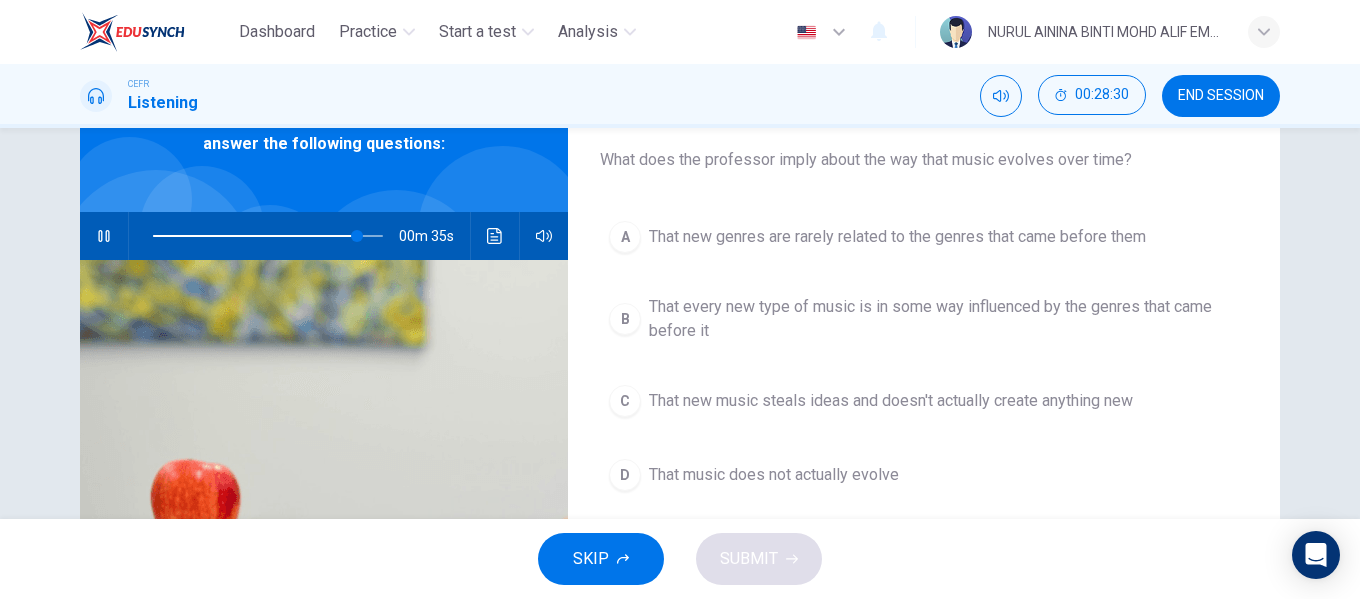 scroll, scrollTop: 122, scrollLeft: 0, axis: vertical 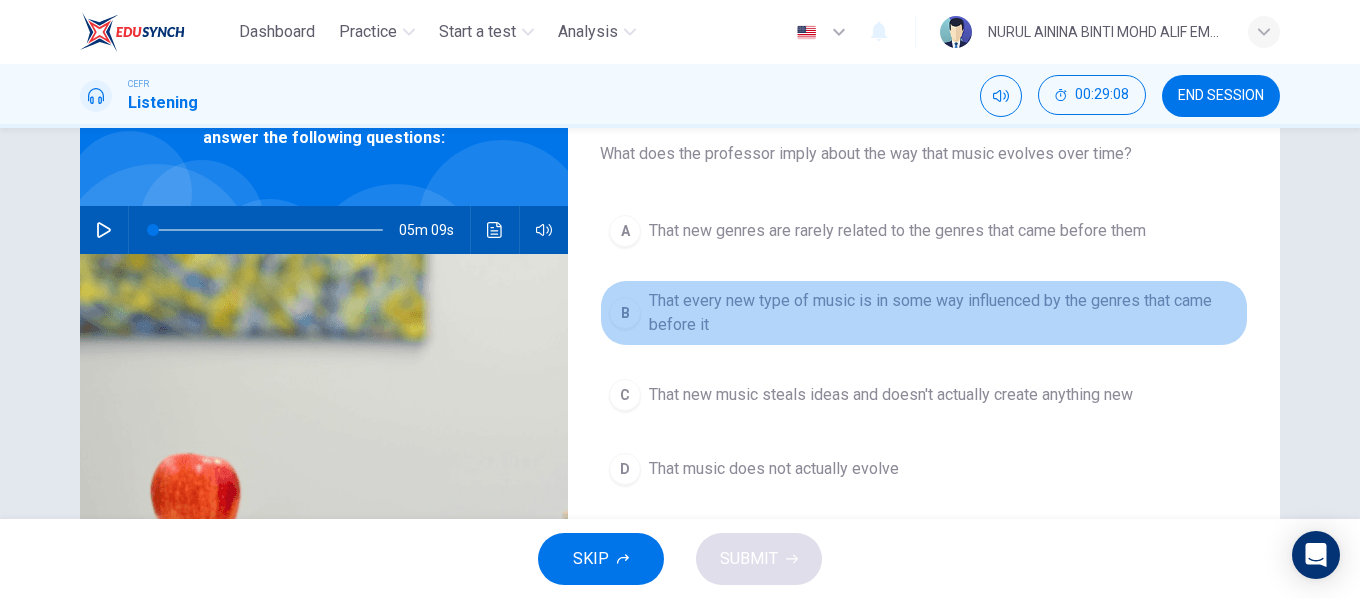 click on "That every new type of music is in some way influenced by the genres that came before it" at bounding box center [897, 231] 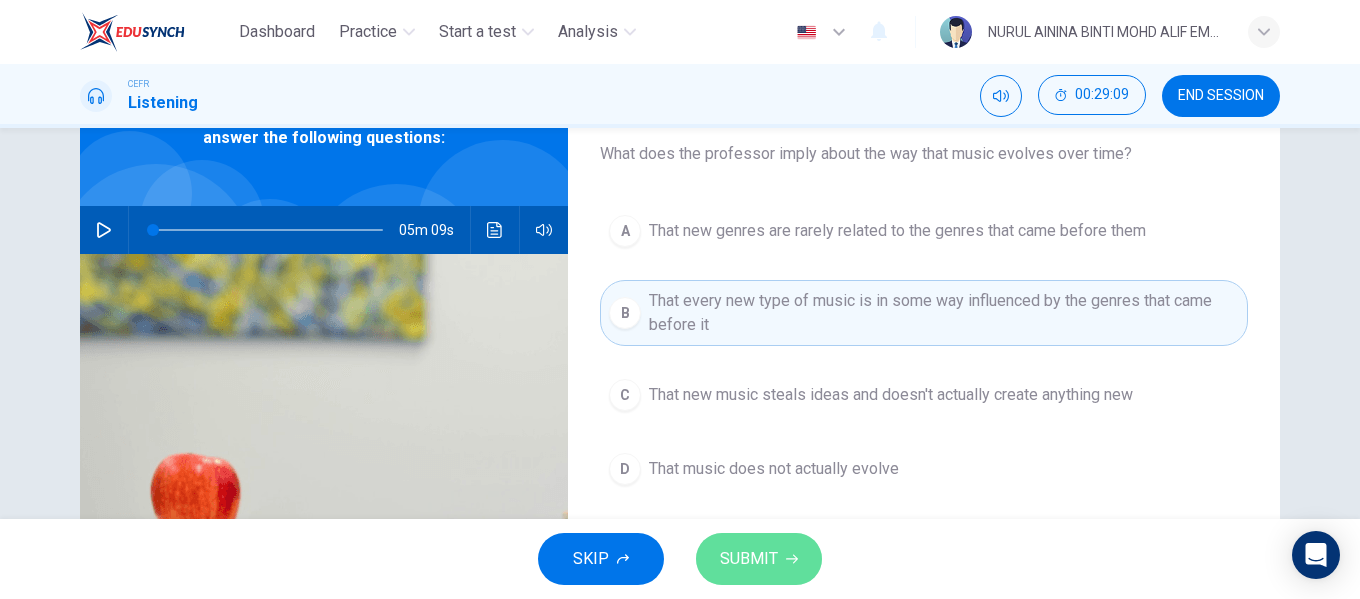 click on "SUBMIT" at bounding box center [759, 559] 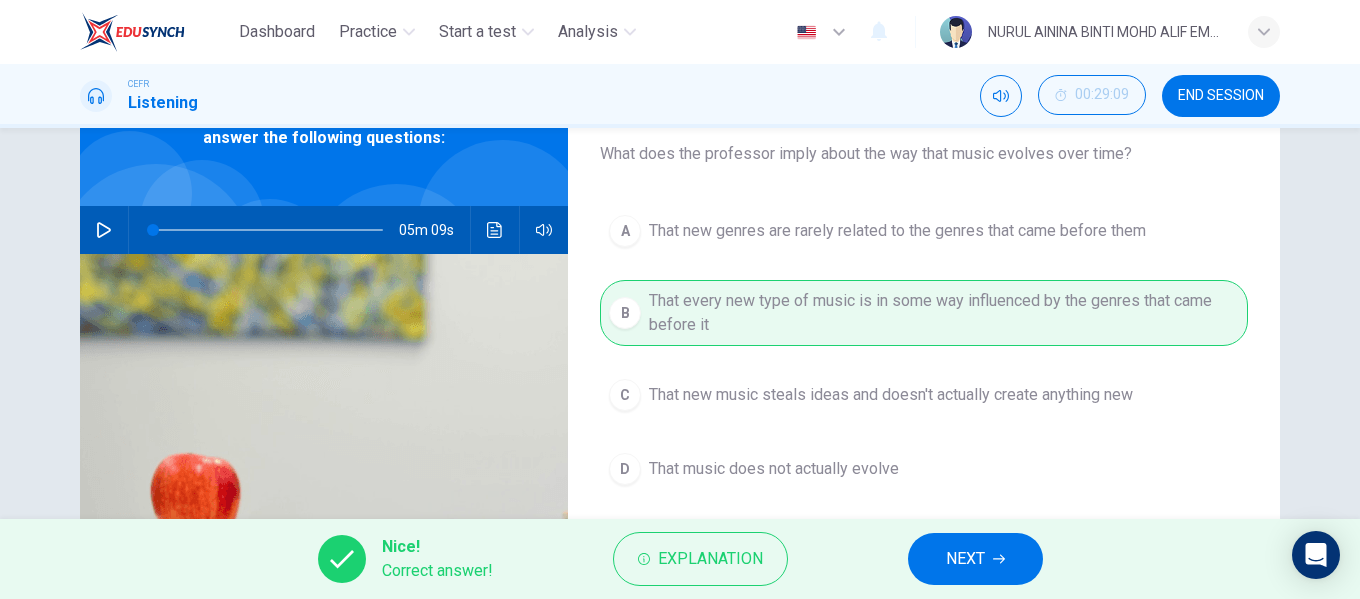 click on "NEXT" at bounding box center (965, 559) 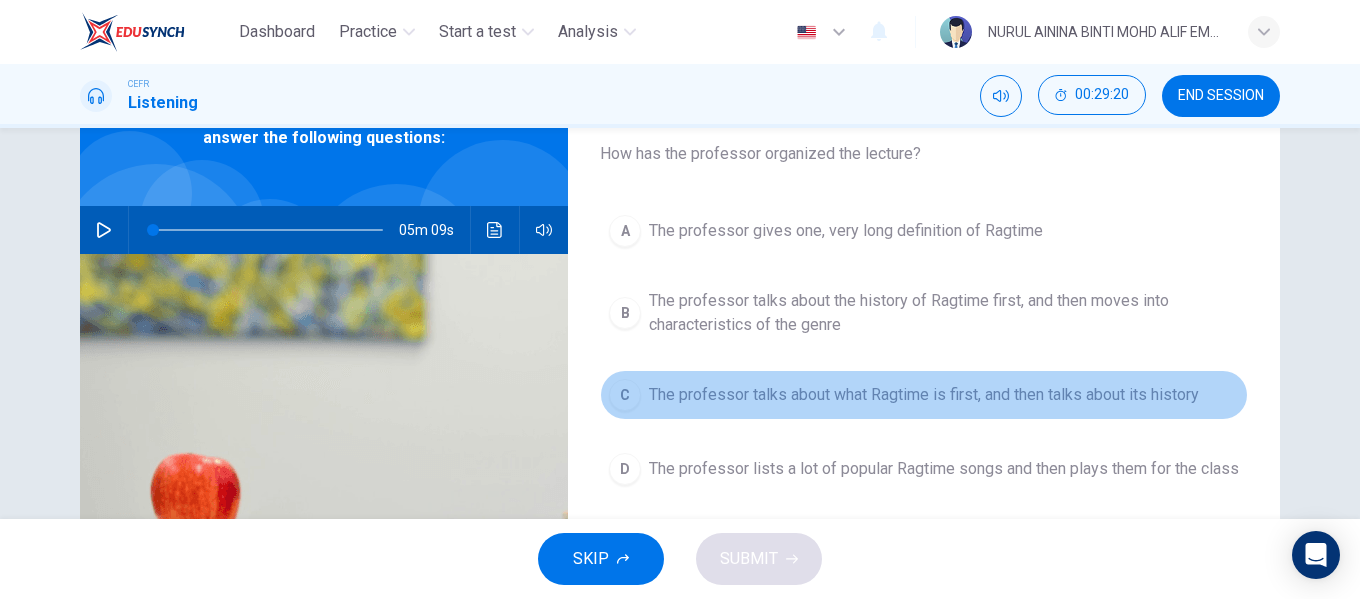 click on "The professor talks about what Ragtime is first, and then talks about its history" at bounding box center [846, 231] 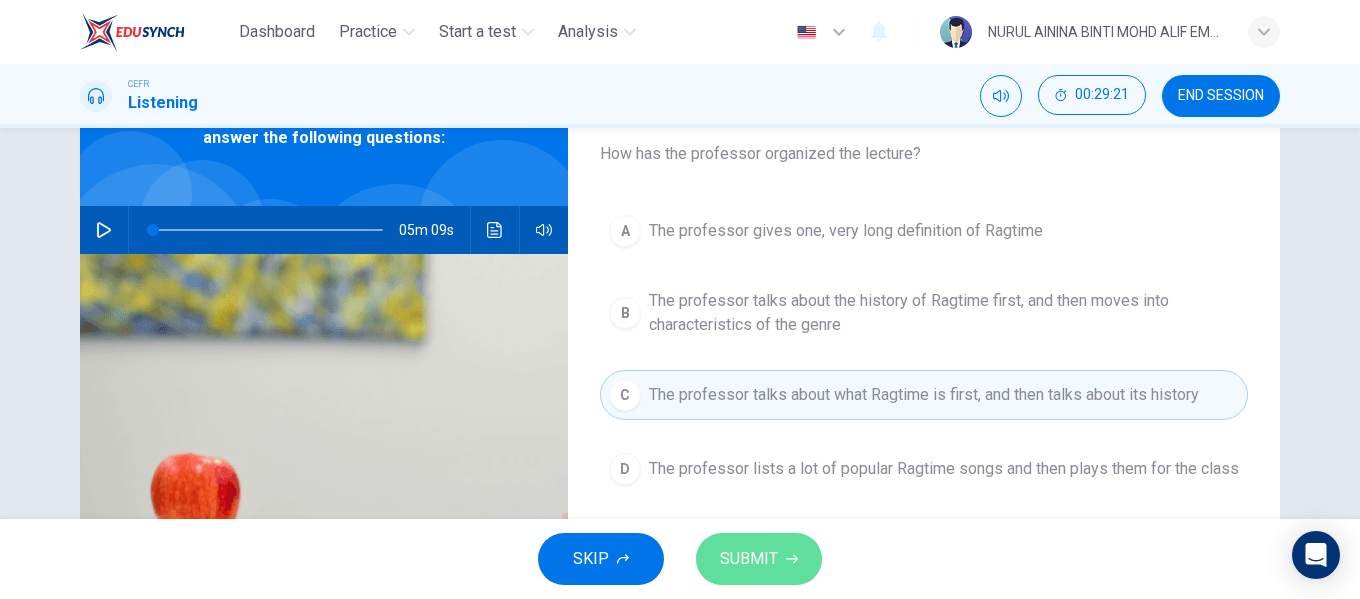 click on "SUBMIT" at bounding box center (759, 559) 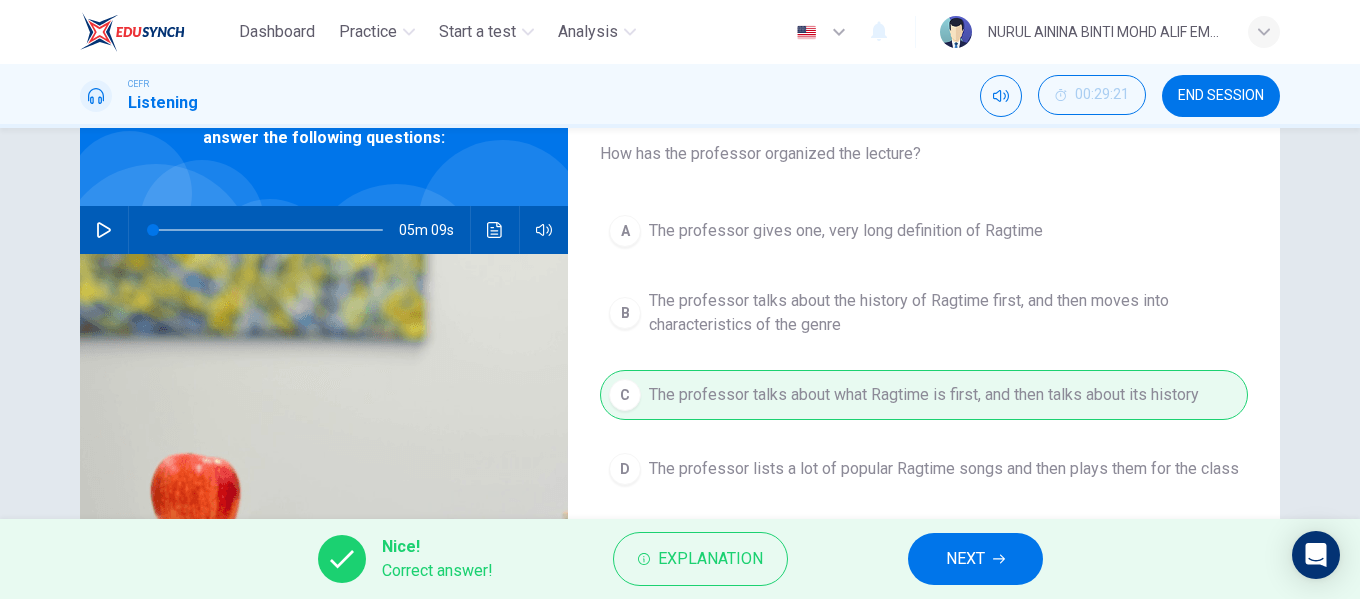 click on "NEXT" at bounding box center (965, 559) 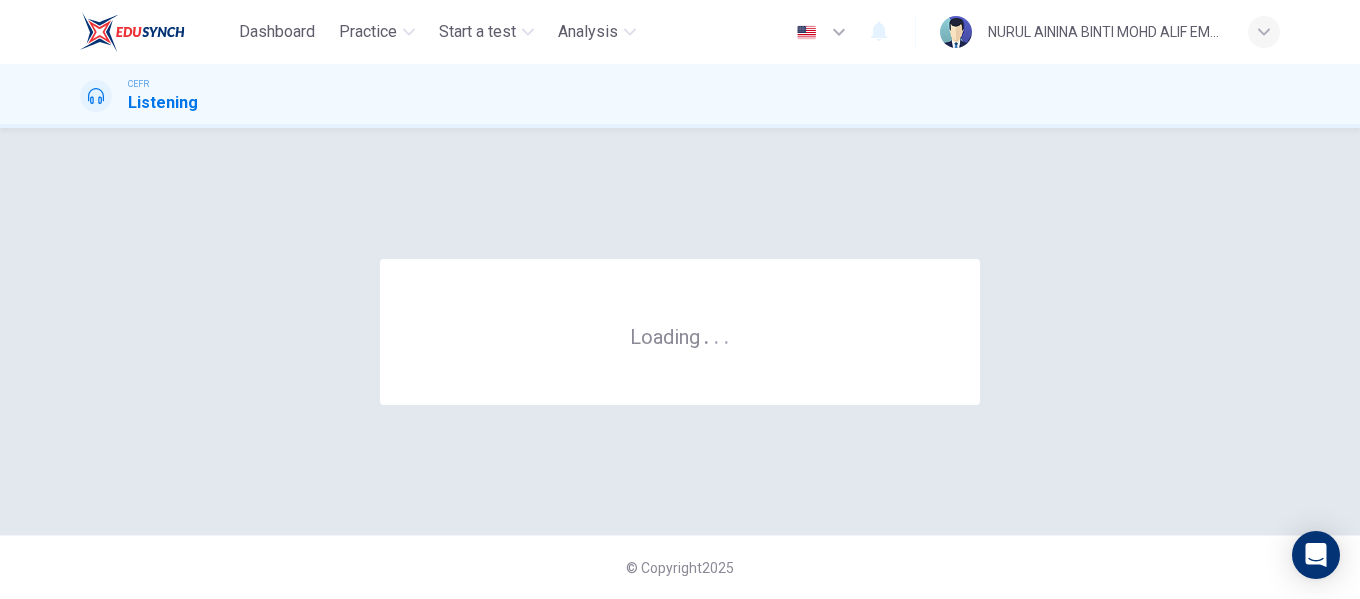 scroll, scrollTop: 0, scrollLeft: 0, axis: both 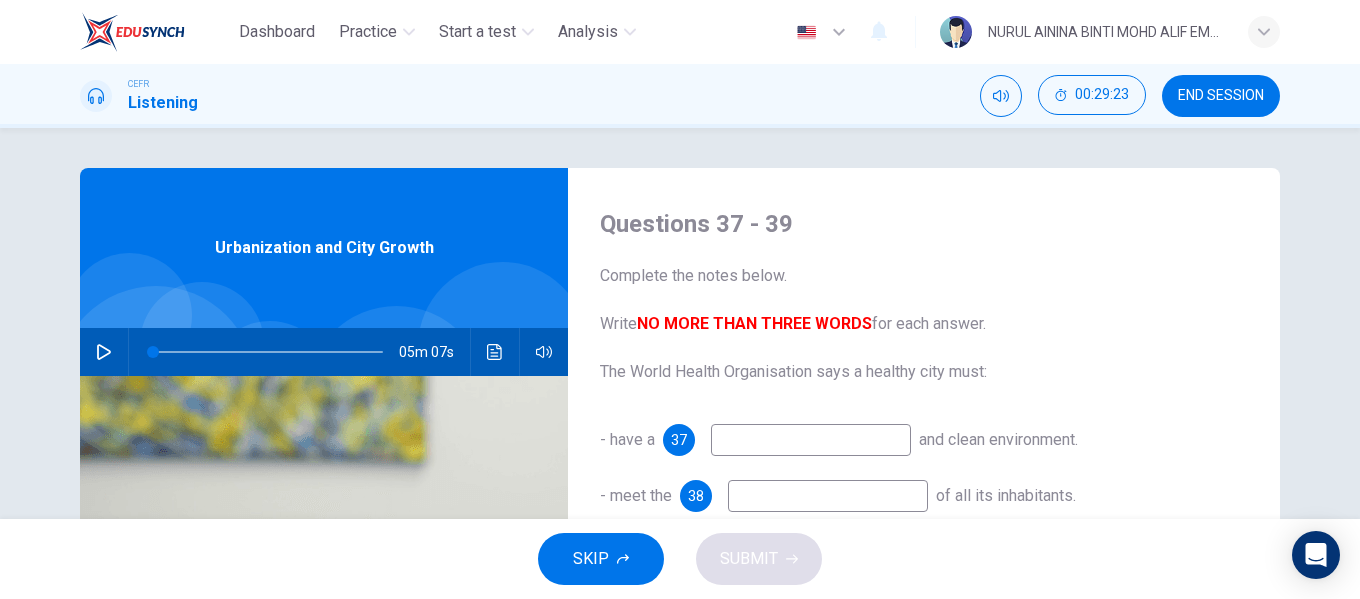 click at bounding box center [104, 352] 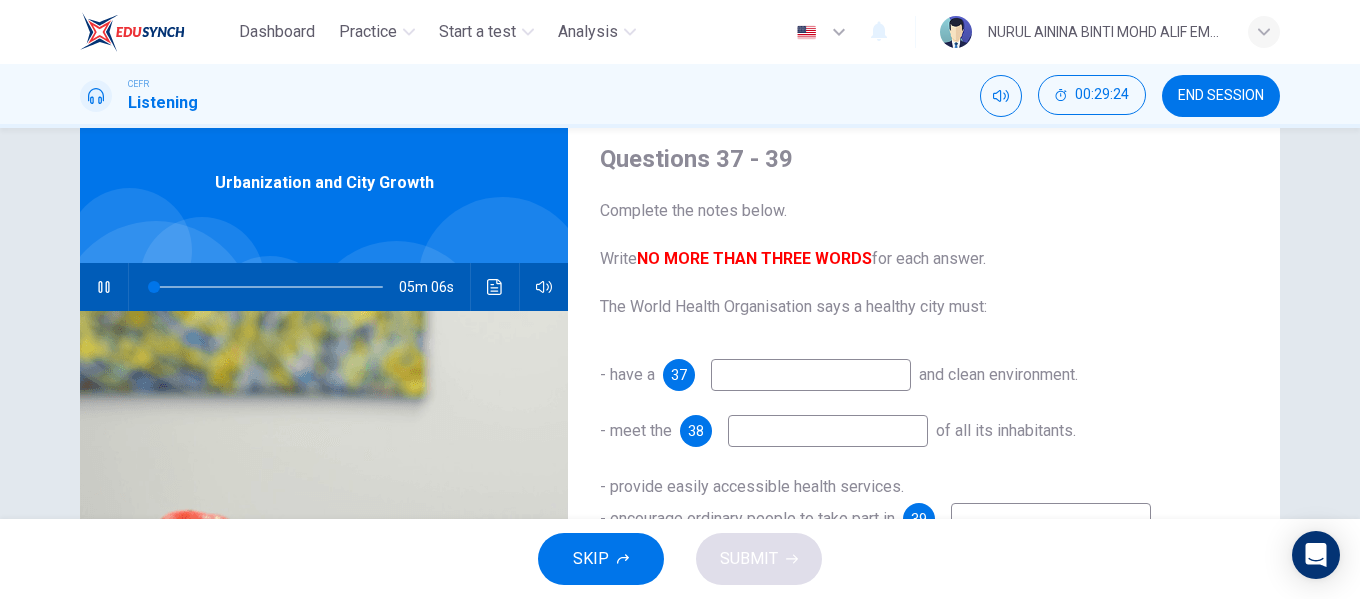 scroll, scrollTop: 100, scrollLeft: 0, axis: vertical 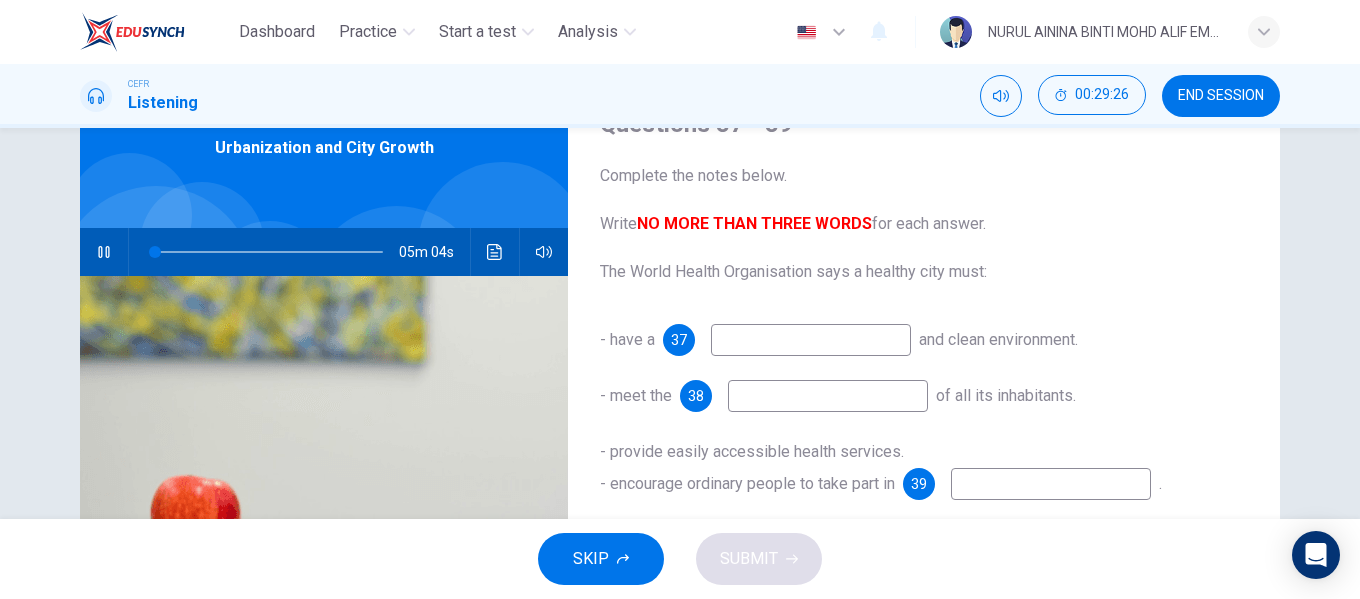 click at bounding box center [811, 340] 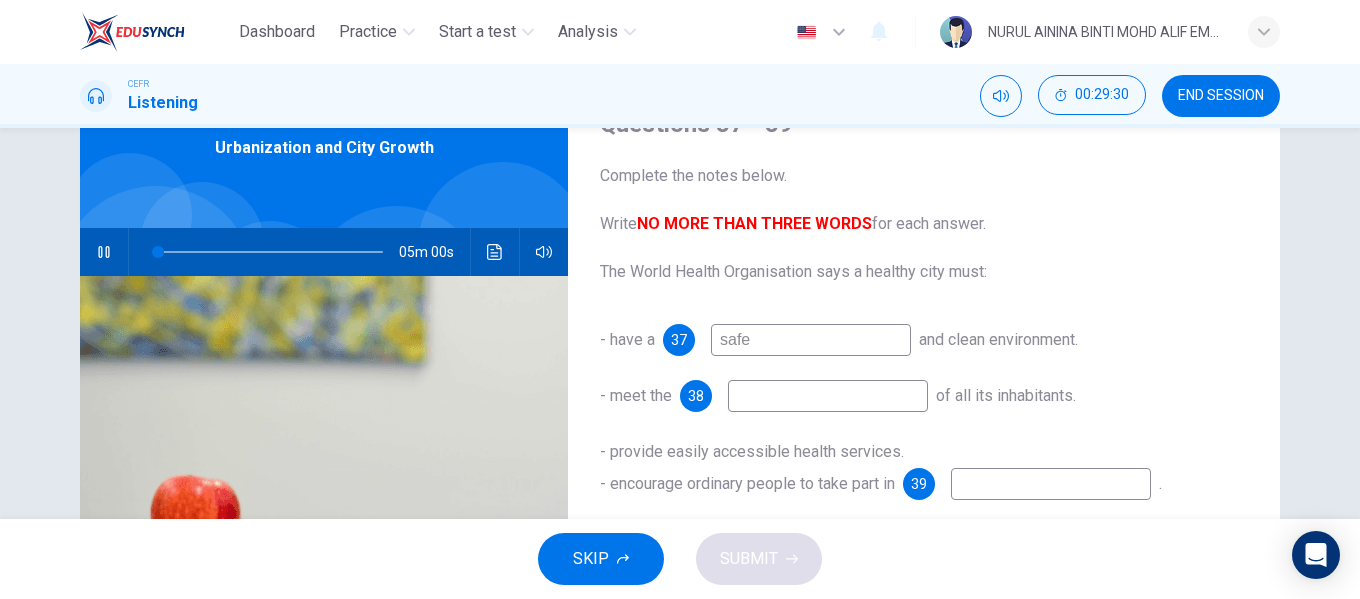 type on "safe" 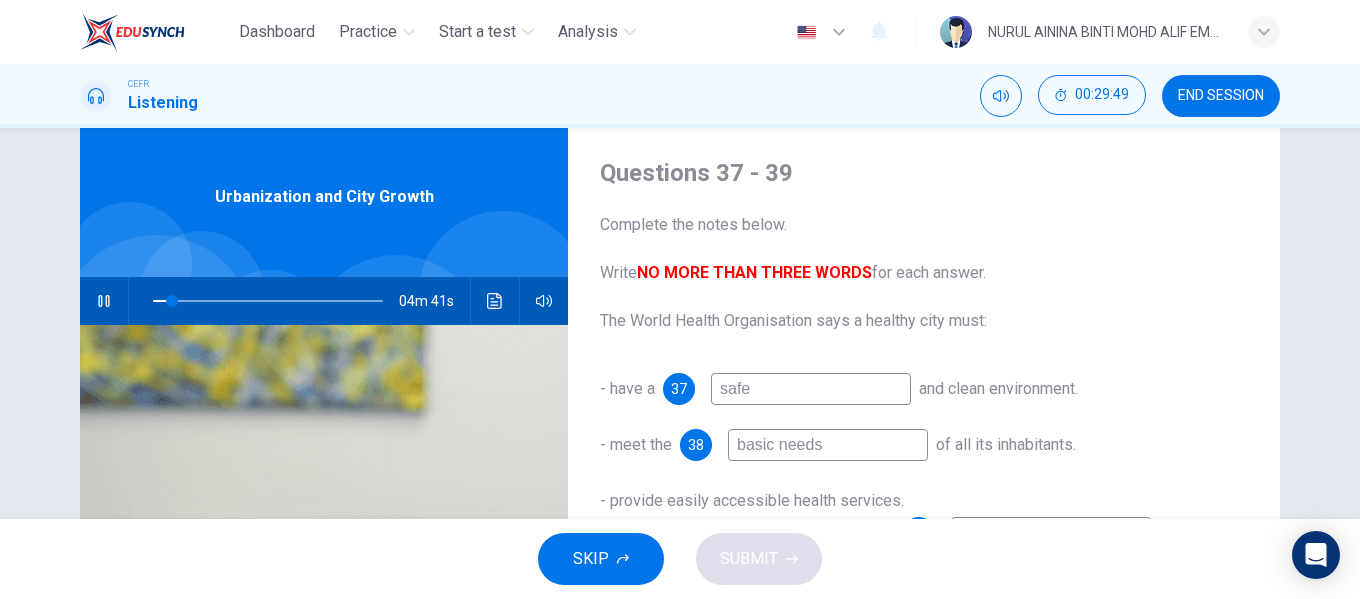 scroll, scrollTop: 45, scrollLeft: 0, axis: vertical 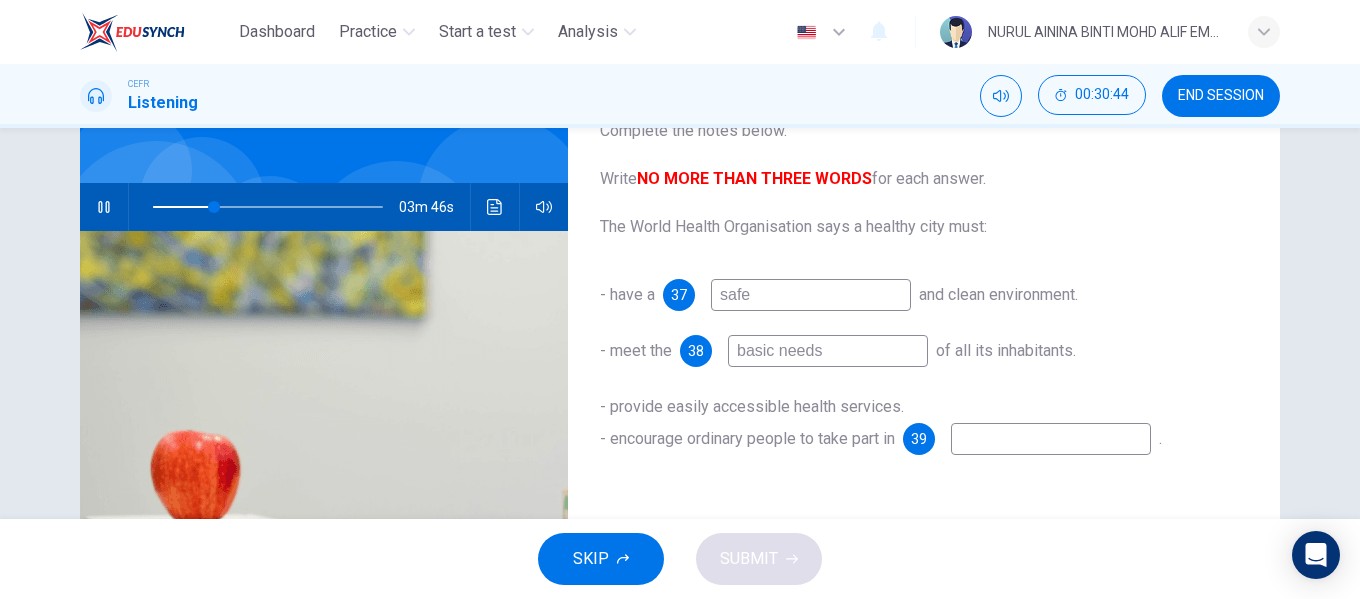 type on "basic needs" 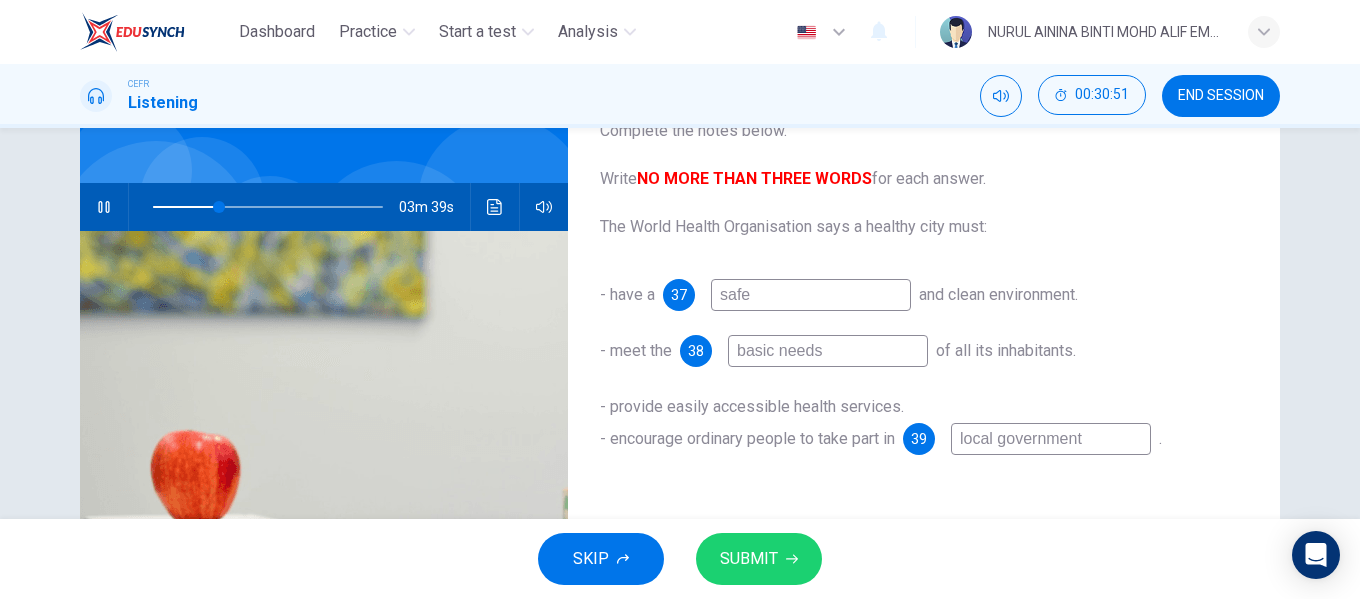 type on "local government" 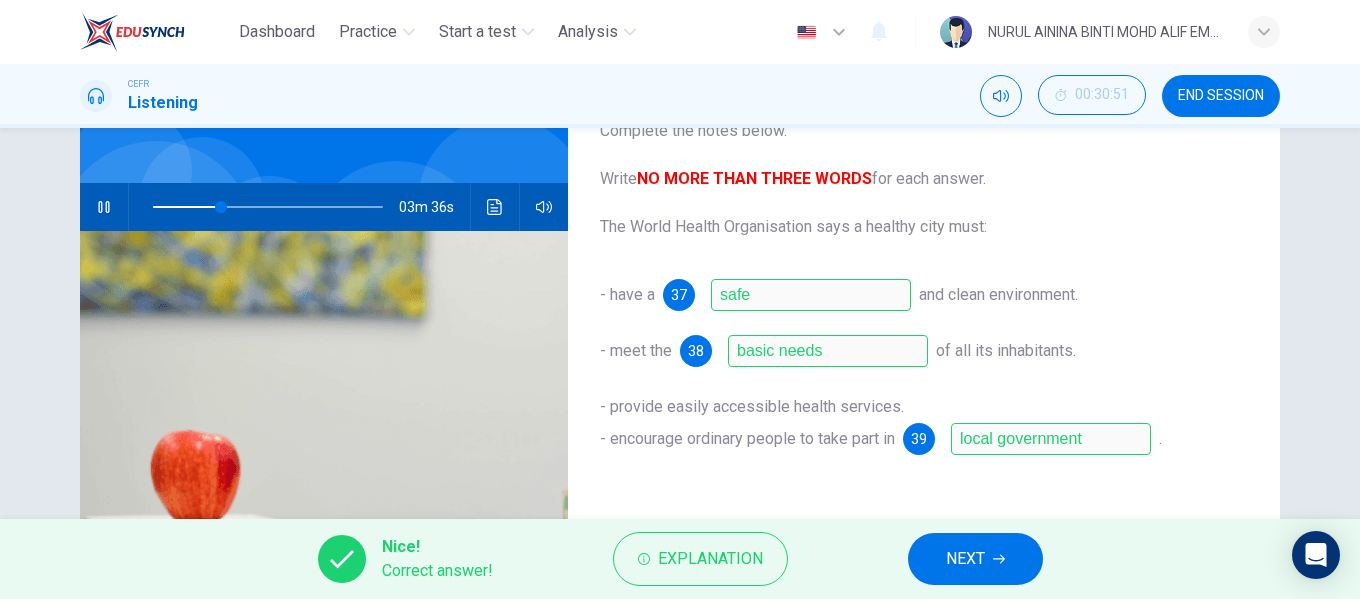click on "NEXT" at bounding box center [965, 559] 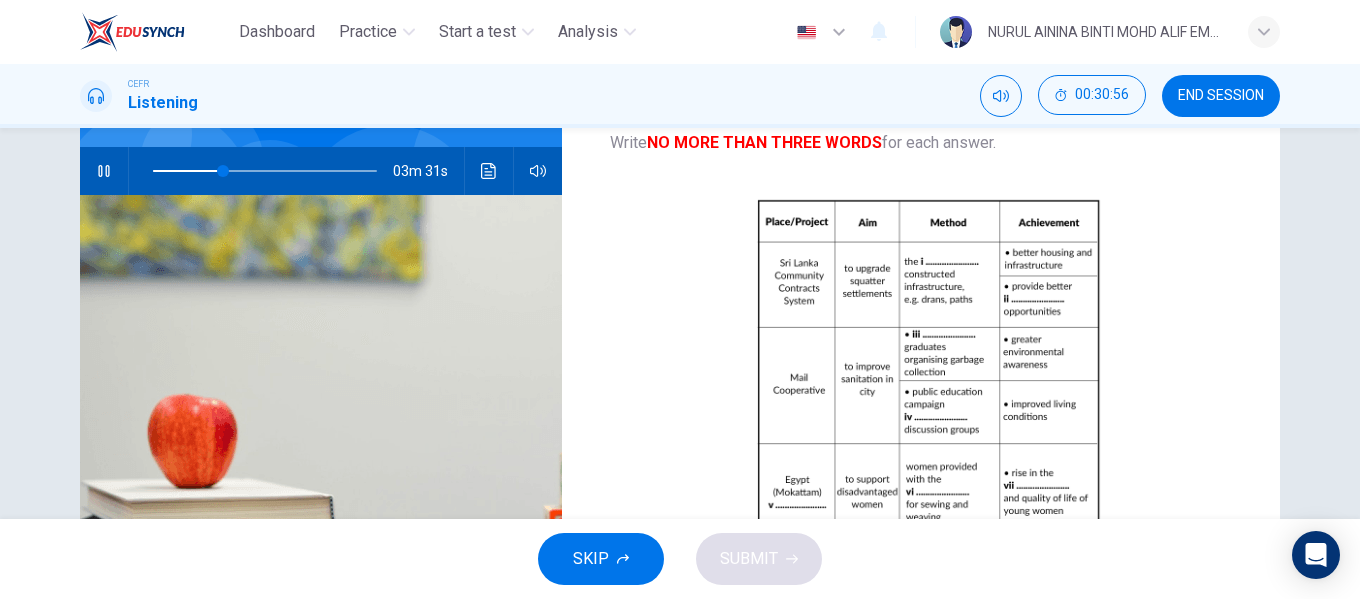 scroll, scrollTop: 170, scrollLeft: 0, axis: vertical 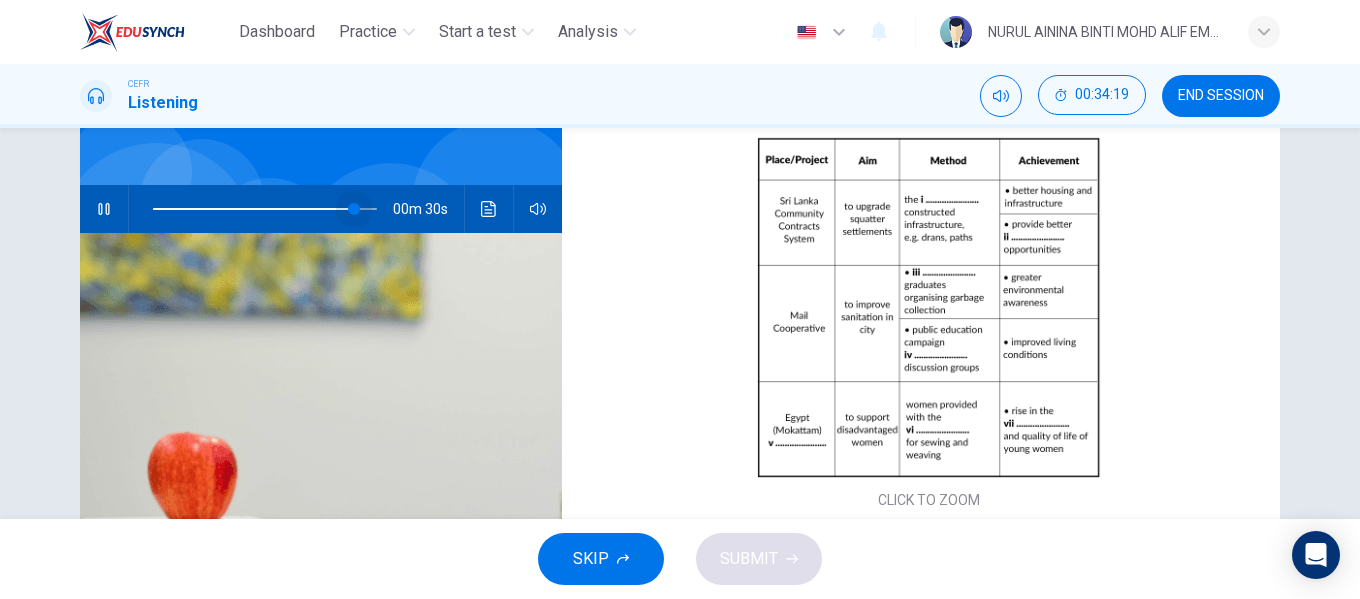 click at bounding box center [354, 209] 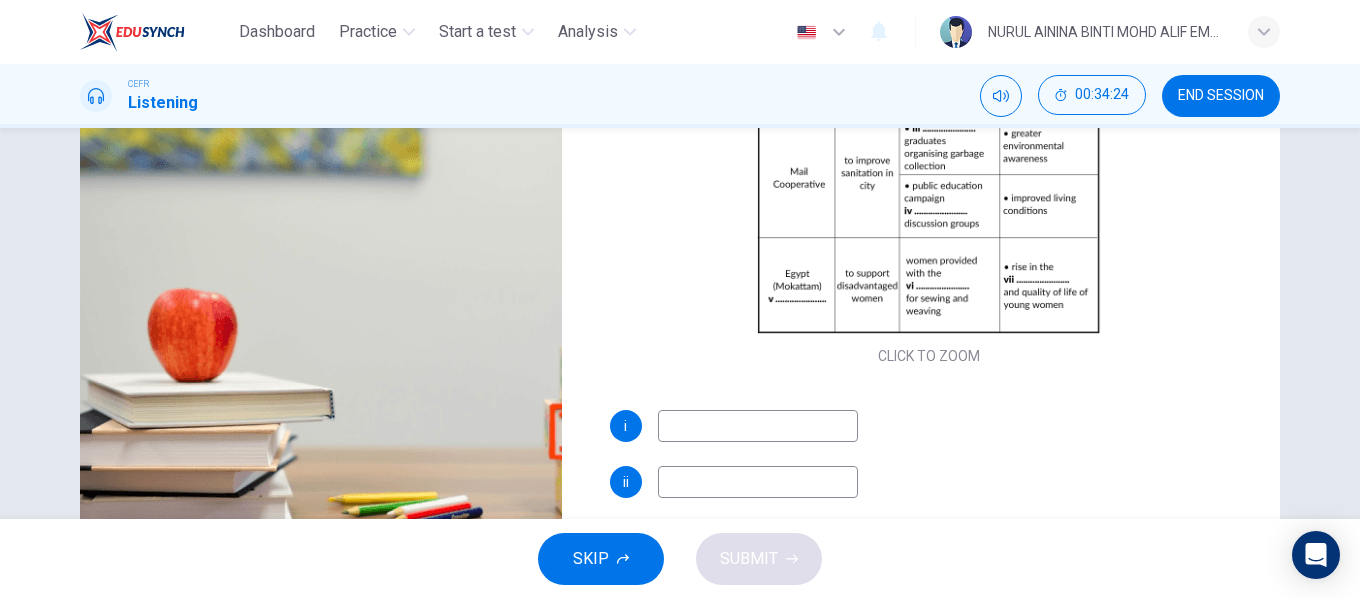 scroll, scrollTop: 284, scrollLeft: 0, axis: vertical 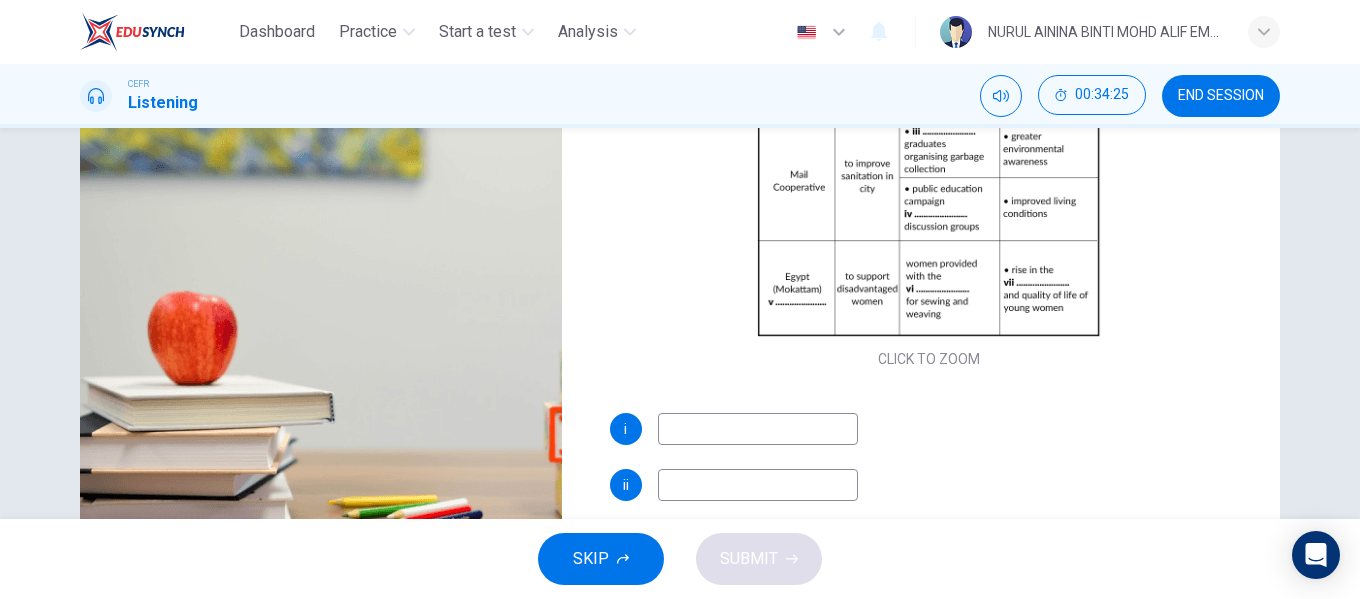 click on "Questions 40 - 46 Complete the table below. Write  NO MORE THAN THREE WORDS  for each answer. CLICK TO ZOOM Click to Zoom i ii iii iv v vi vii" at bounding box center (929, 131) 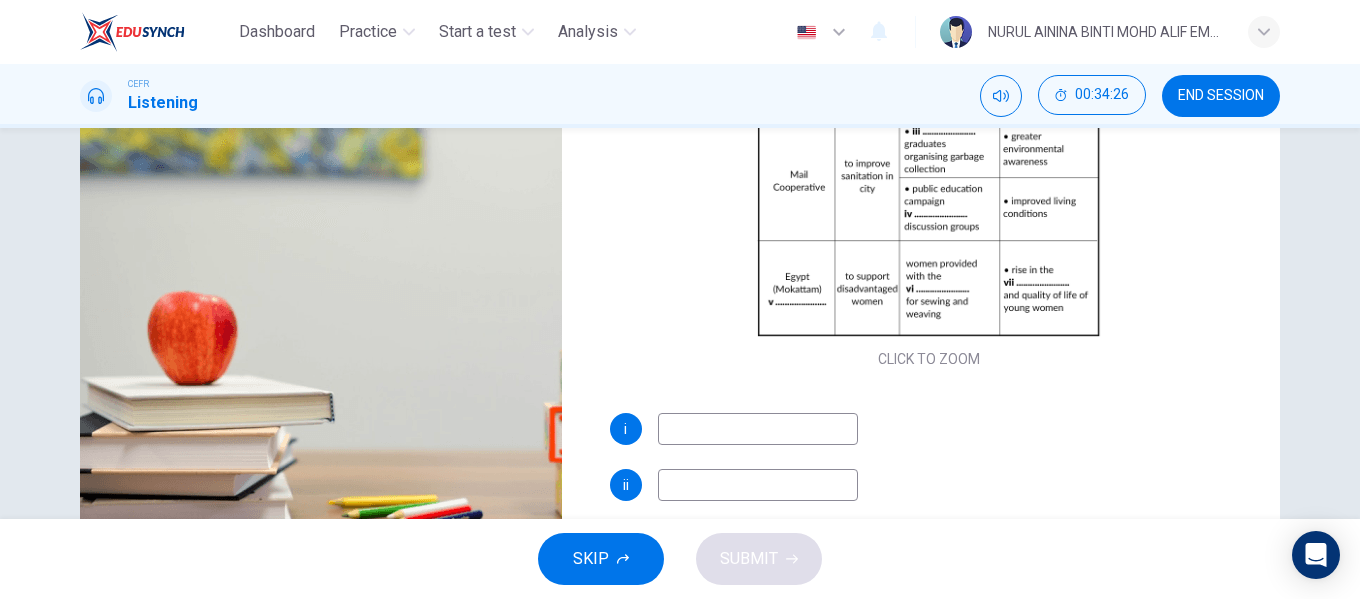click at bounding box center (758, 429) 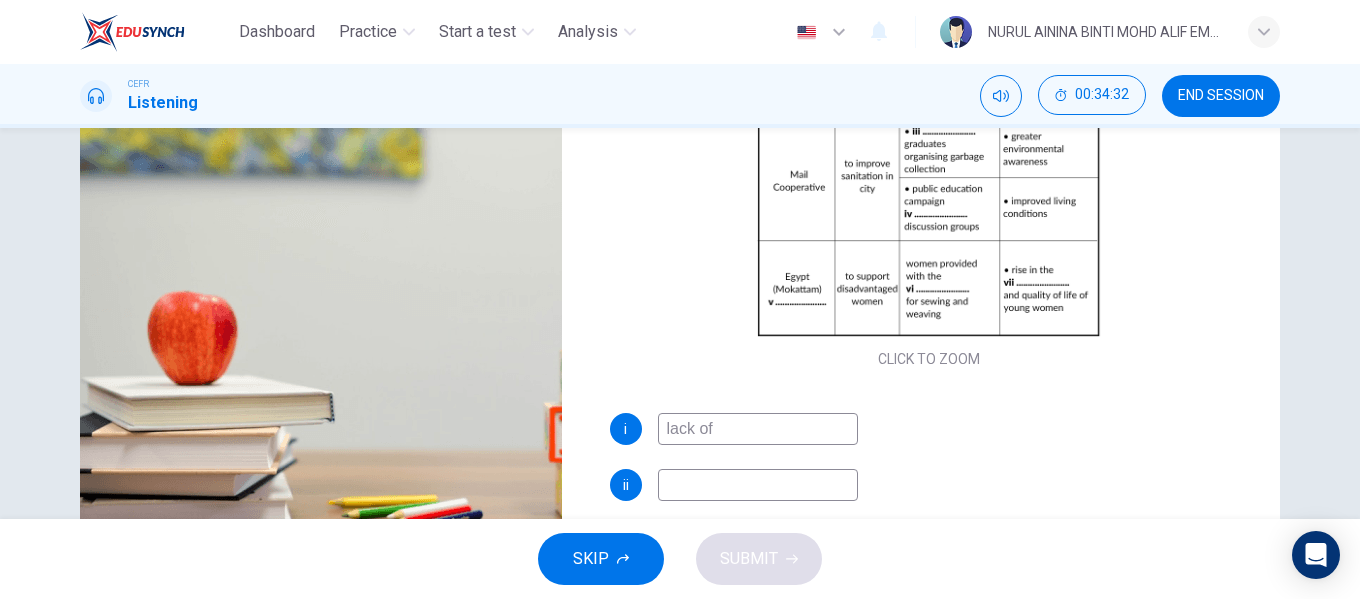 type on "lack of" 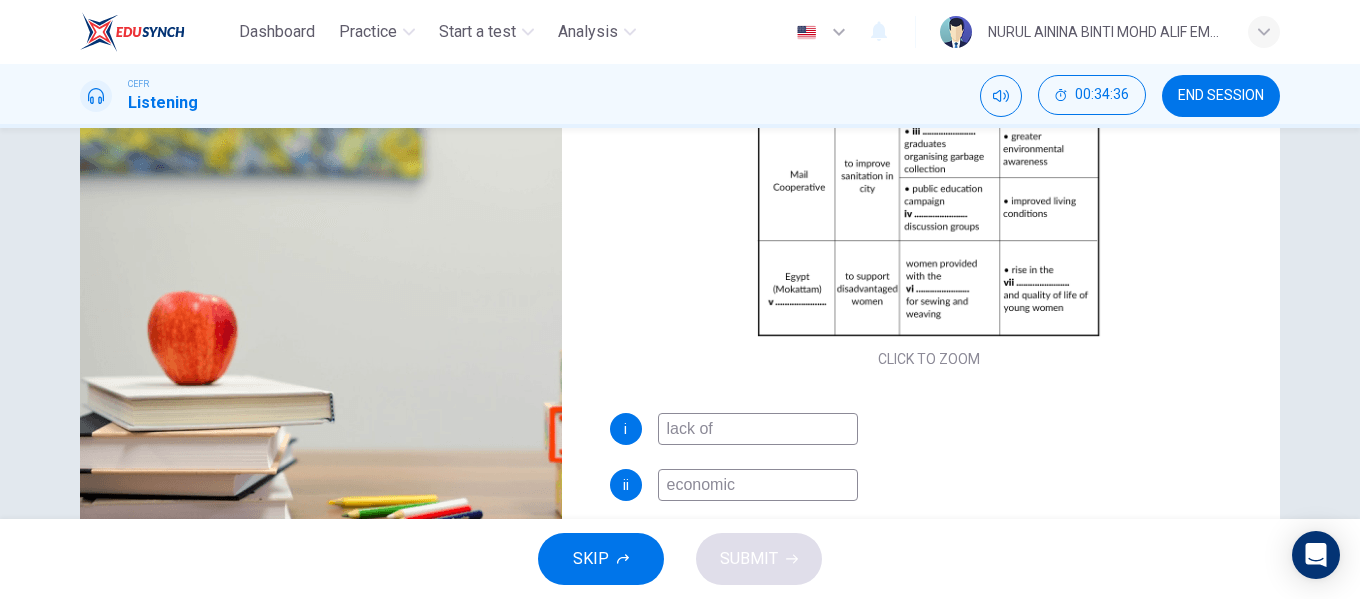 scroll, scrollTop: 200, scrollLeft: 0, axis: vertical 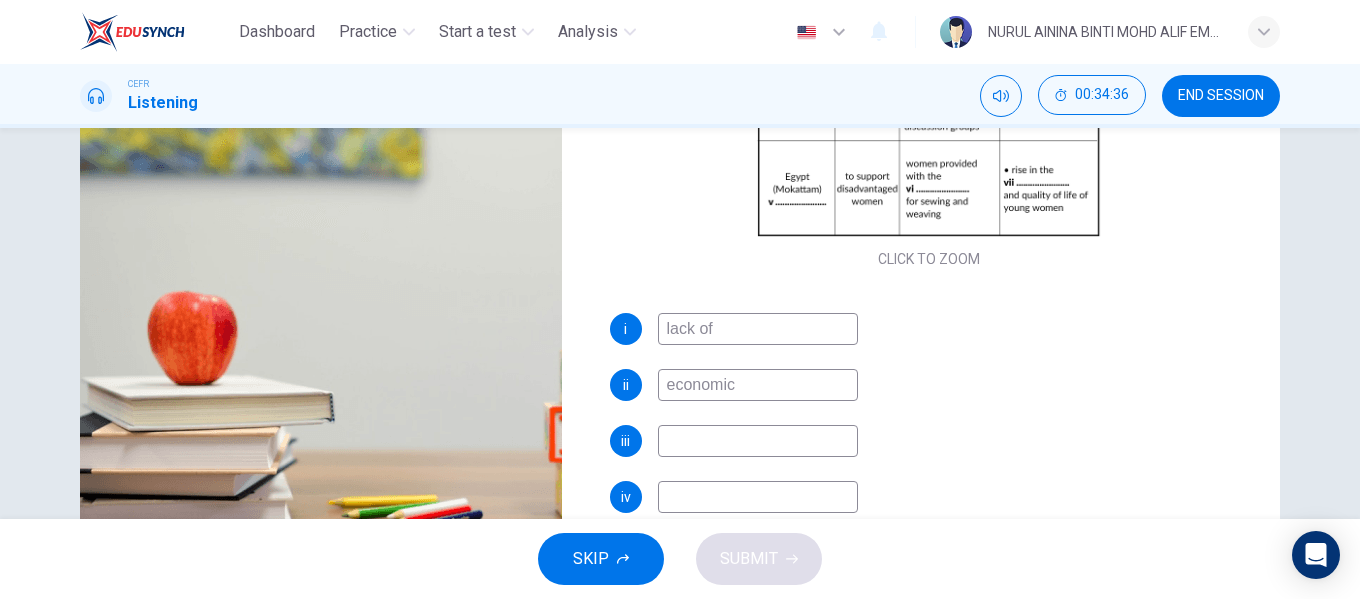 type on "economic" 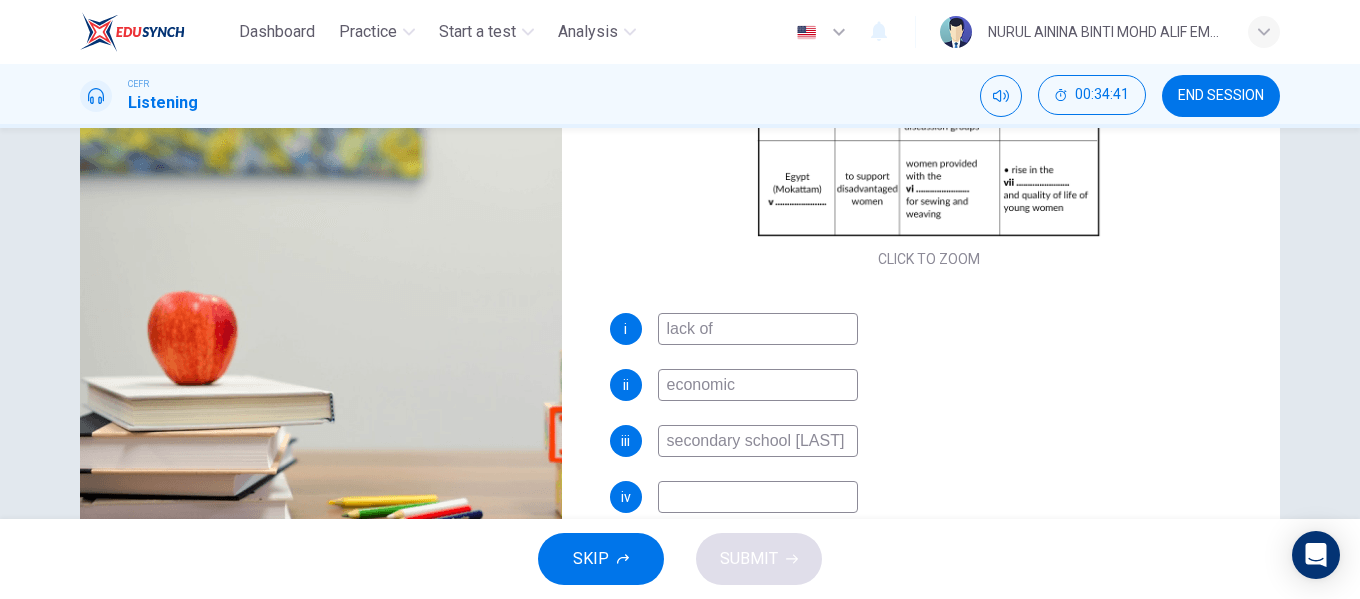 scroll, scrollTop: 0, scrollLeft: 7, axis: horizontal 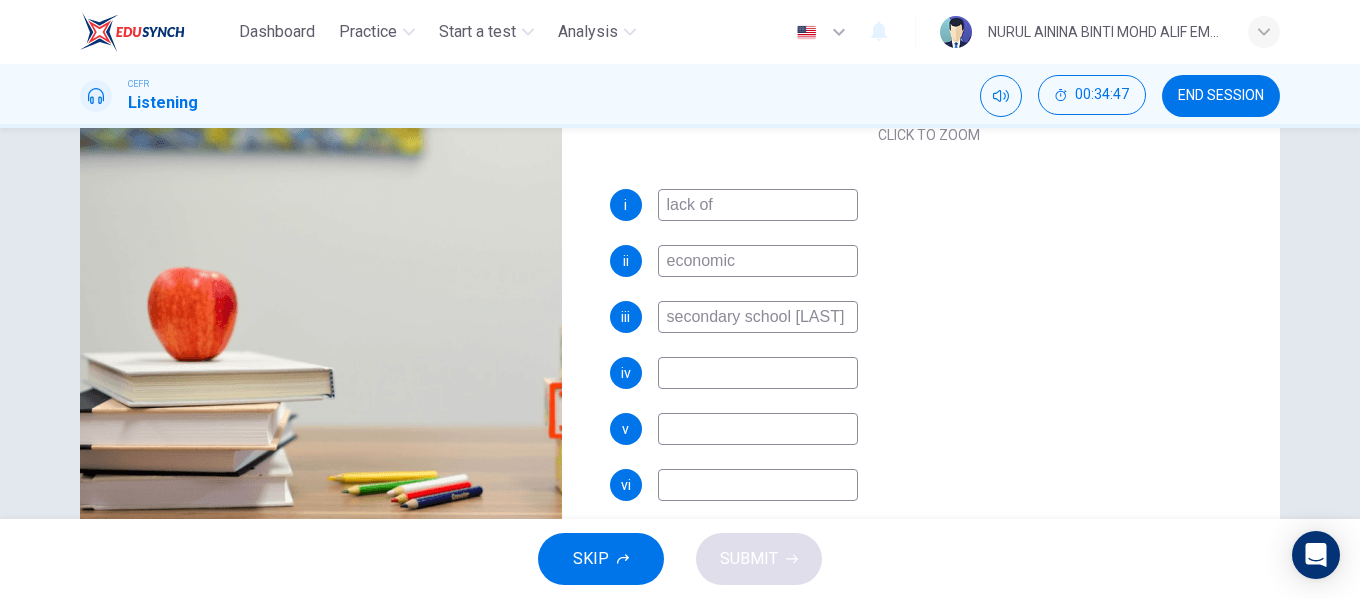 type on "secondary school [LAST]" 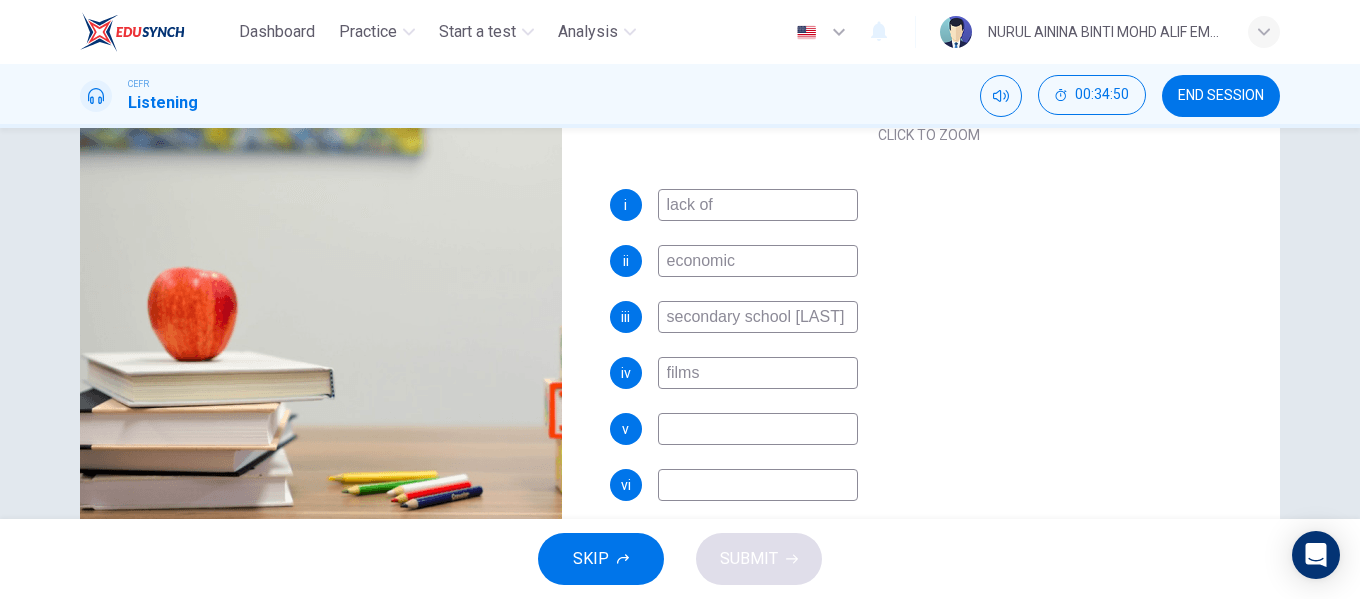 type on "films" 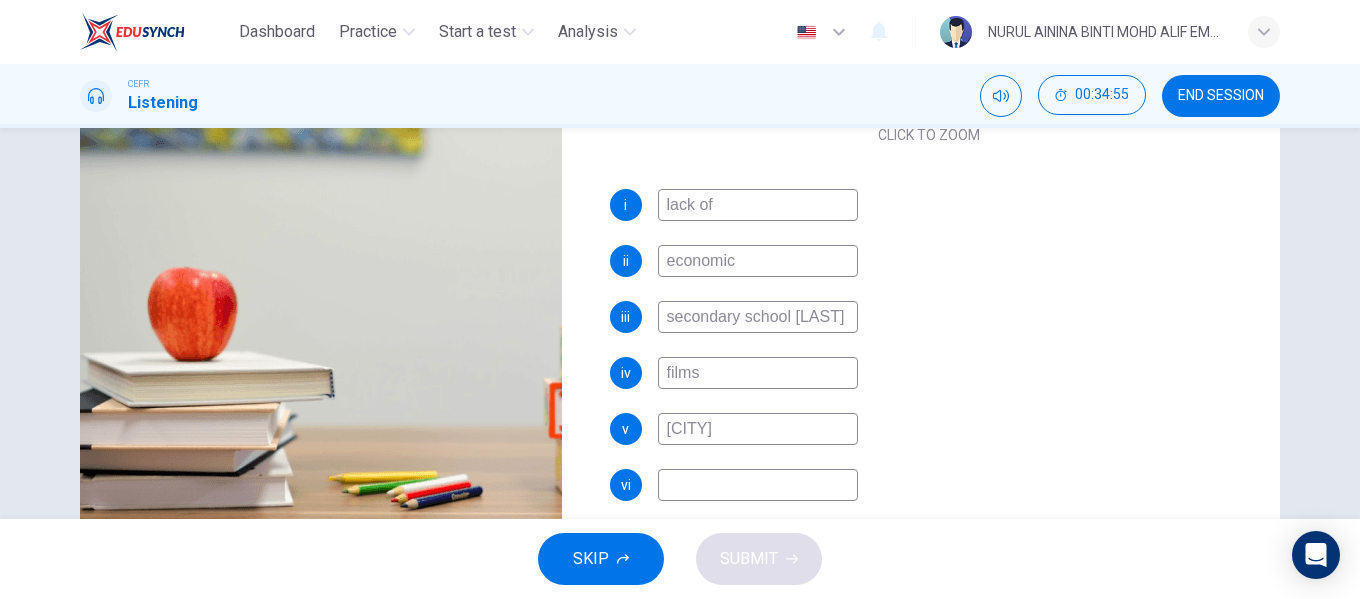 type on "[CITY]" 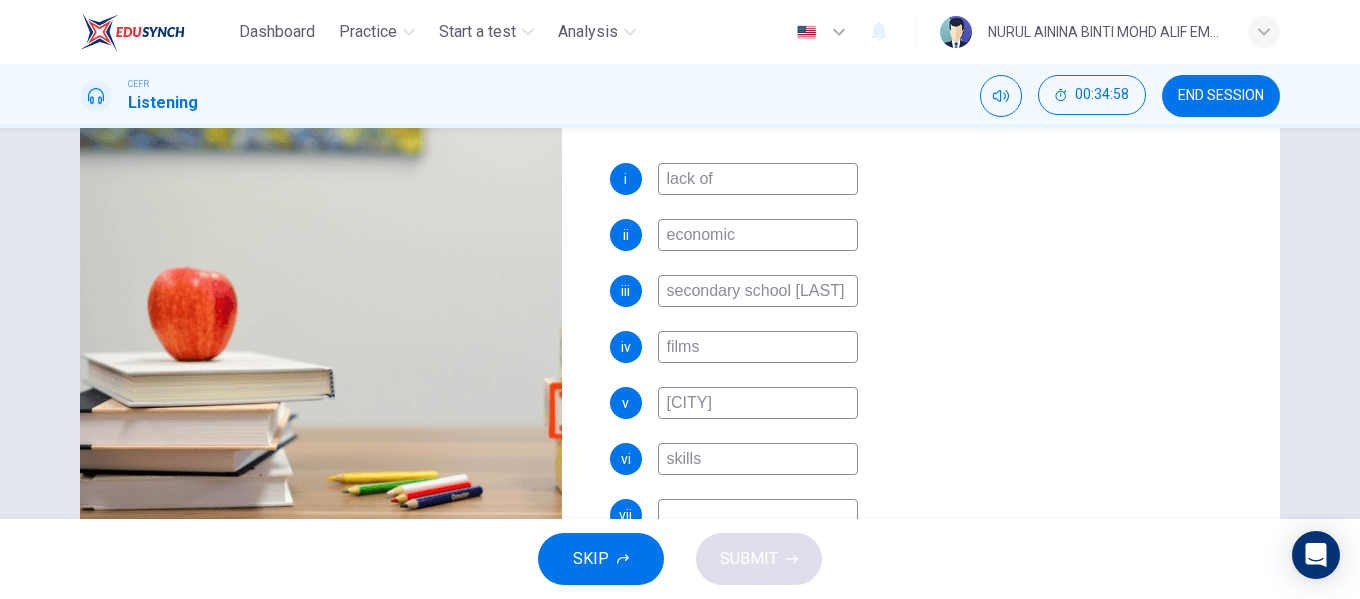 scroll, scrollTop: 342, scrollLeft: 0, axis: vertical 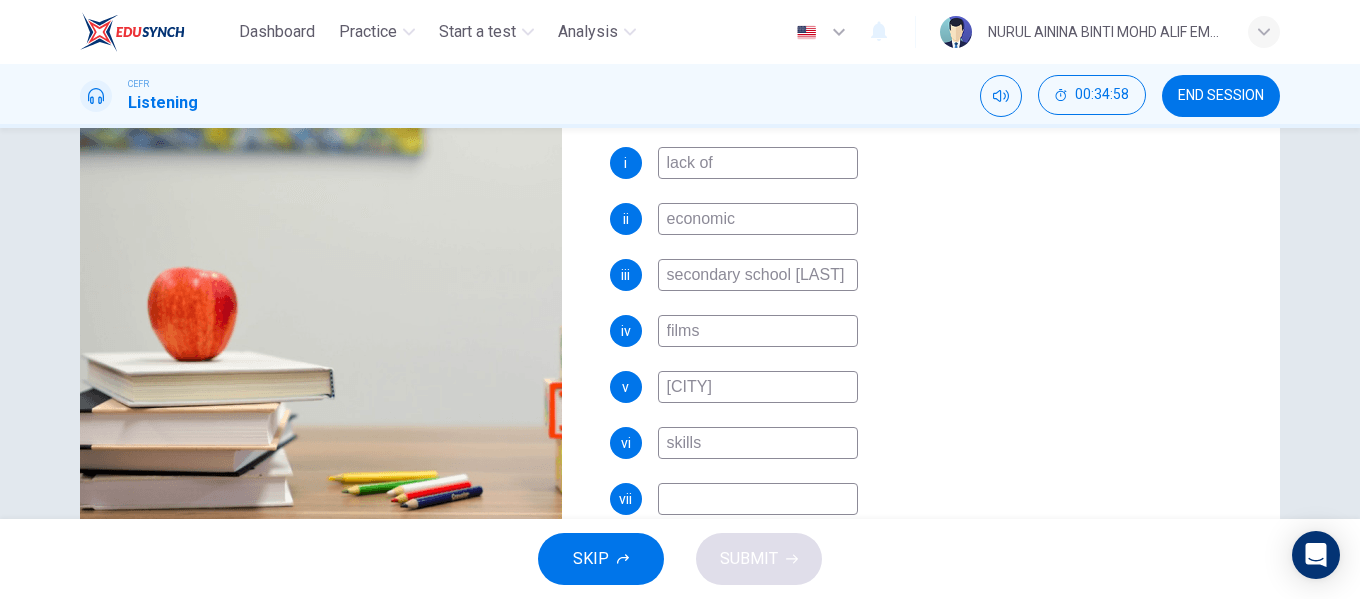 type on "skills" 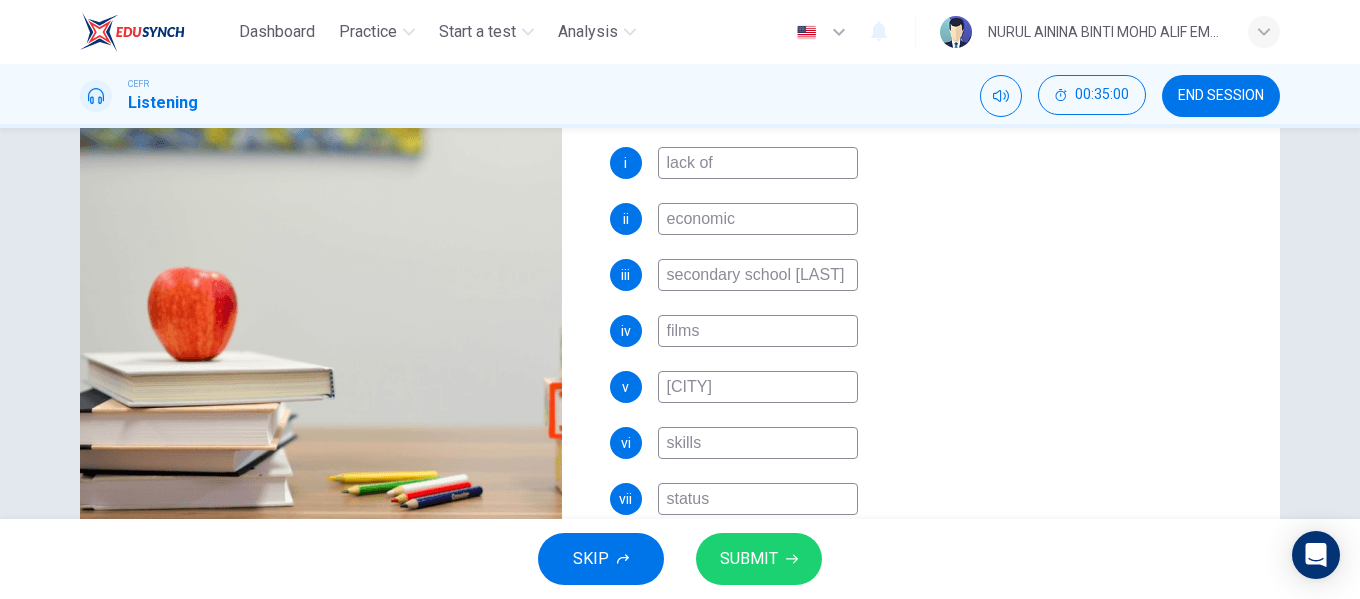type on "status" 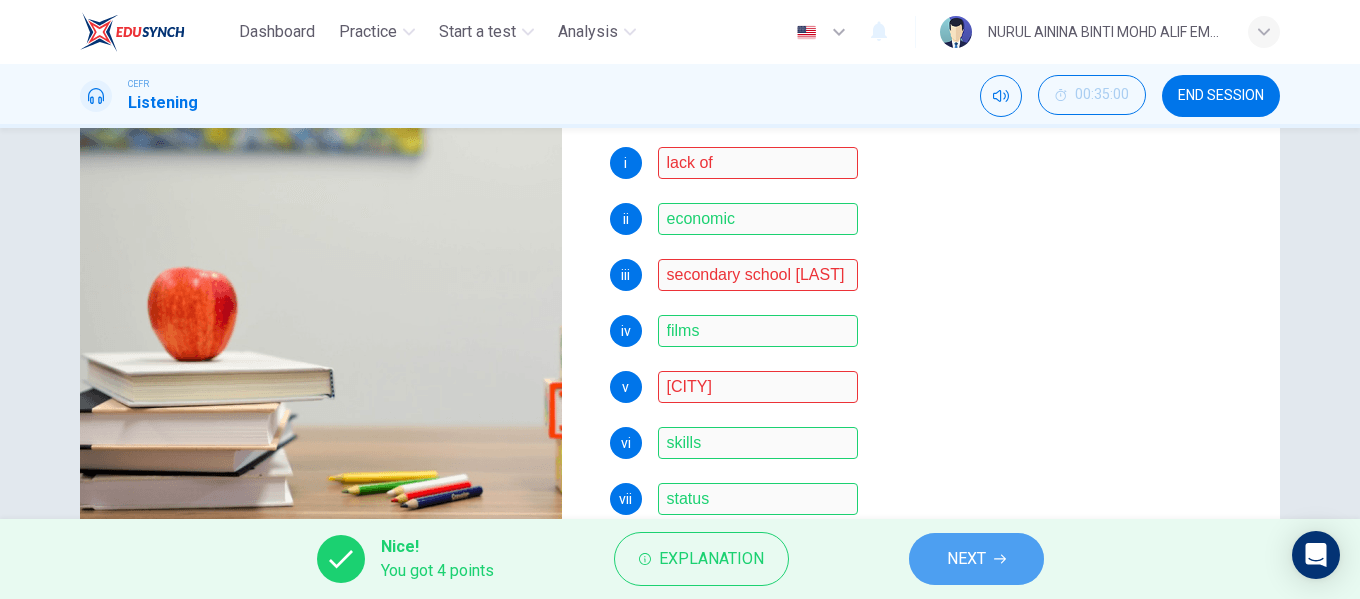 click on "NEXT" at bounding box center [976, 559] 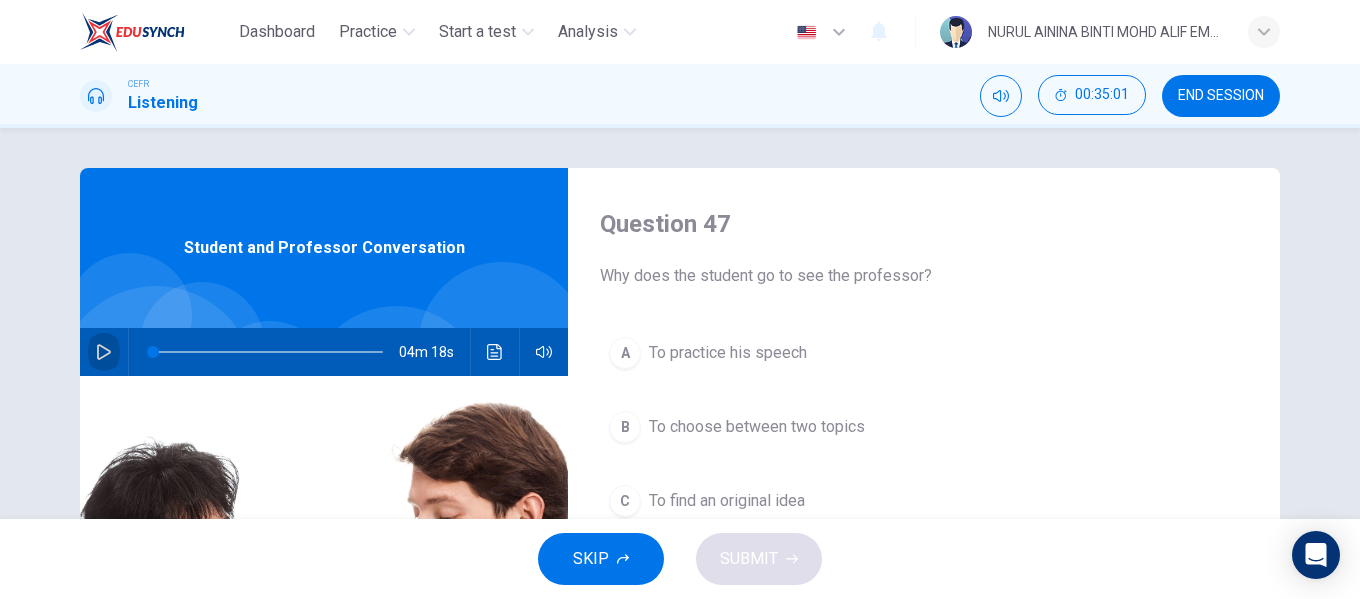 click at bounding box center [104, 352] 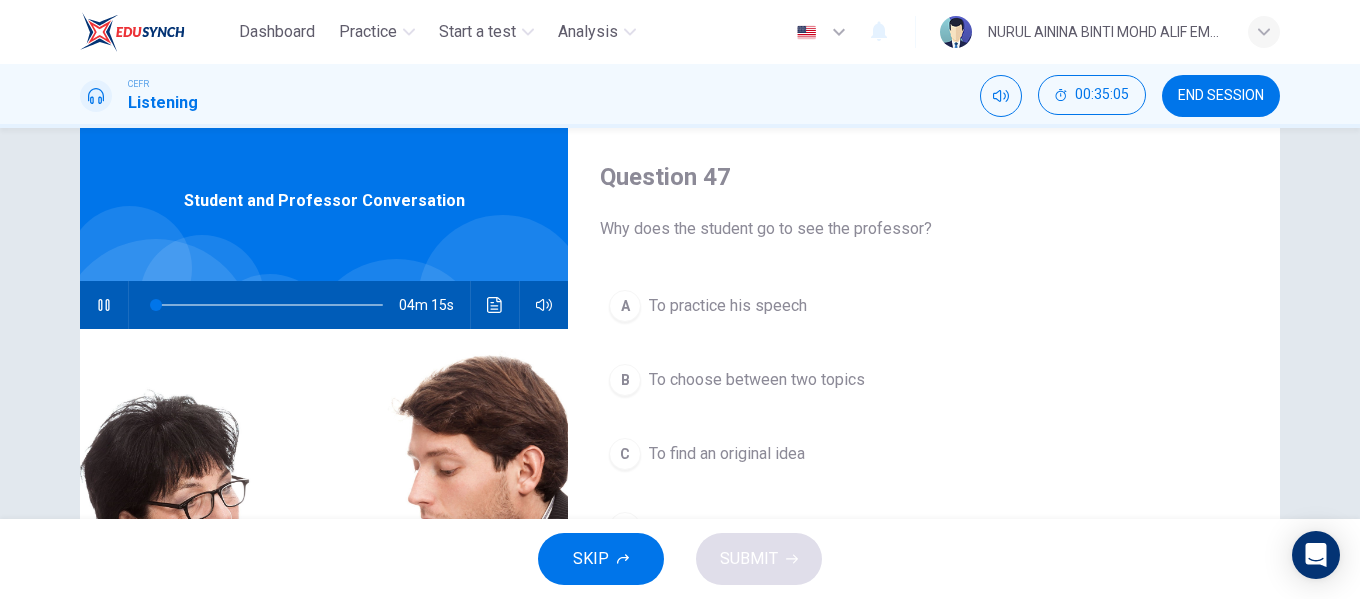 scroll, scrollTop: 0, scrollLeft: 0, axis: both 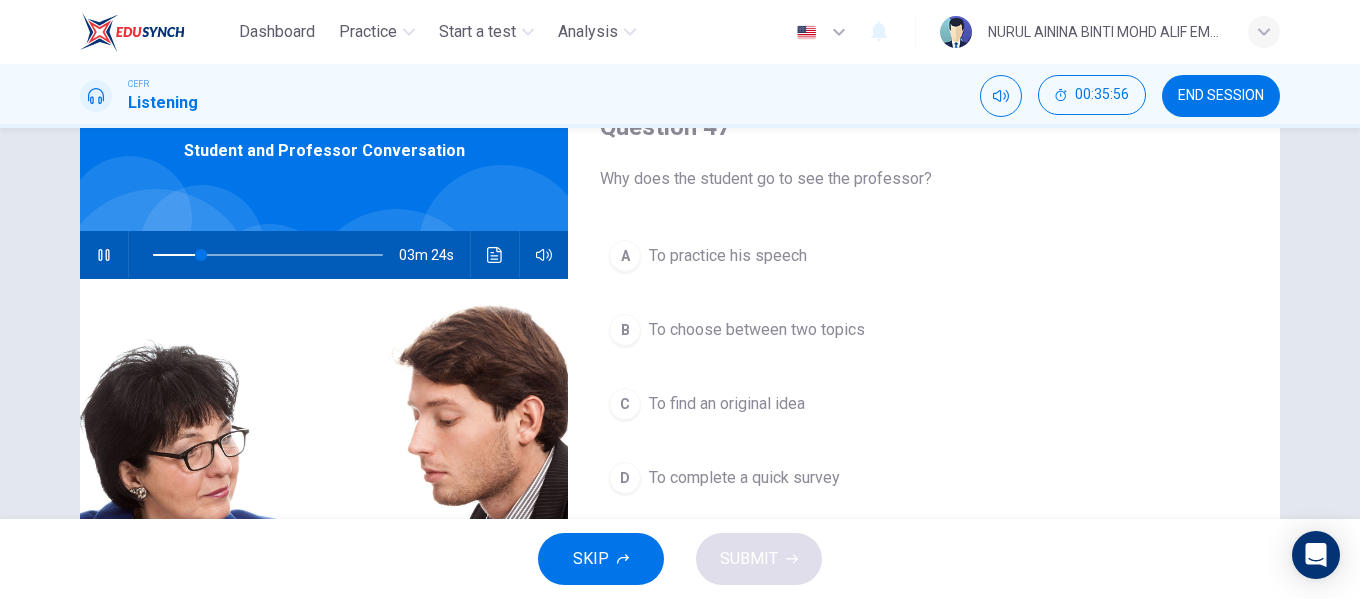 click on "To choose between two topics" at bounding box center (728, 256) 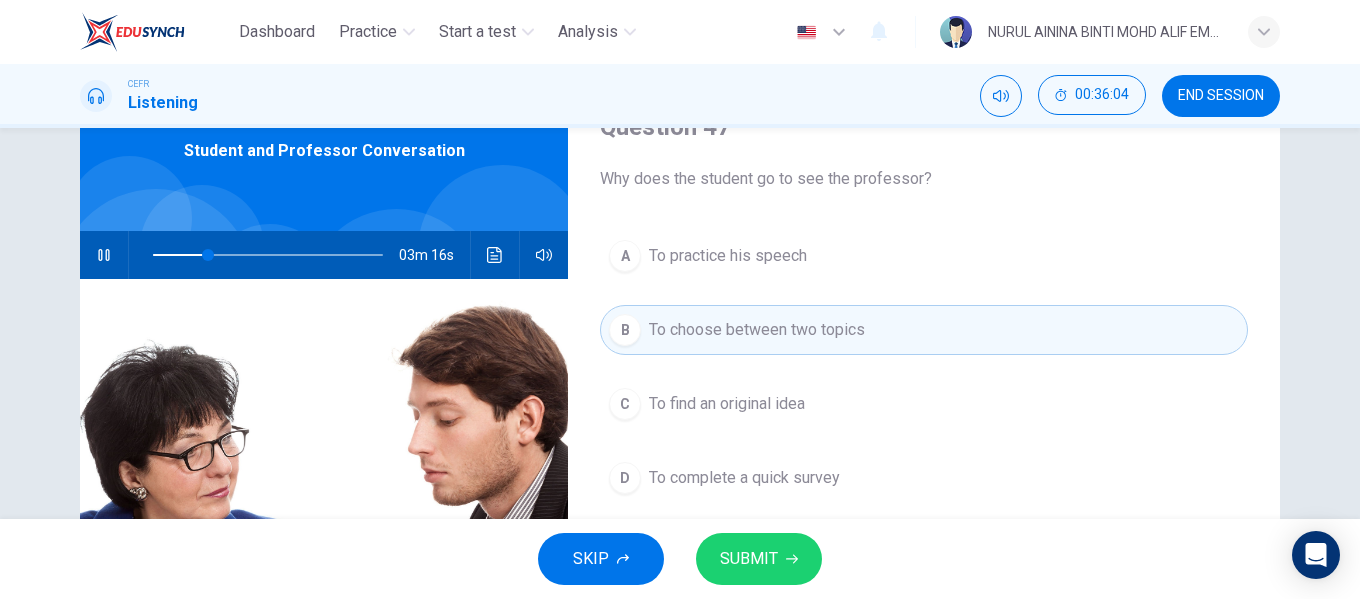 click at bounding box center [104, 255] 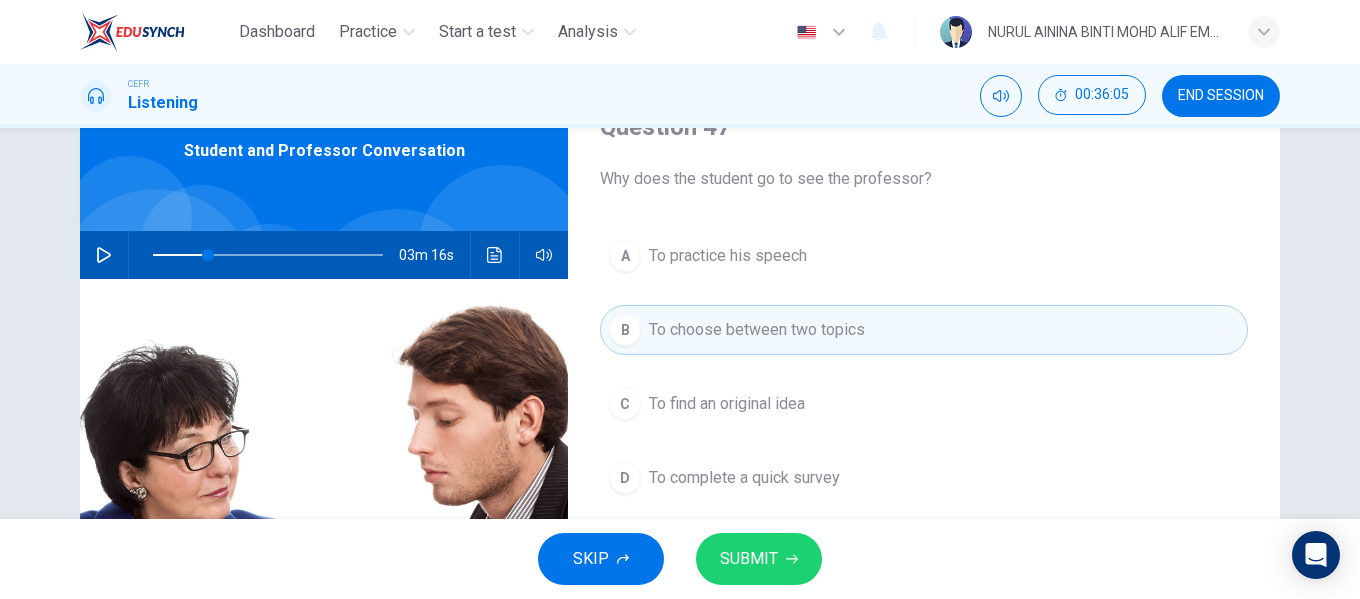 click on "To practice his speech" at bounding box center (728, 256) 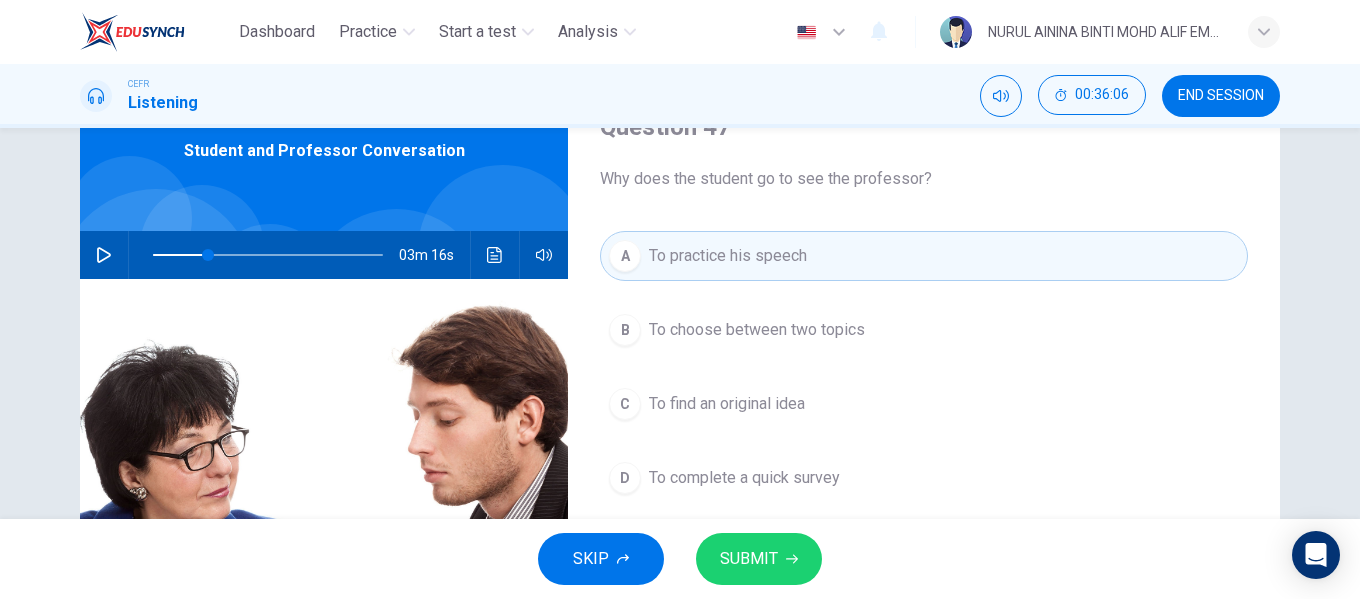 click on "SUBMIT" at bounding box center [749, 559] 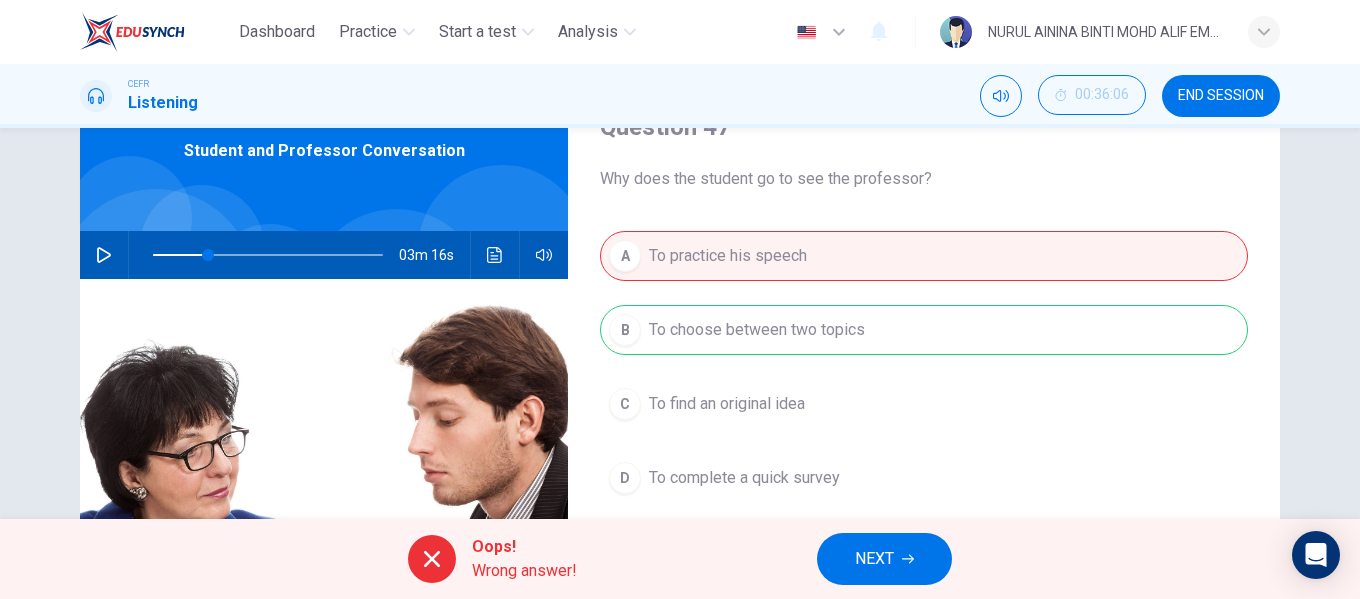 click on "NEXT" at bounding box center (874, 559) 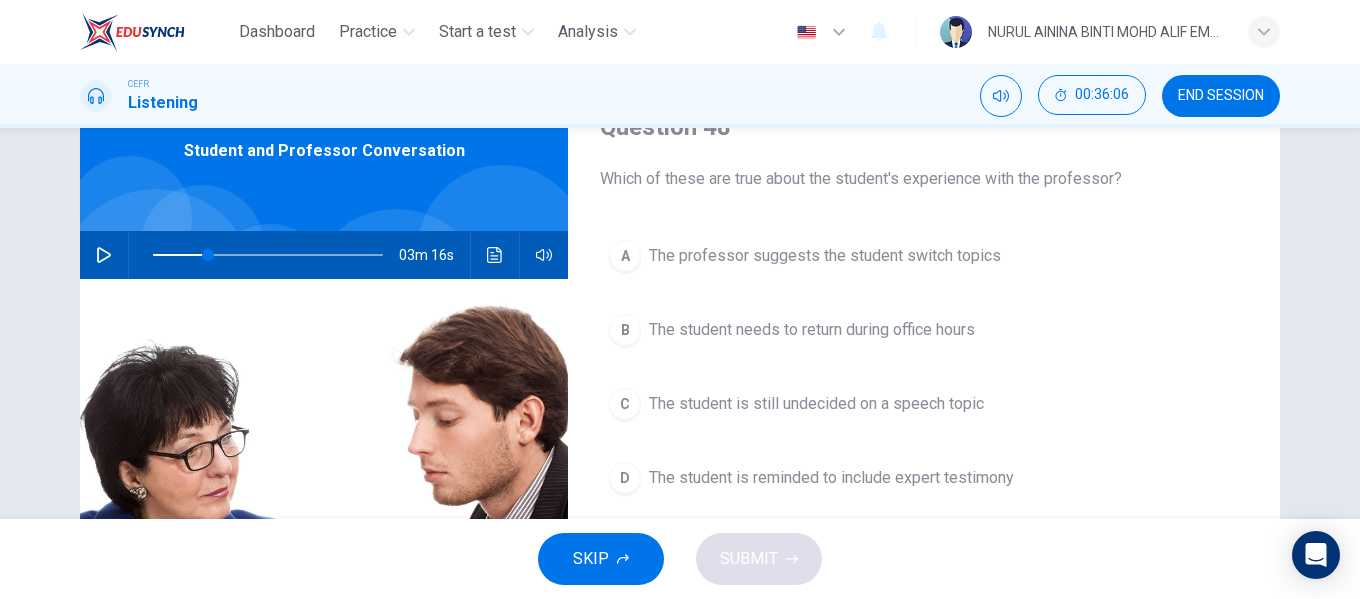 click at bounding box center [104, 255] 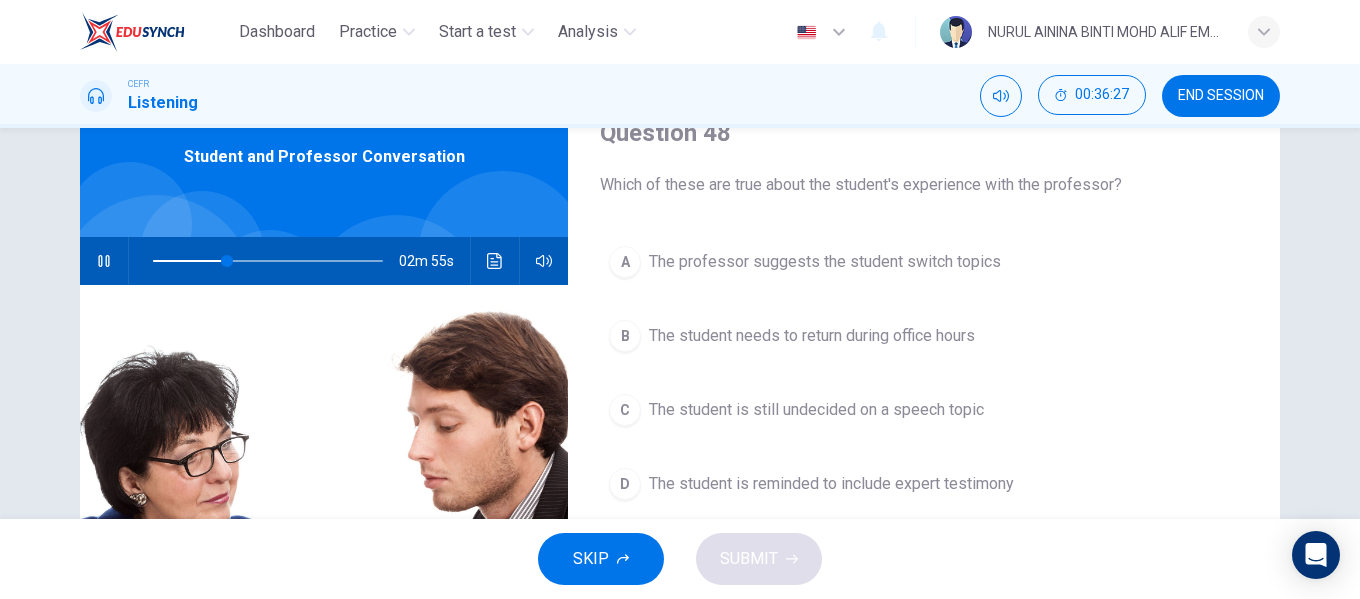 scroll, scrollTop: 89, scrollLeft: 0, axis: vertical 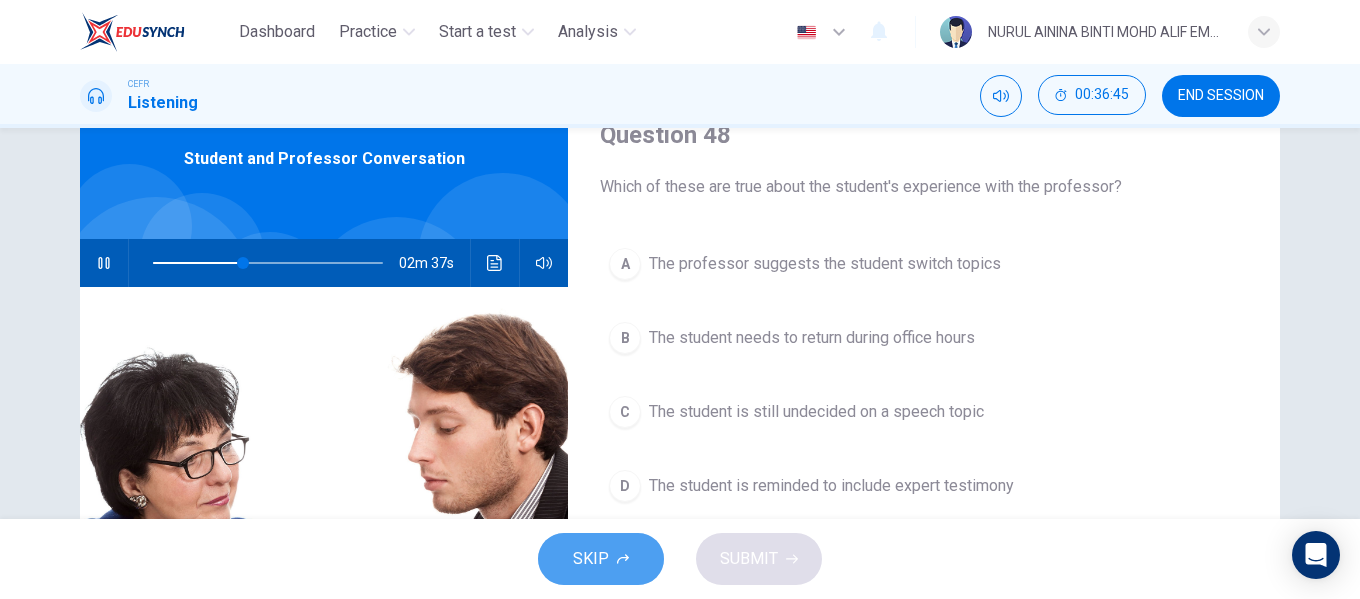 click on "SKIP" at bounding box center (591, 559) 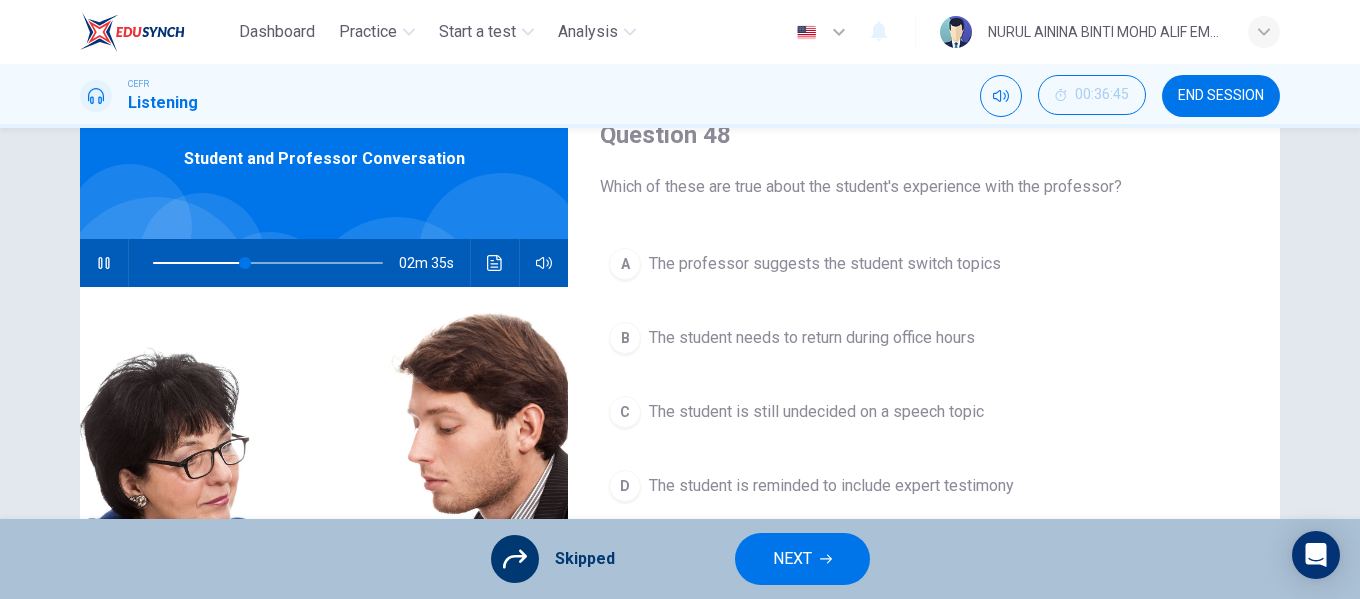 click on "NEXT" at bounding box center [792, 559] 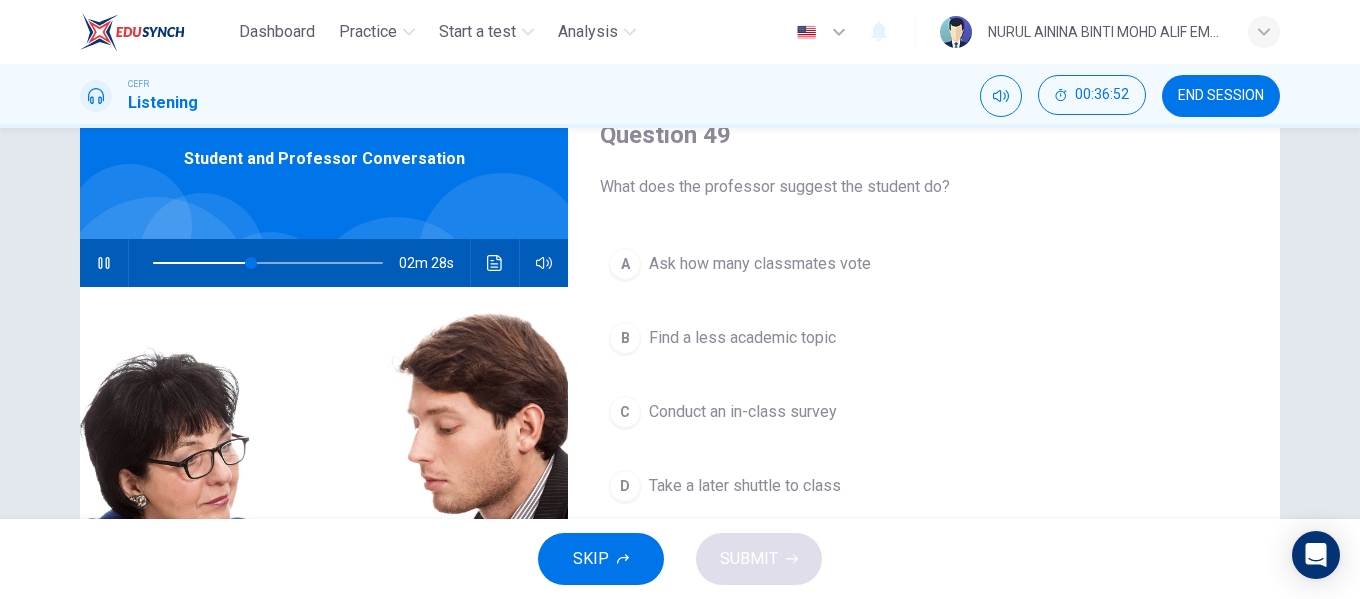 click on "C Conduct an in-class survey" at bounding box center [924, 412] 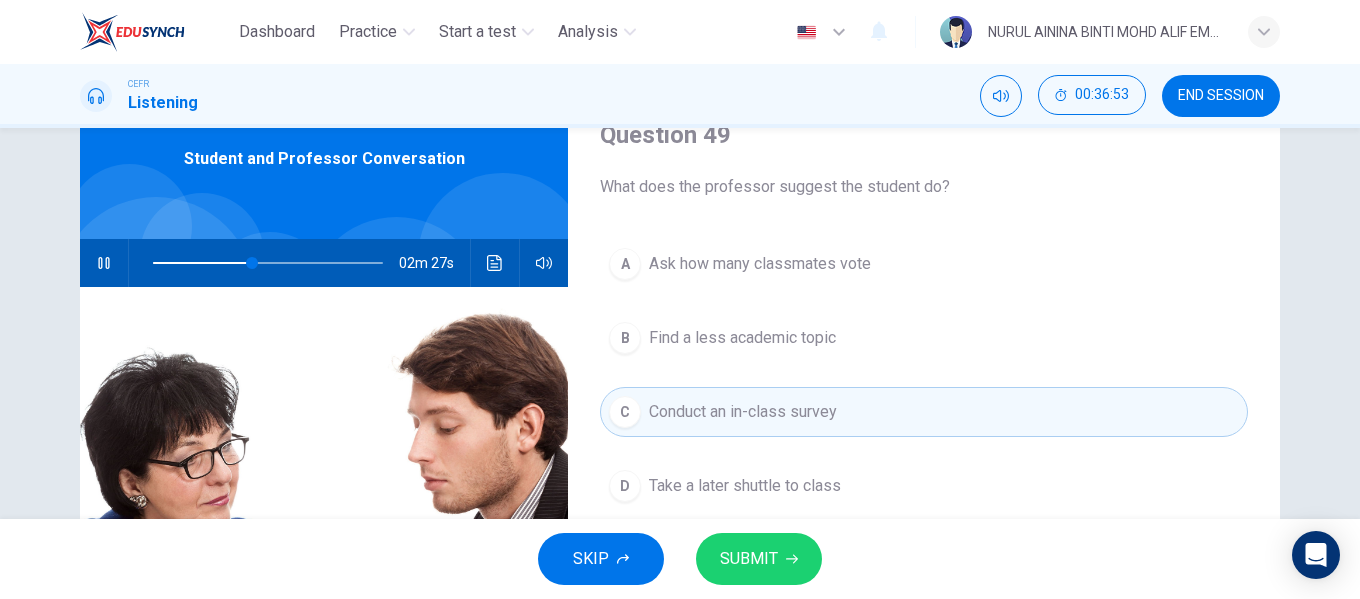 click on "SUBMIT" at bounding box center [759, 559] 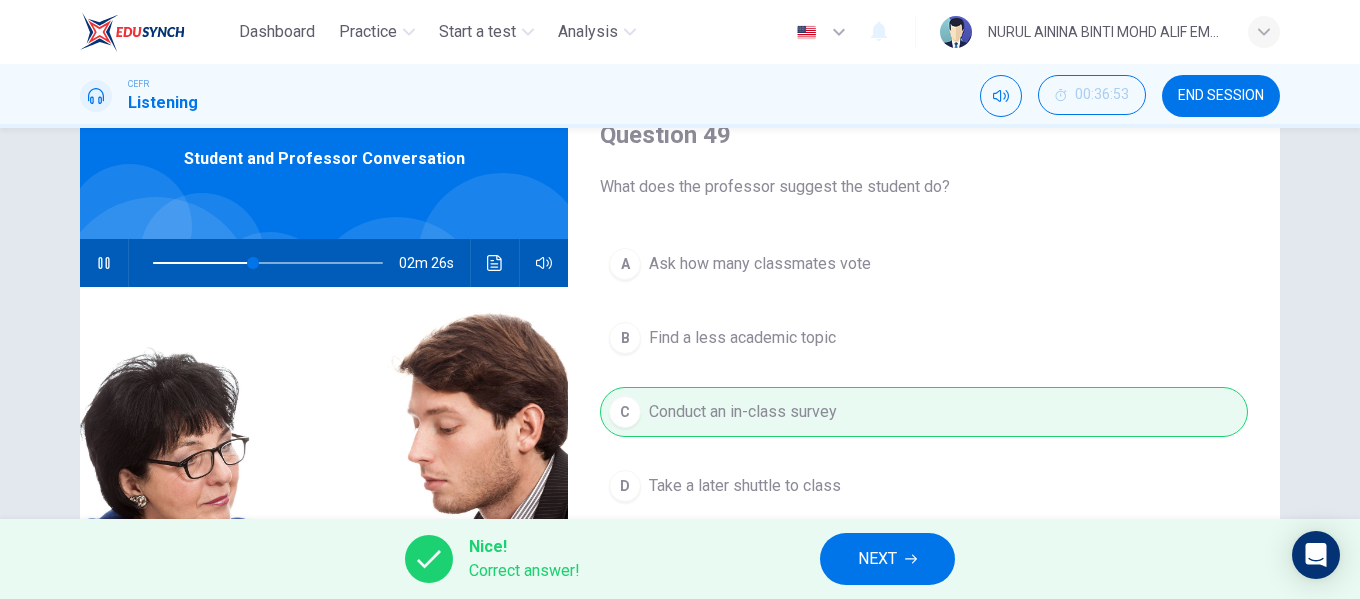 click at bounding box center (911, 559) 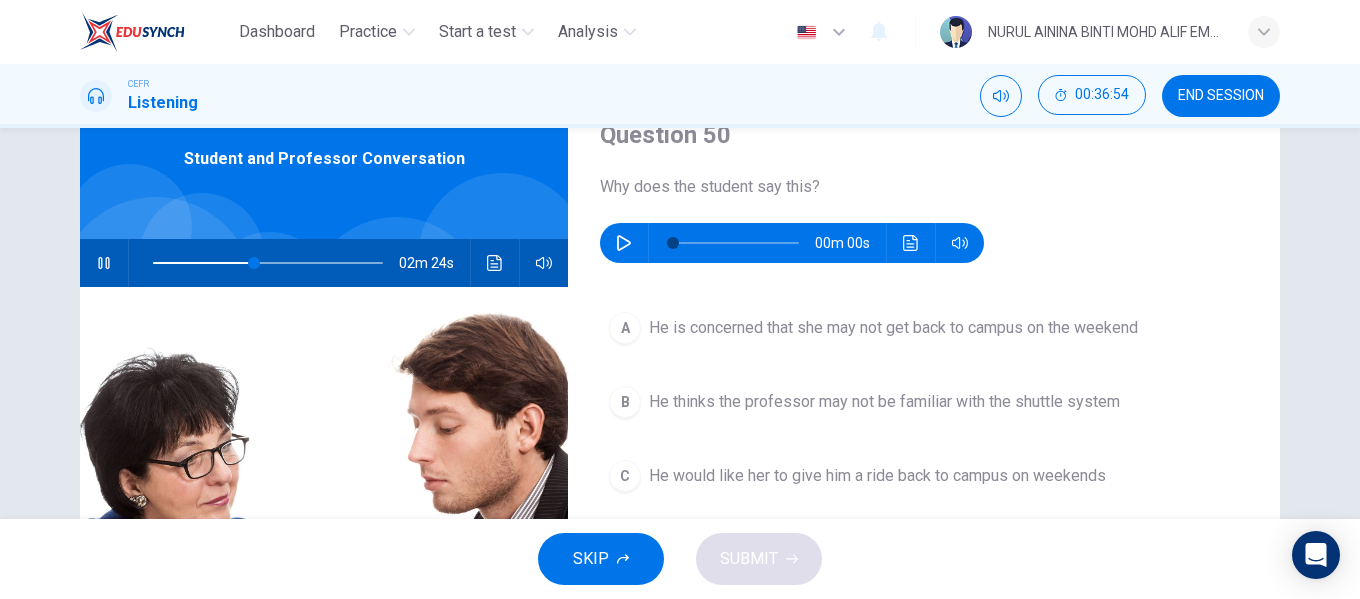 click at bounding box center [104, 263] 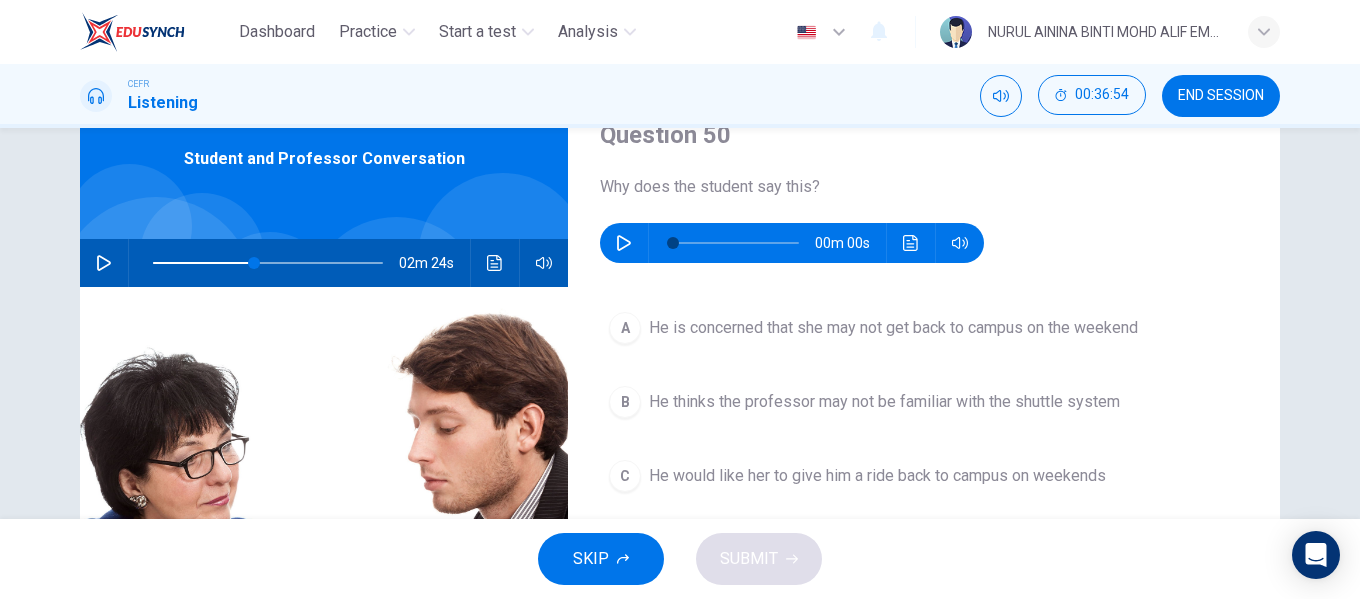 click at bounding box center (624, 243) 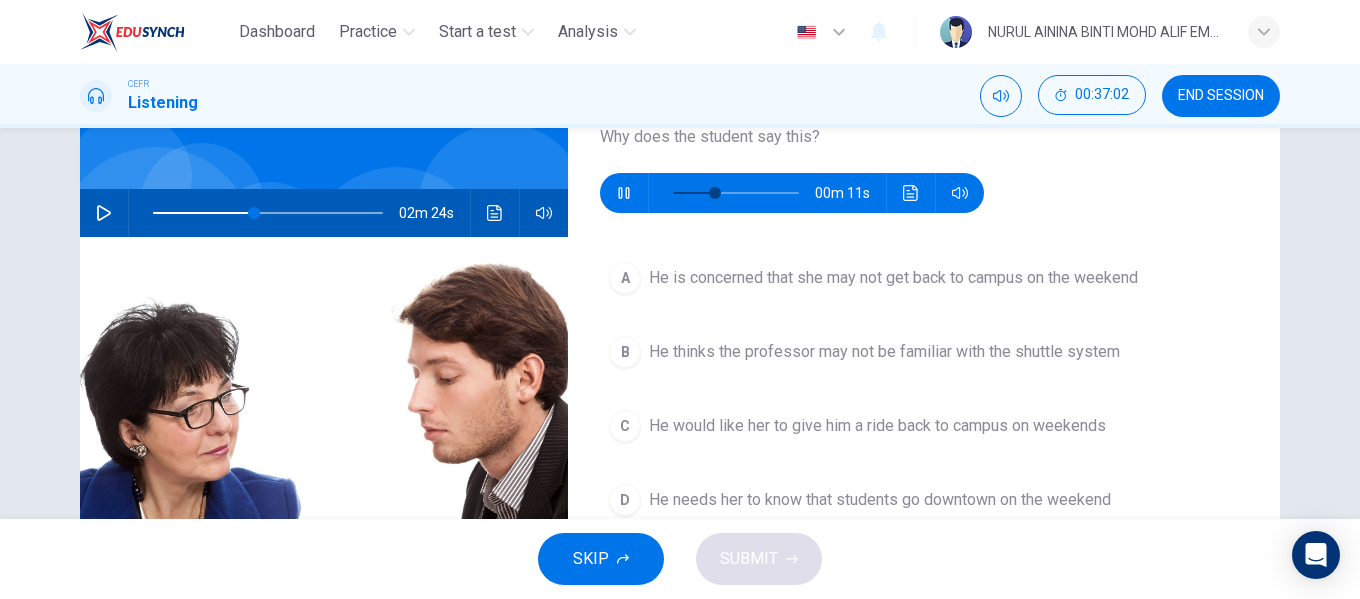 scroll, scrollTop: 143, scrollLeft: 0, axis: vertical 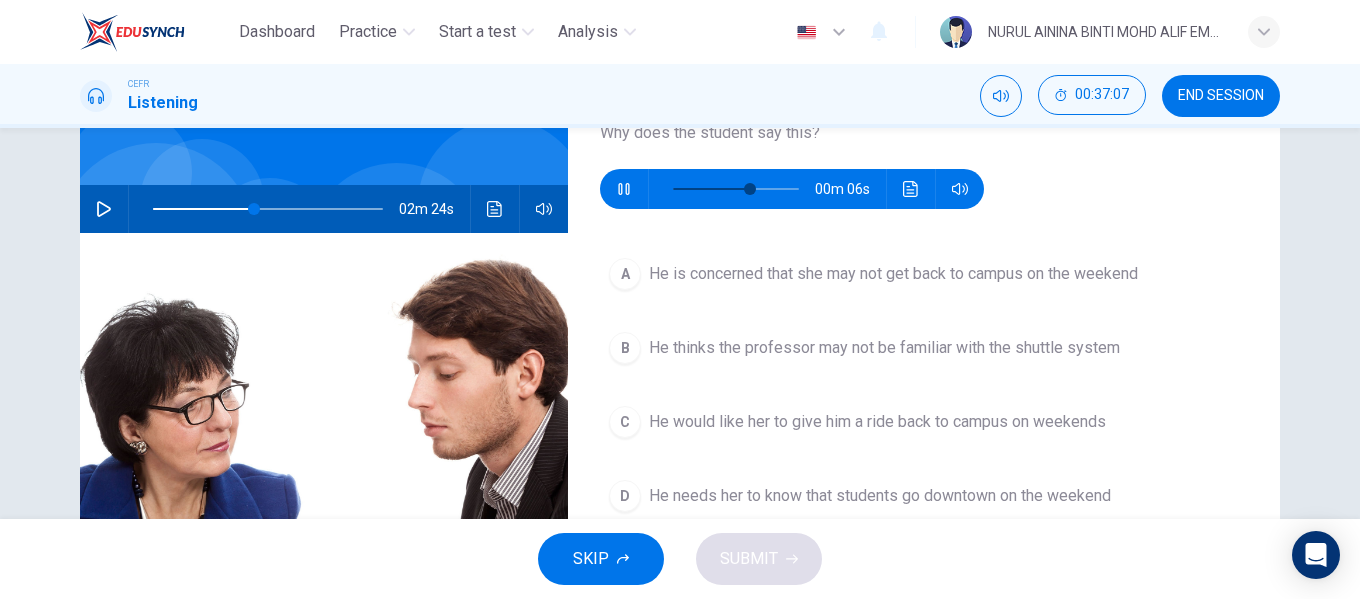 click at bounding box center (624, 189) 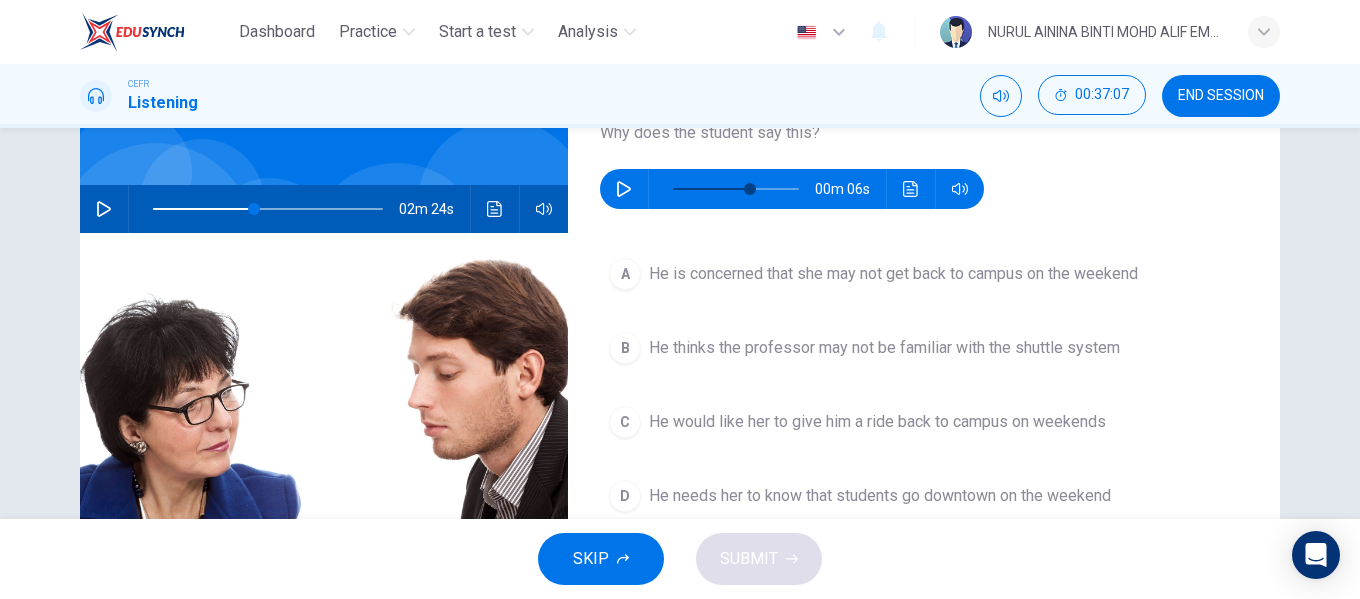 click at bounding box center [104, 209] 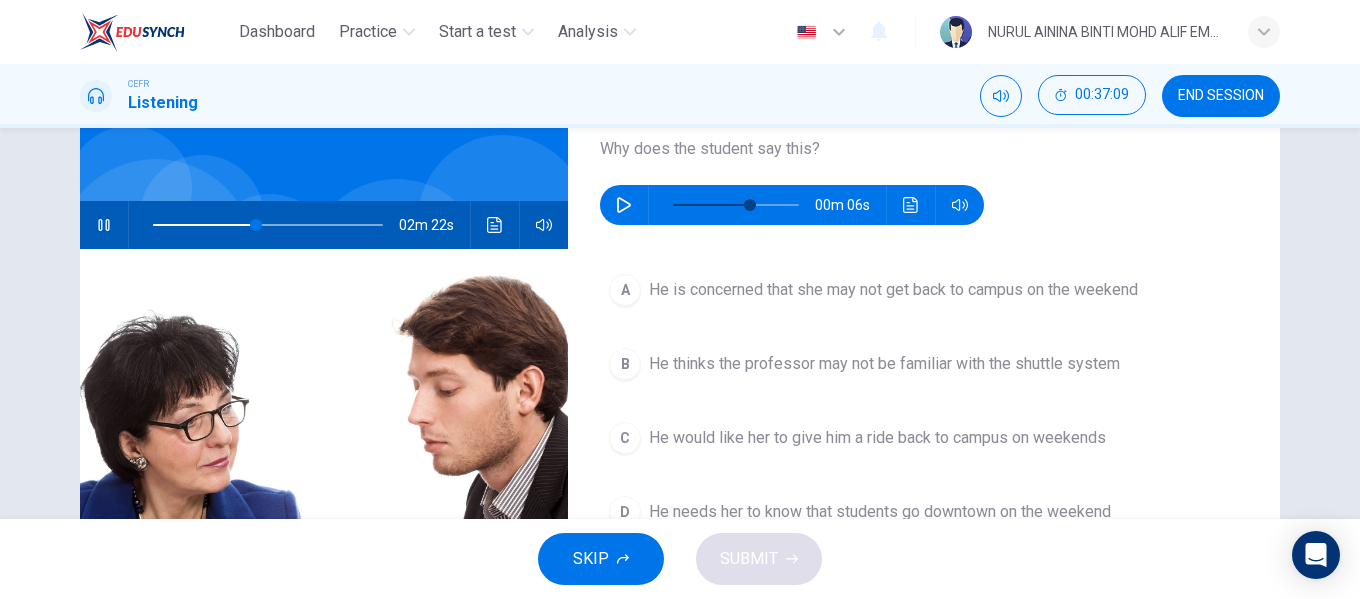 scroll, scrollTop: 124, scrollLeft: 0, axis: vertical 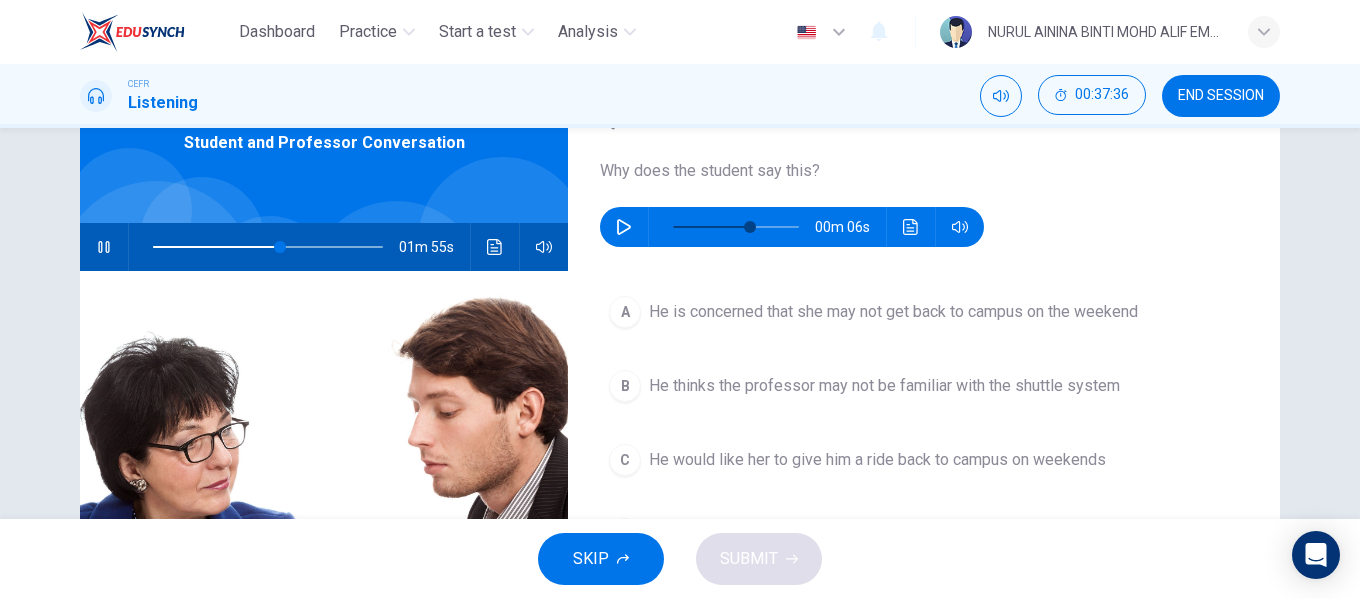 click at bounding box center [104, 247] 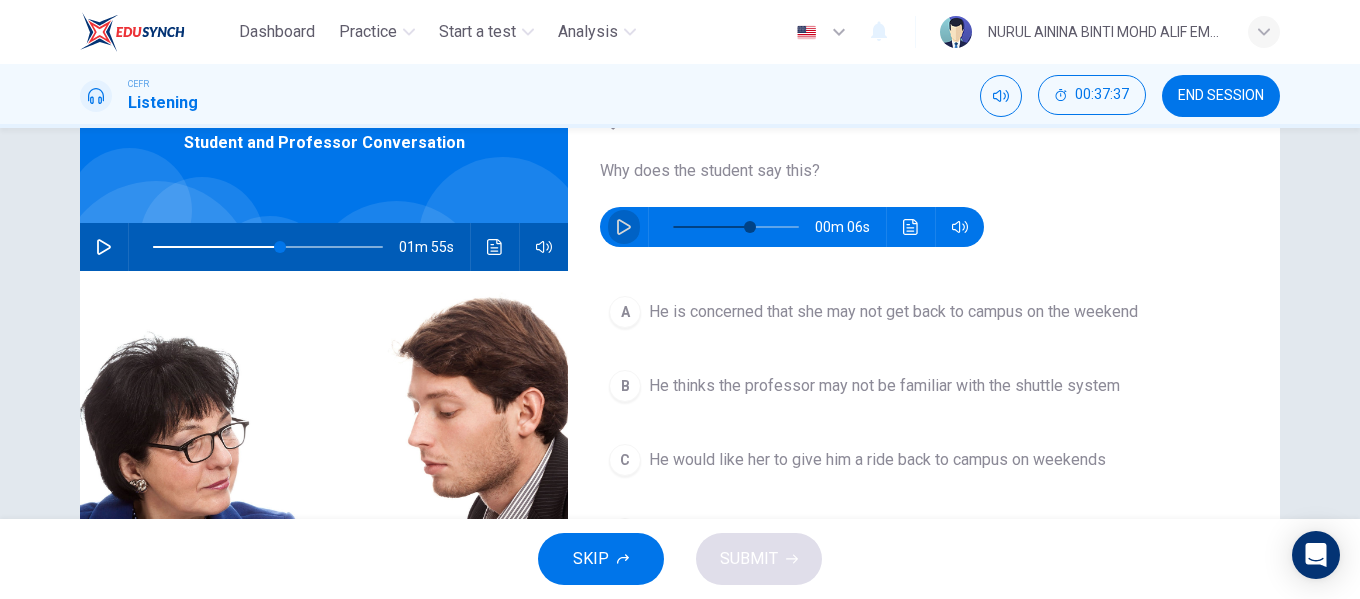 click at bounding box center [624, 227] 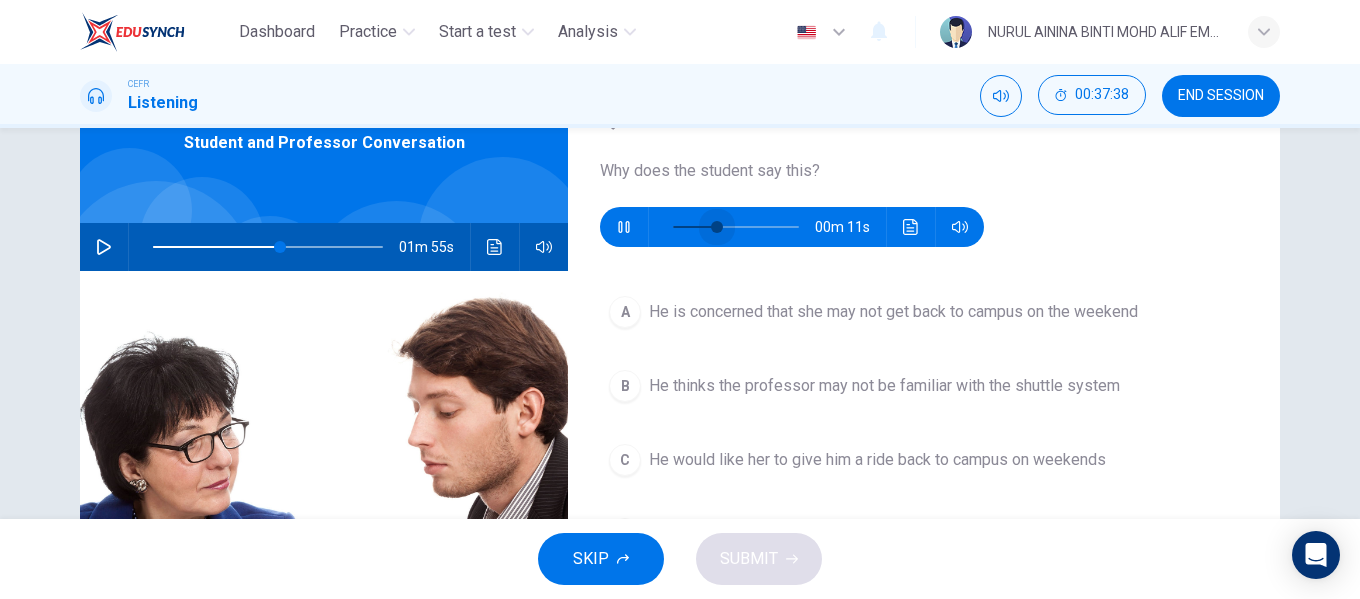 drag, startPoint x: 753, startPoint y: 227, endPoint x: 659, endPoint y: 231, distance: 94.08507 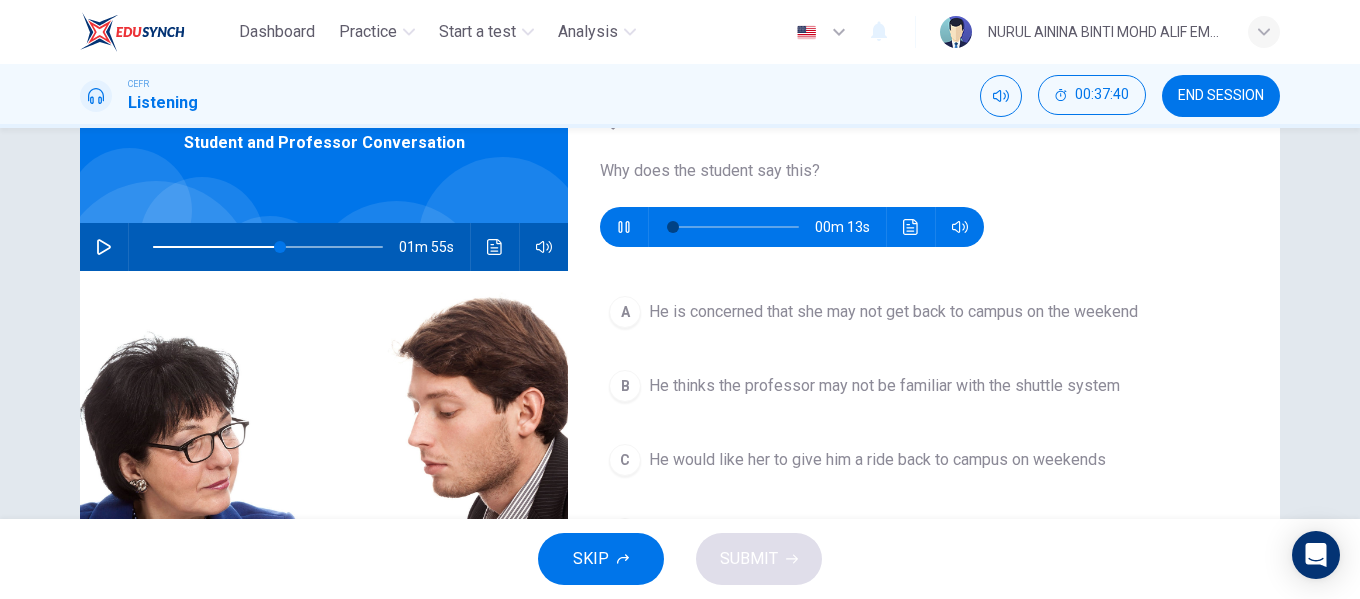 click at bounding box center (624, 227) 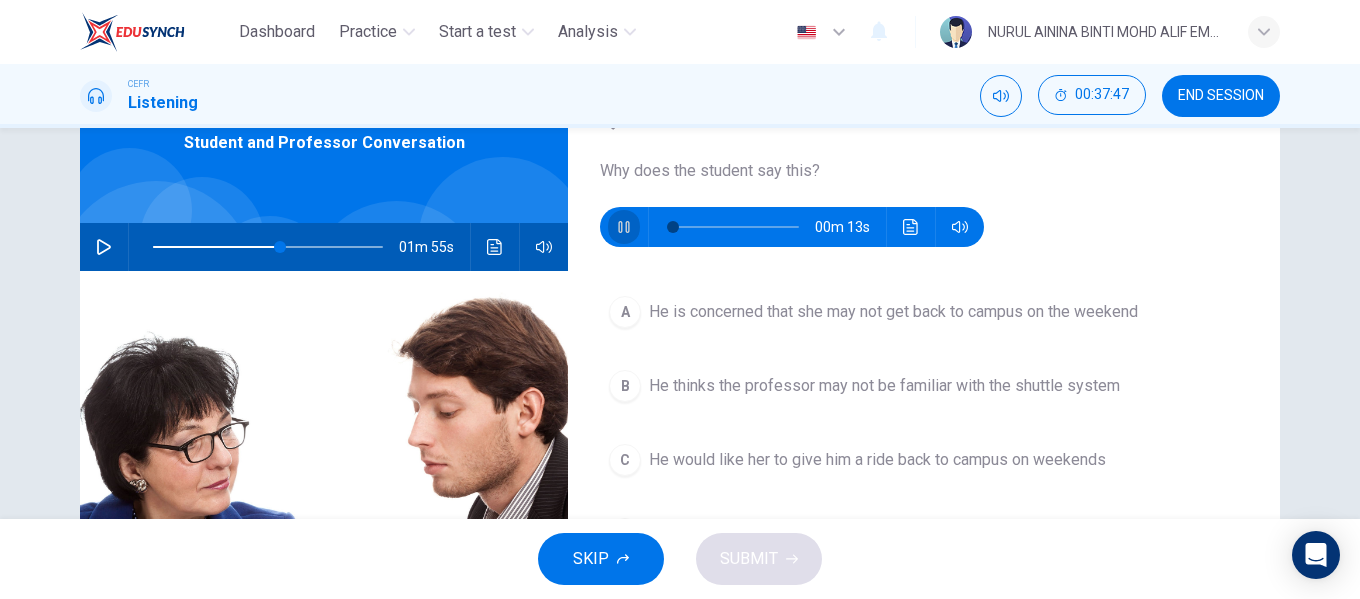 click at bounding box center (624, 227) 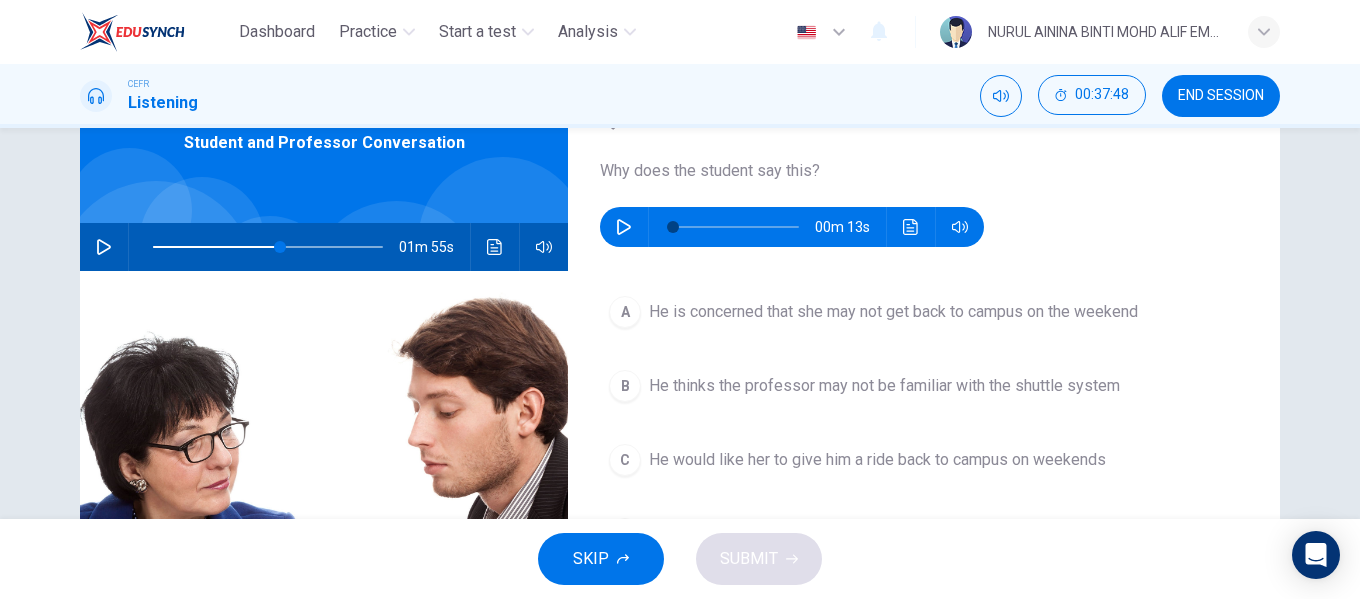 click at bounding box center [624, 227] 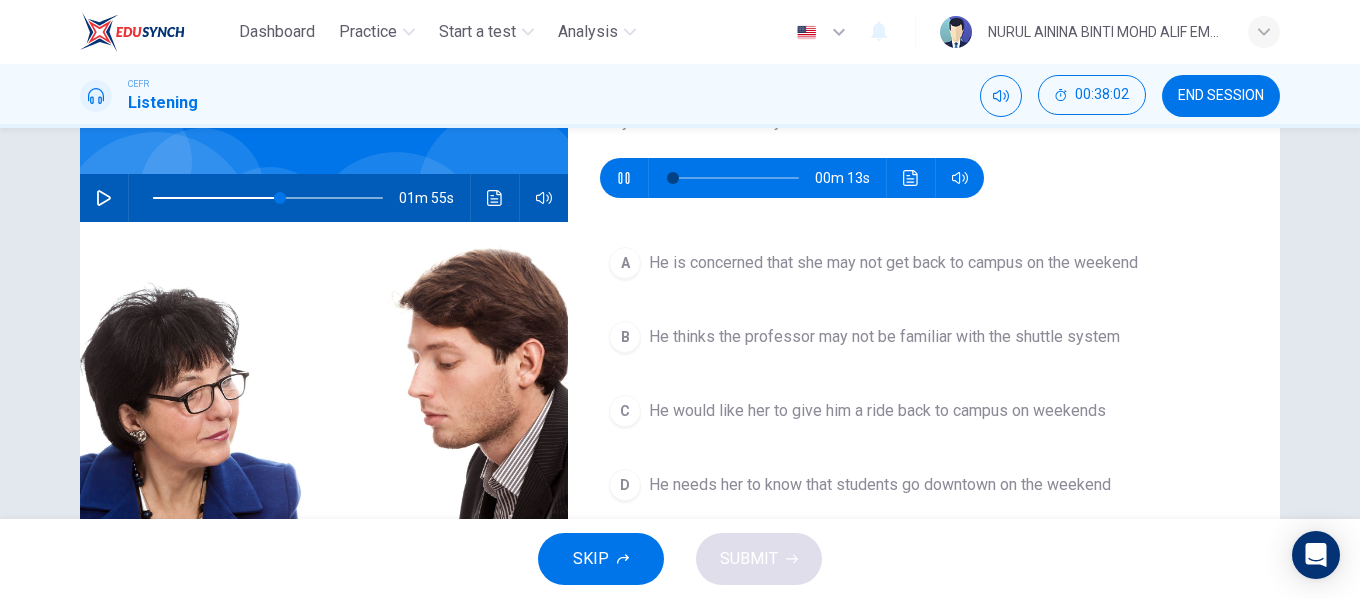 scroll, scrollTop: 156, scrollLeft: 0, axis: vertical 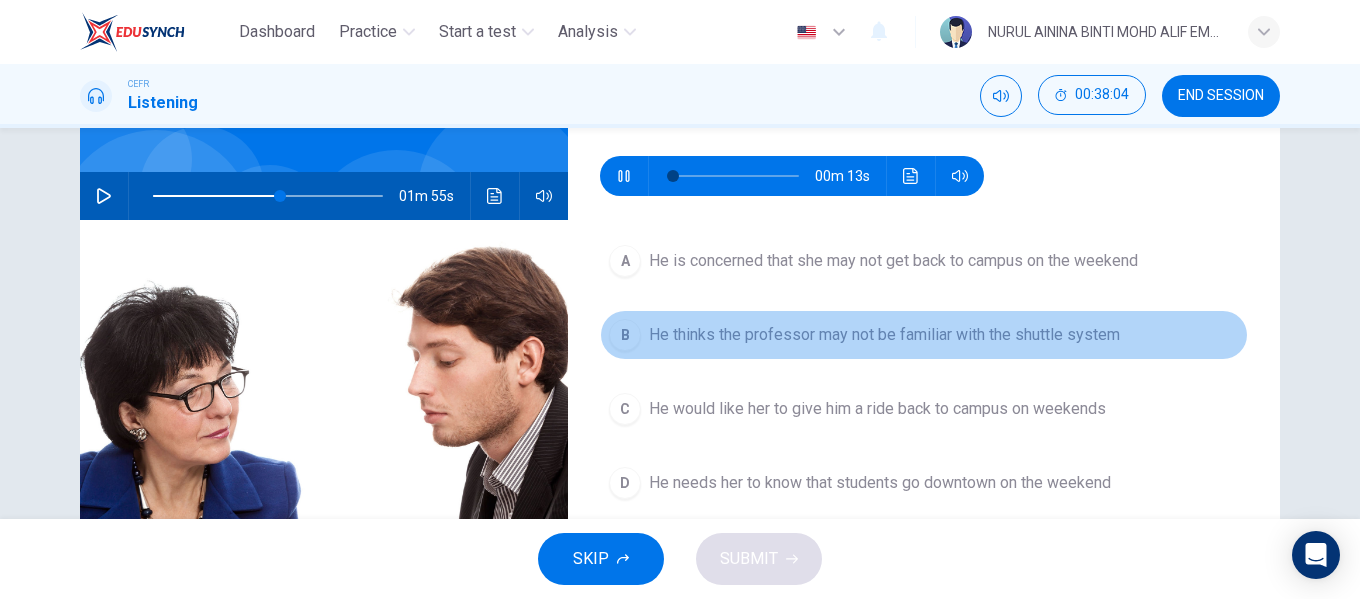 click on "He thinks the professor may not be familiar with the shuttle system" at bounding box center (893, 261) 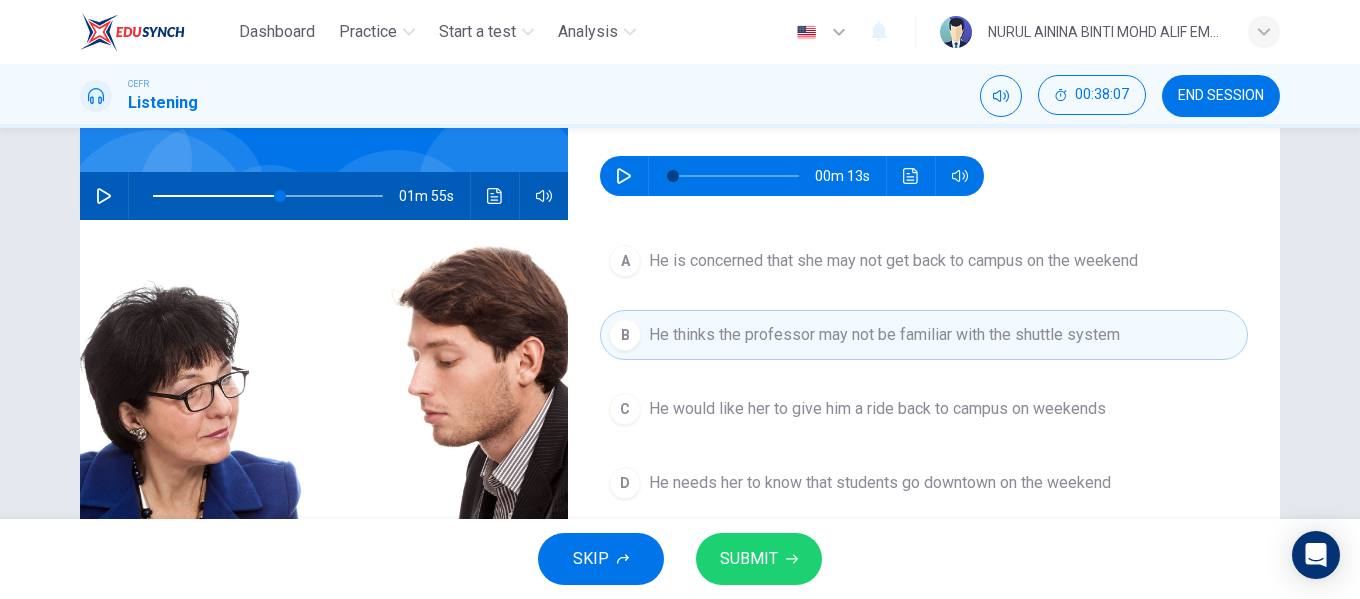 click at bounding box center (792, 559) 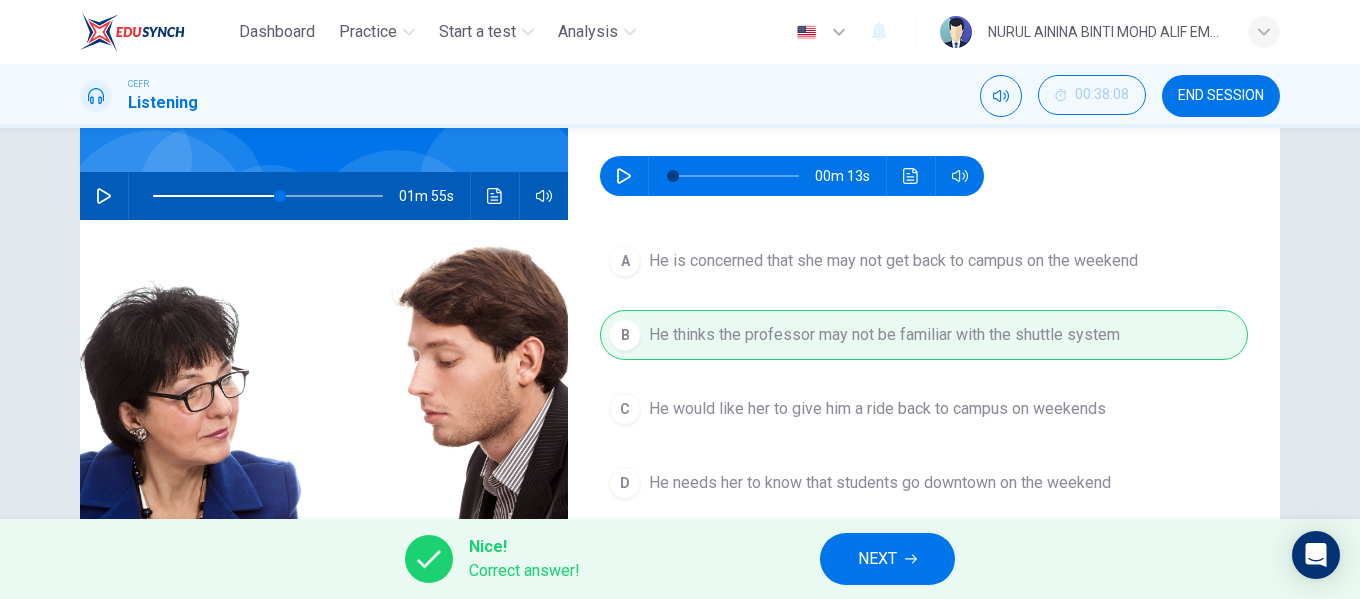 click at bounding box center [911, 559] 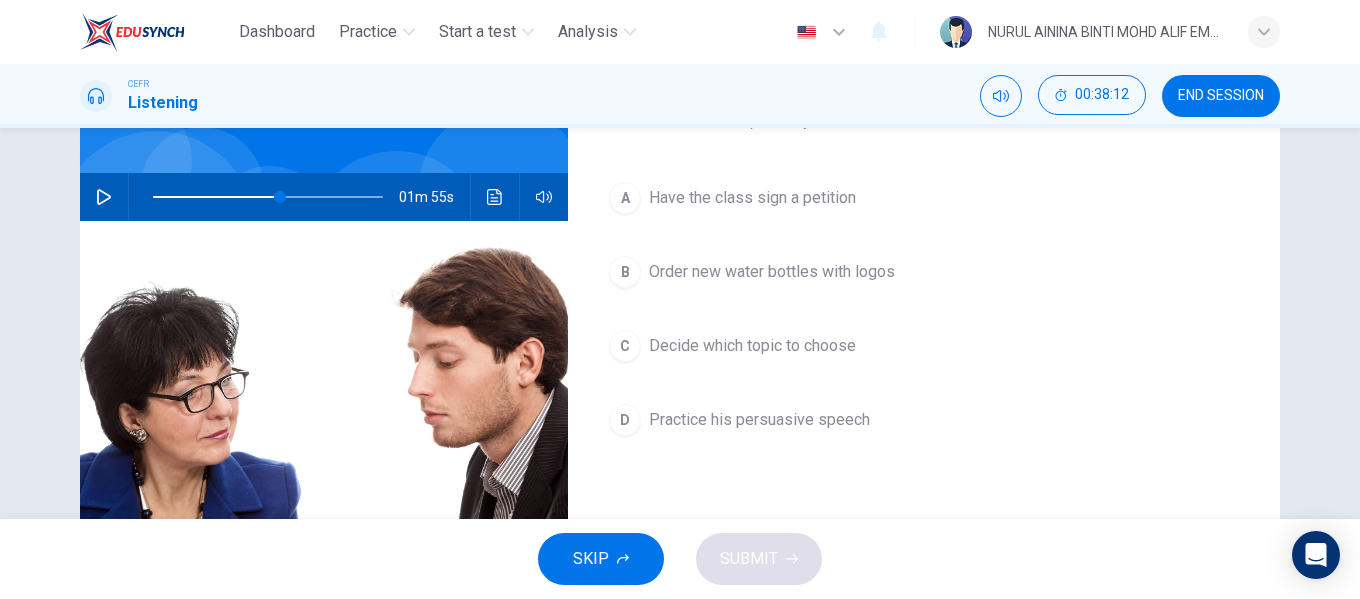 scroll, scrollTop: 156, scrollLeft: 0, axis: vertical 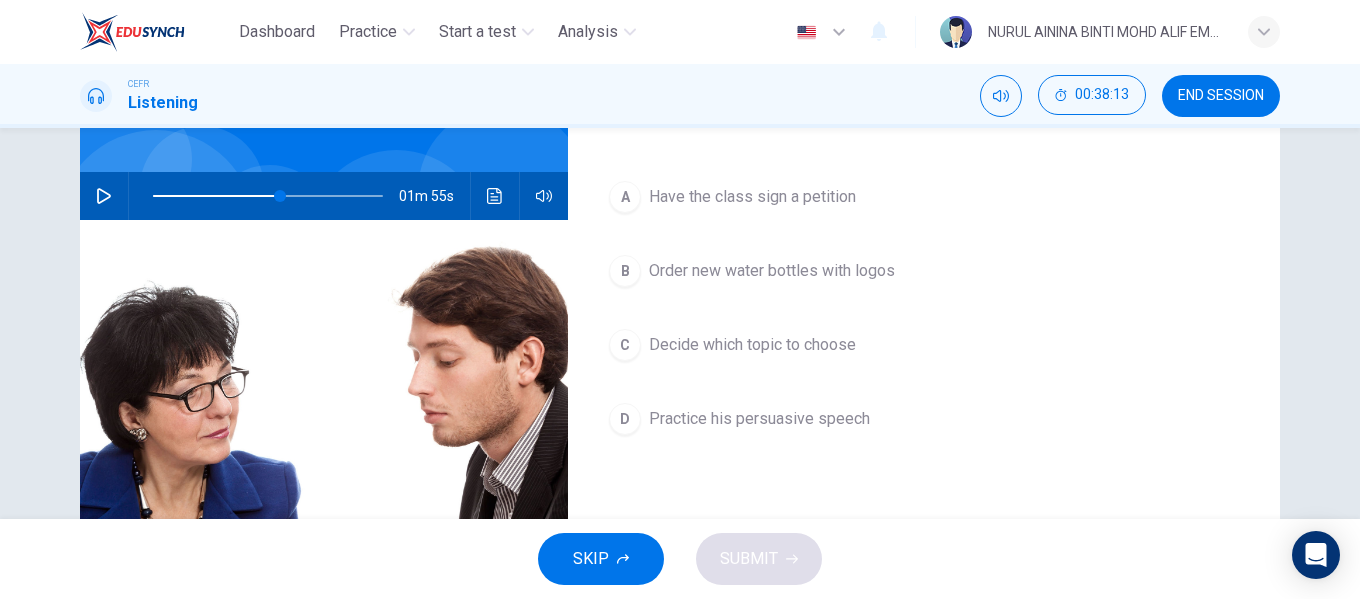 click at bounding box center [104, 196] 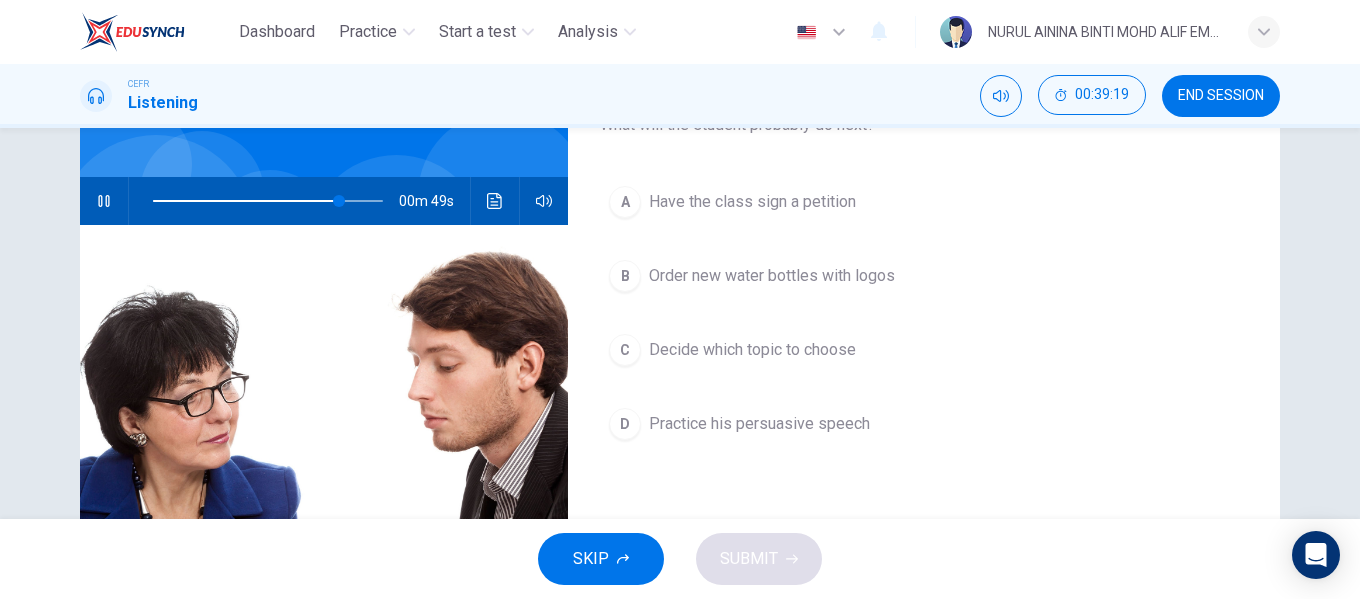 scroll, scrollTop: 156, scrollLeft: 0, axis: vertical 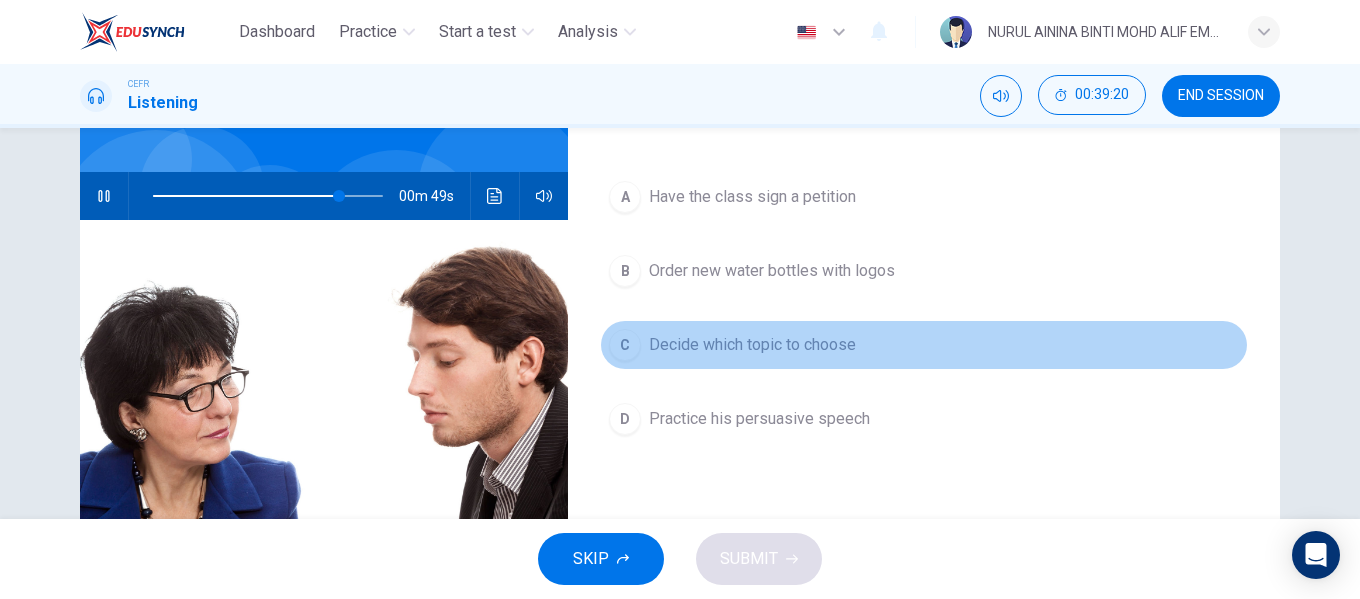 click on "Decide which topic to choose" at bounding box center [752, 197] 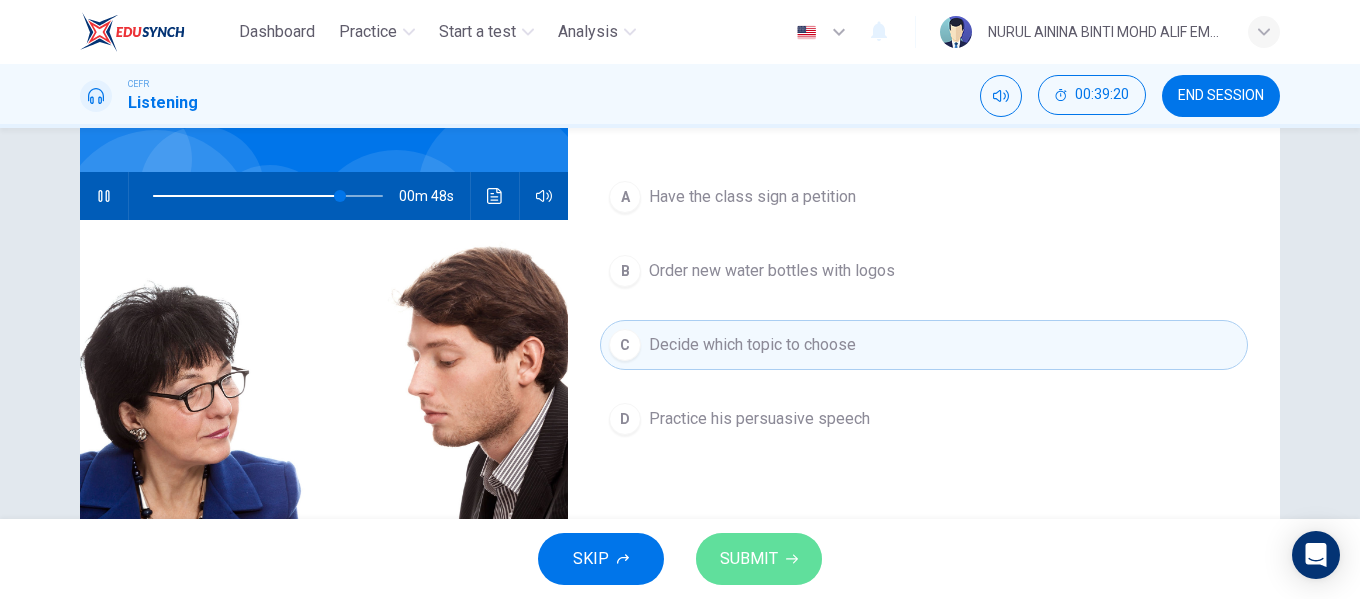 click on "SUBMIT" at bounding box center [749, 559] 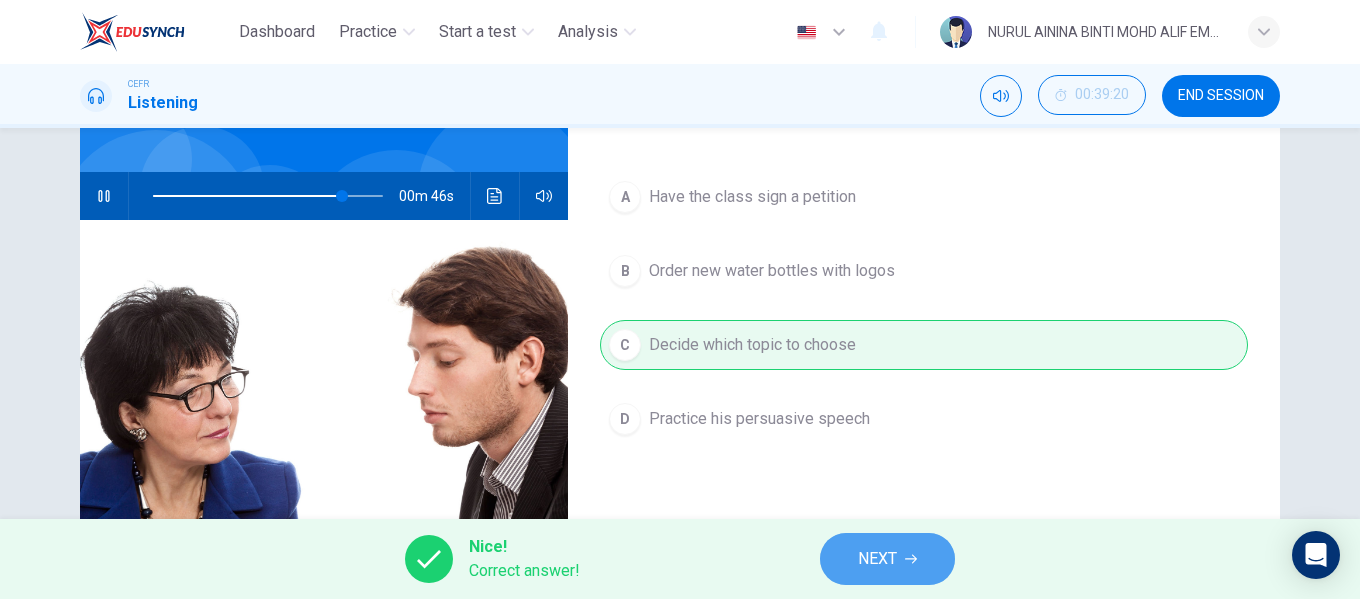 click on "NEXT" at bounding box center [887, 559] 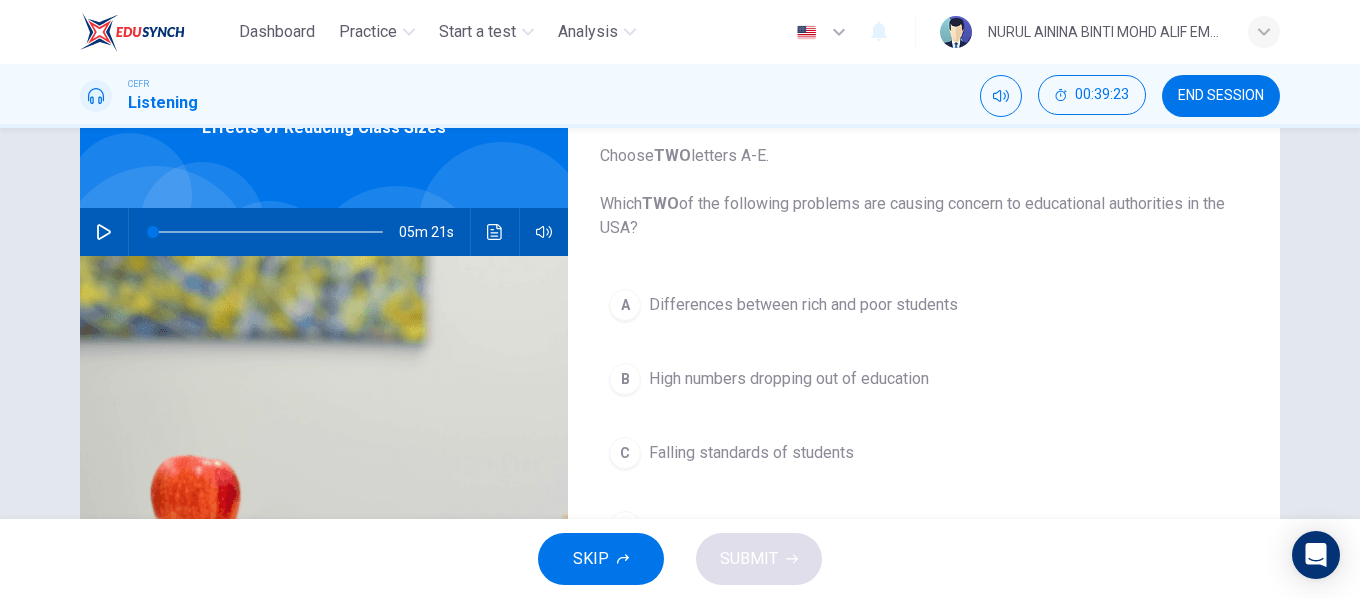 scroll, scrollTop: 76, scrollLeft: 0, axis: vertical 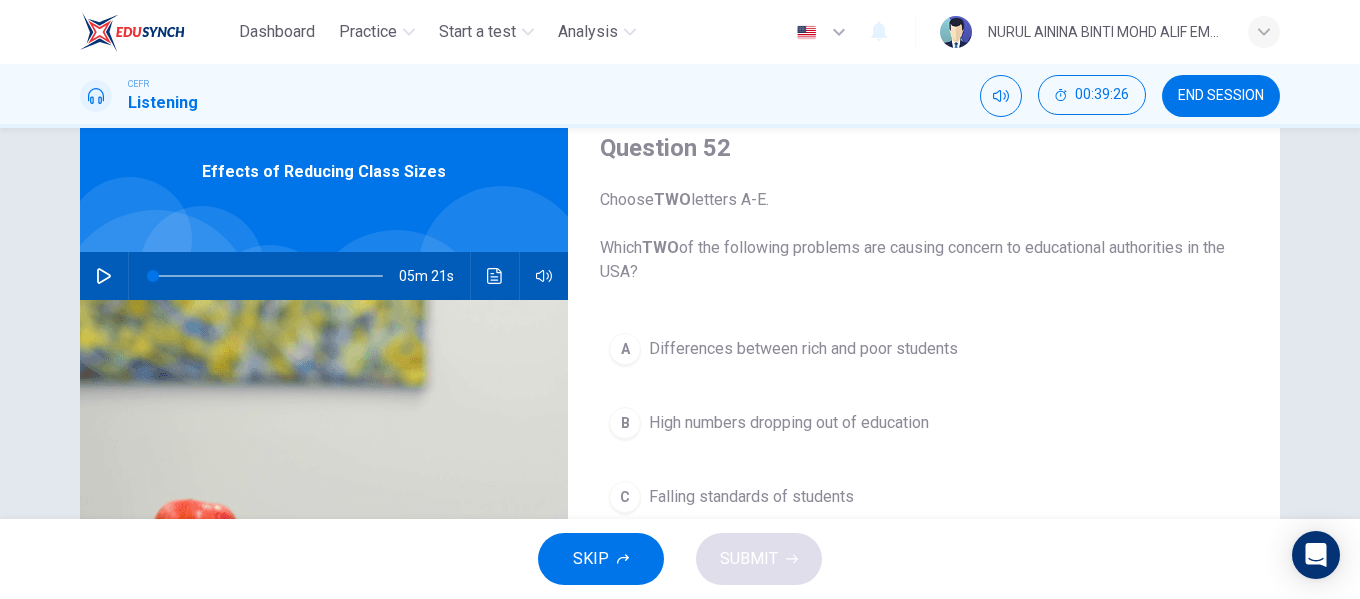 click on "END SESSION" at bounding box center [1221, 96] 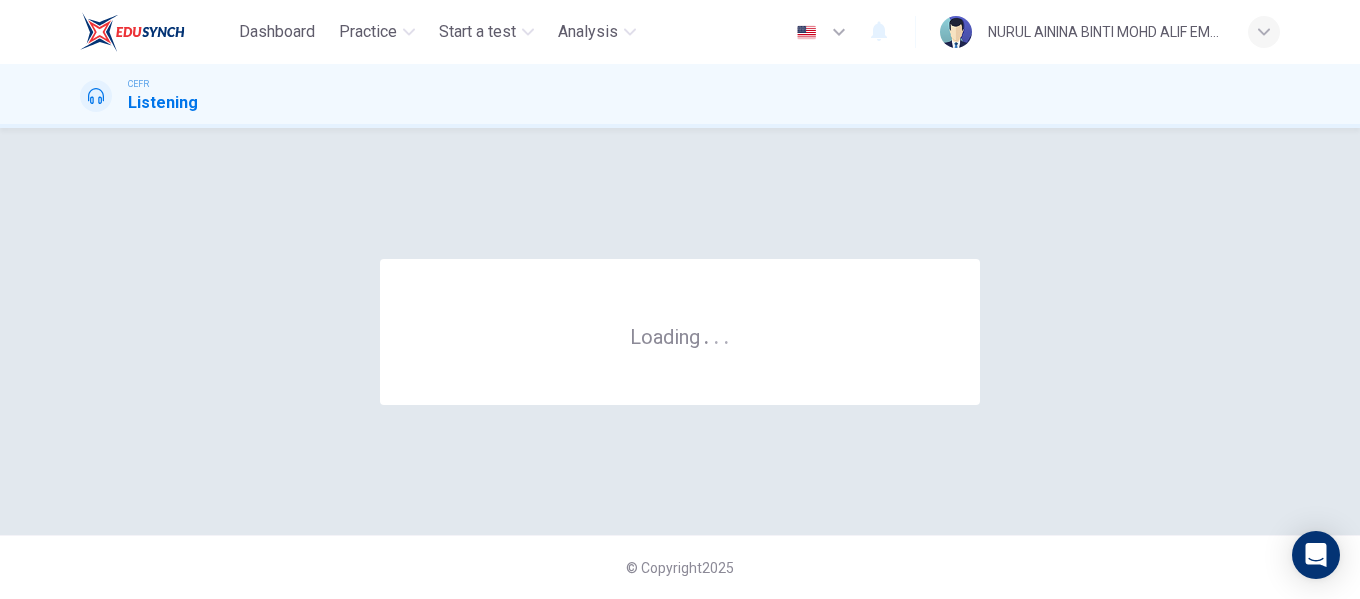 scroll, scrollTop: 0, scrollLeft: 0, axis: both 